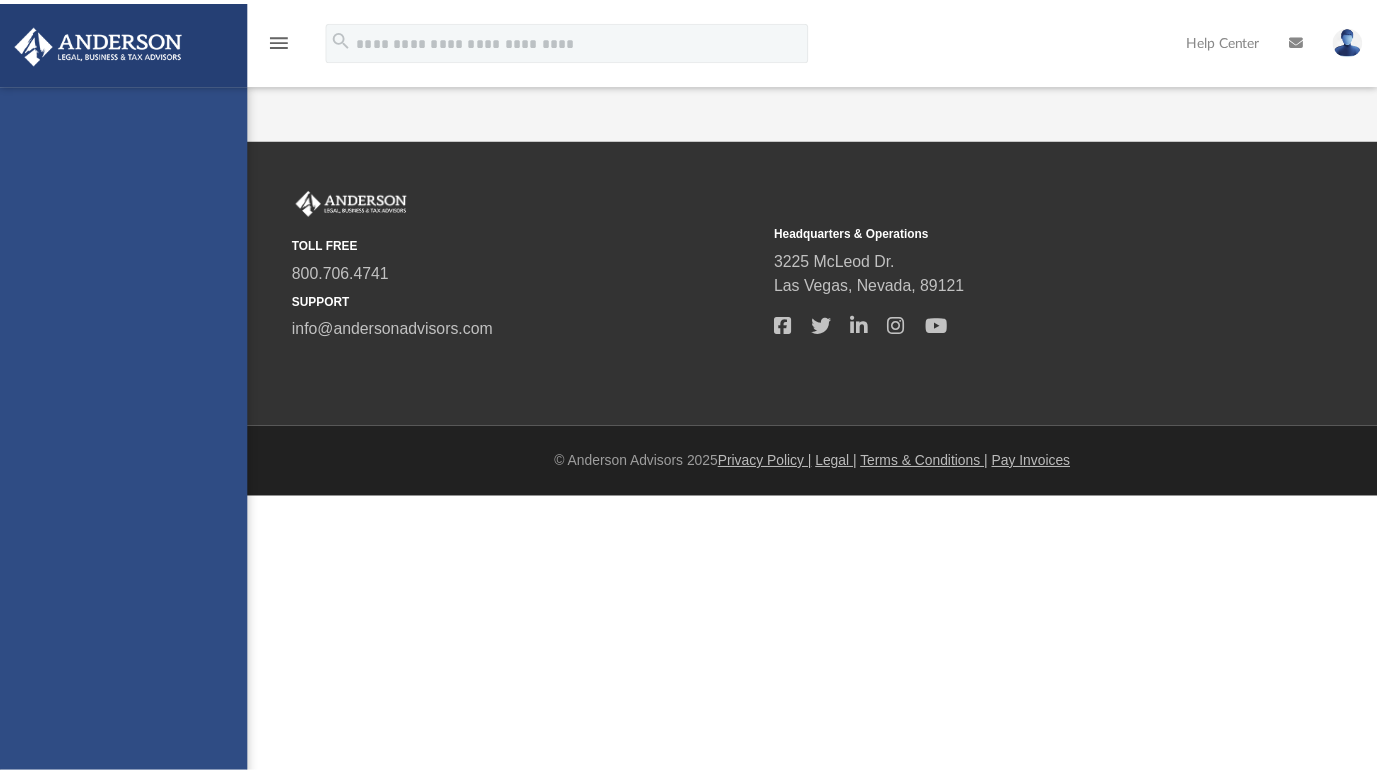 scroll, scrollTop: 0, scrollLeft: 0, axis: both 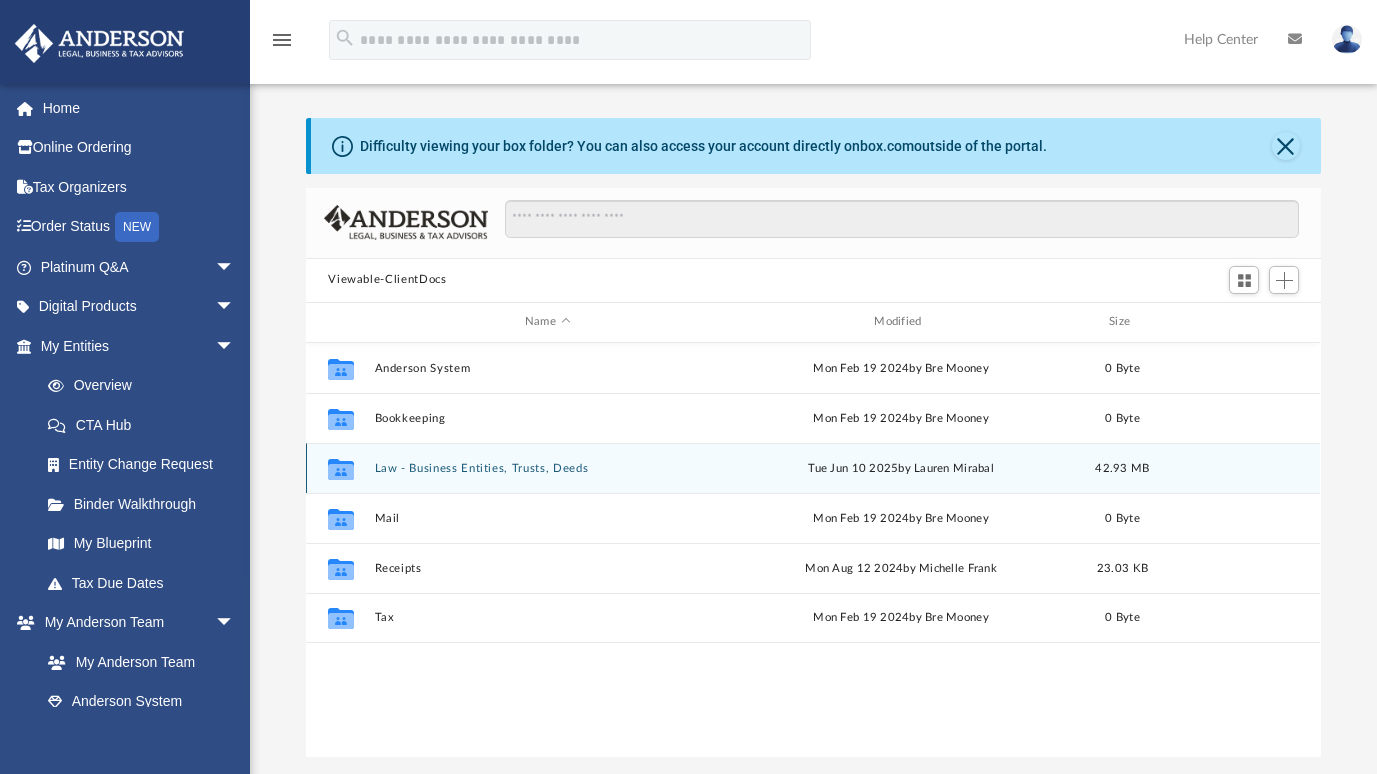 click on "Law - Business Entities, Trusts, Deeds" at bounding box center (547, 468) 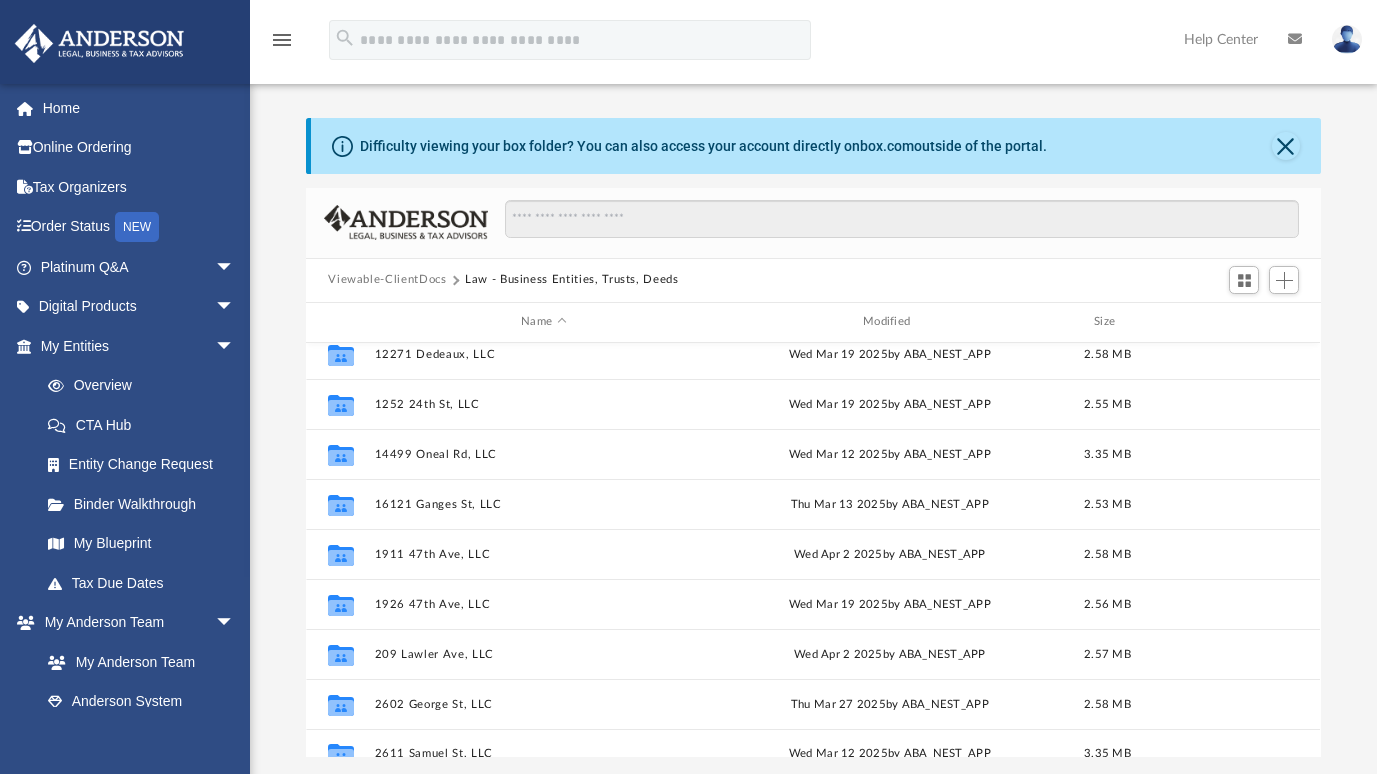 scroll, scrollTop: 0, scrollLeft: 0, axis: both 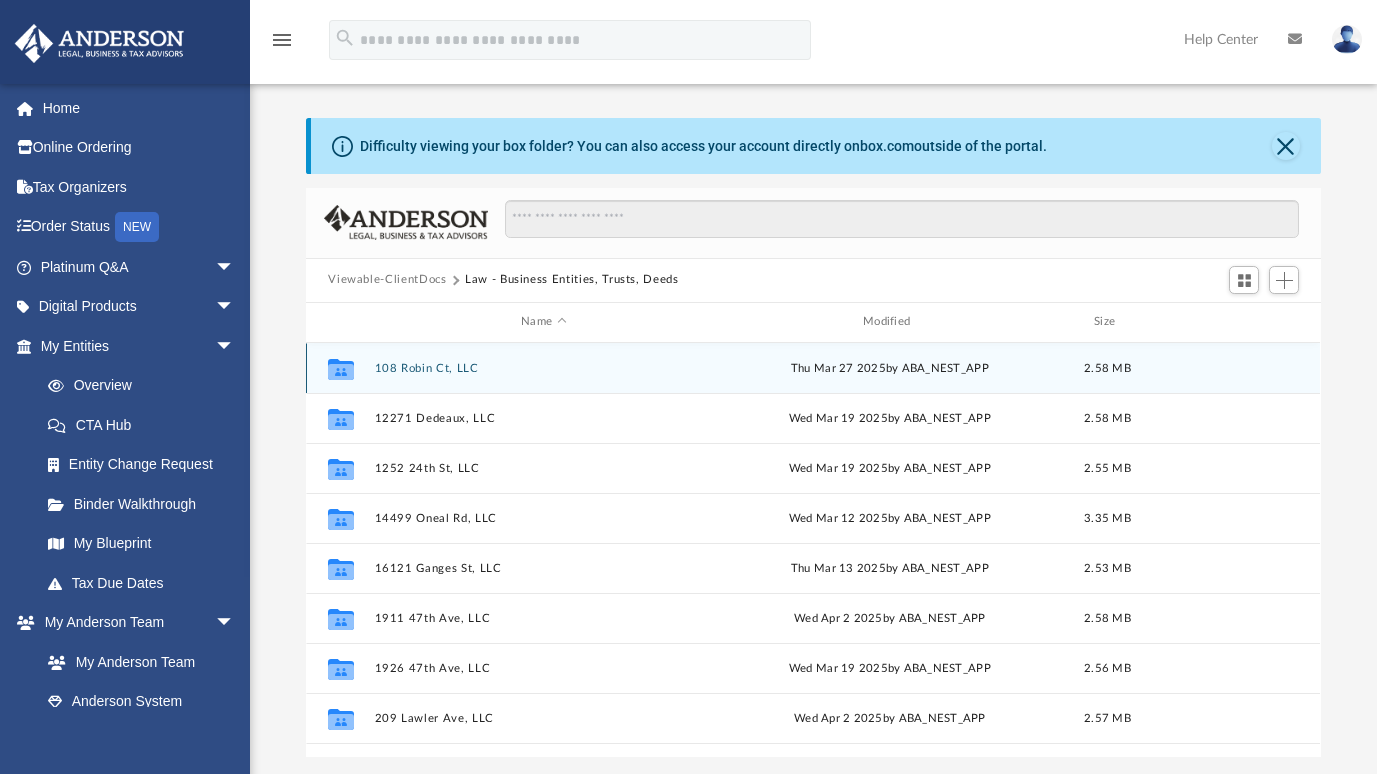 click on "108 Robin Ct, LLC" at bounding box center [544, 368] 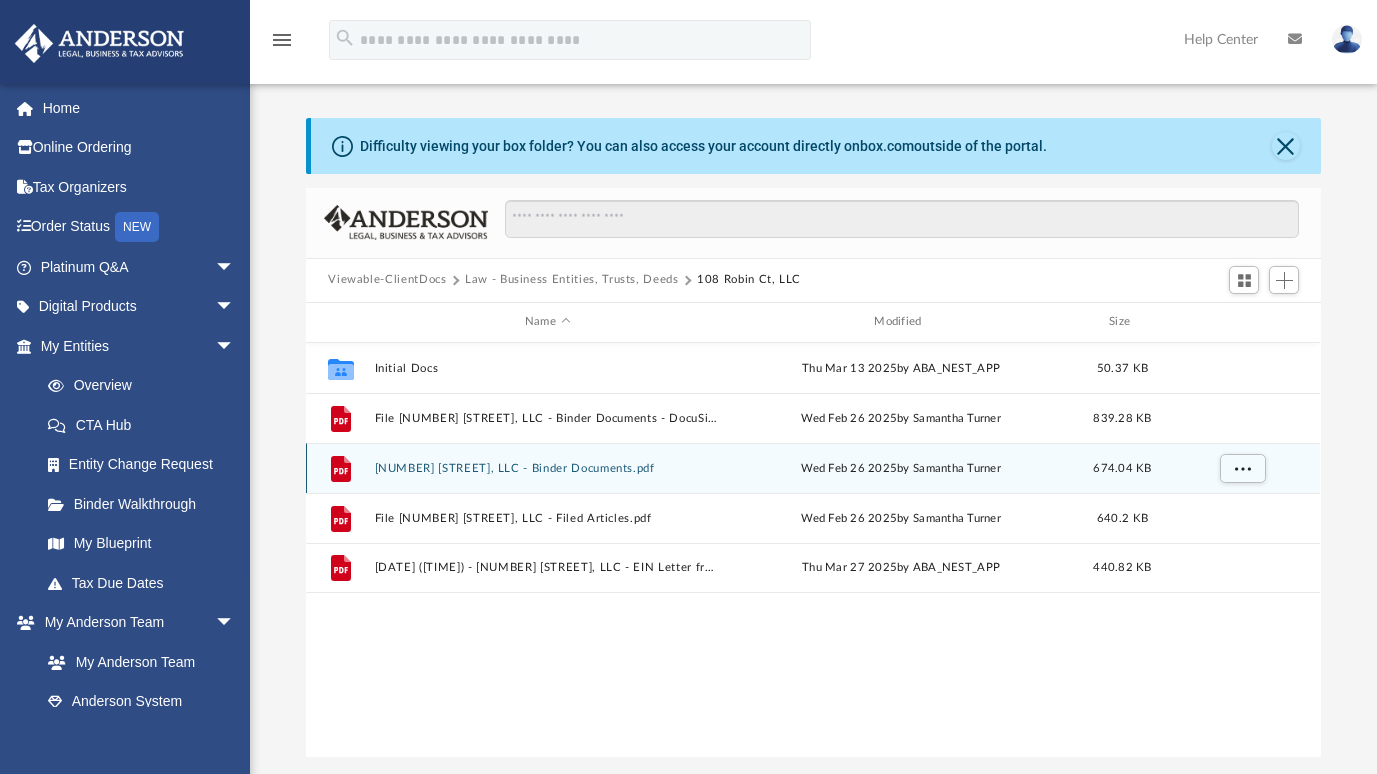 click on "108 Robin Ct, LLC - Binder Documents.pdf" at bounding box center [547, 468] 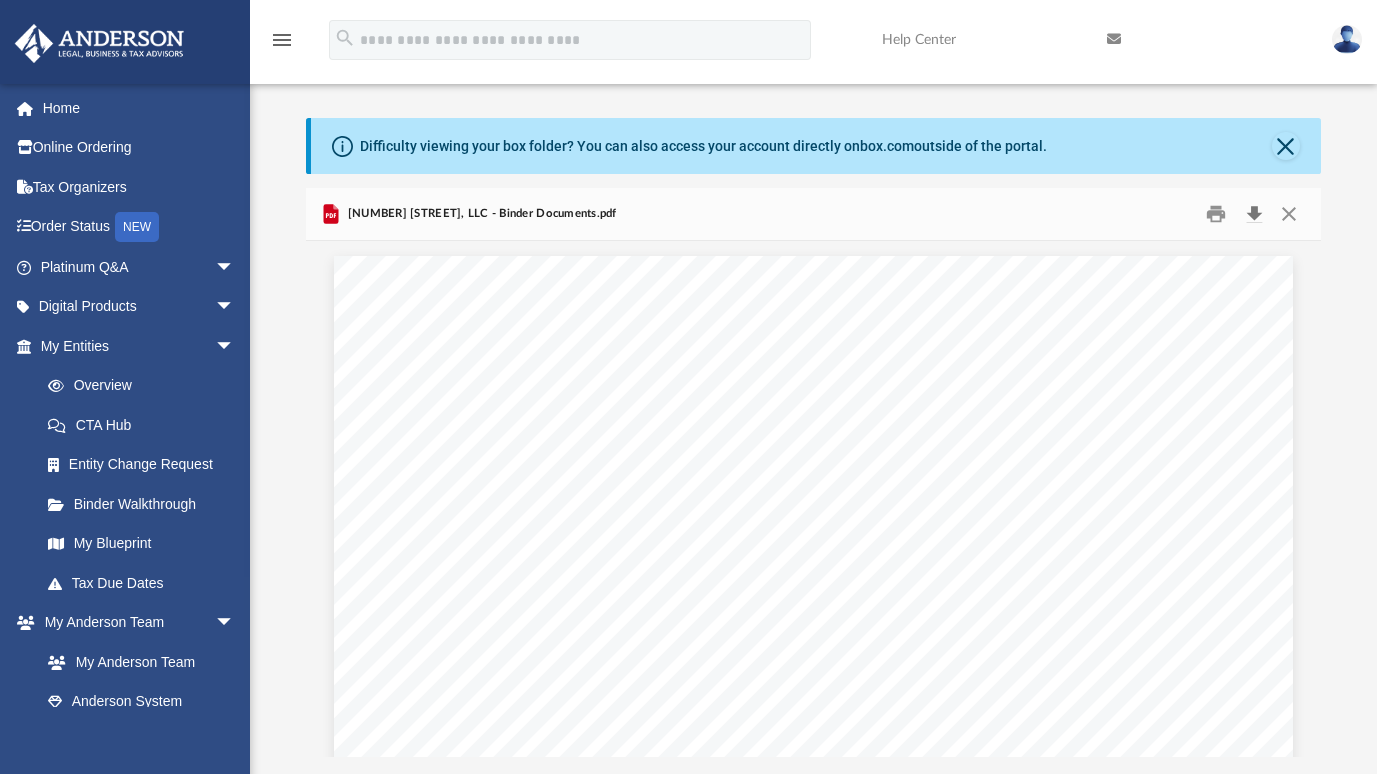 click at bounding box center [1254, 213] 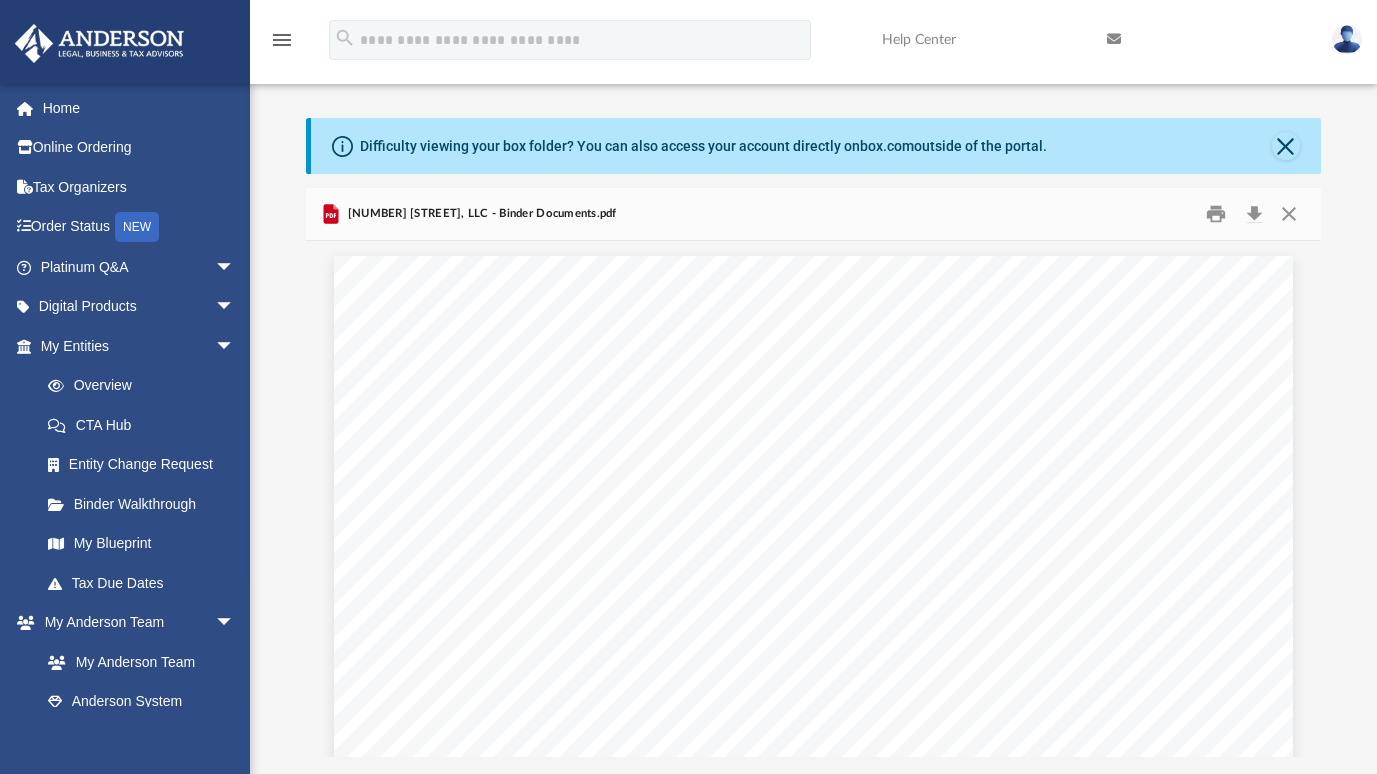 click on "Difficulty viewing your box folder? You can also access your account directly on  box.com  outside of the portal.  No Client Folder Found - Please contact   your team   for assistance.  Viewable-ClientDocs Law - Business Entities, Trusts, Deeds 108 Robin Ct, LLC Name    Modified    Size    Collaborated Folder Initial Docs Thu Mar 13 2025  by ABA_NEST_APP 50.37 KB File 108 Robin Ct, LLC - Binder Documents - DocuSigned.pdf Wed Feb 26 2025  by Samantha Turner 839.28 KB File 108 Robin Ct, LLC - Binder Documents.pdf Wed Feb 26 2025  by Samantha Turner 674.04 KB File 108 Robin Ct, LLC - Filed Articles.pdf Wed Feb 26 2025  by Samantha Turner 640.2 KB File 2025.03.27 (13:18:27) - 108 Robin Ct, LLC - EIN Letter from IRS.pdf Thu Mar 27 2025  by ABA_NEST_APP 440.82 KB 108 Robin Ct, LLC - Binder Documents.pdf Kim Pham 5631 Northwood Dr Riverside ,   California ,   92509 Re:   108 Robin Ct, LLC Dear   Kim Pham Enclosed in this portfolio, you will find your operating agreement for   108 Robin Ct, LLC   and several" at bounding box center [813, 437] 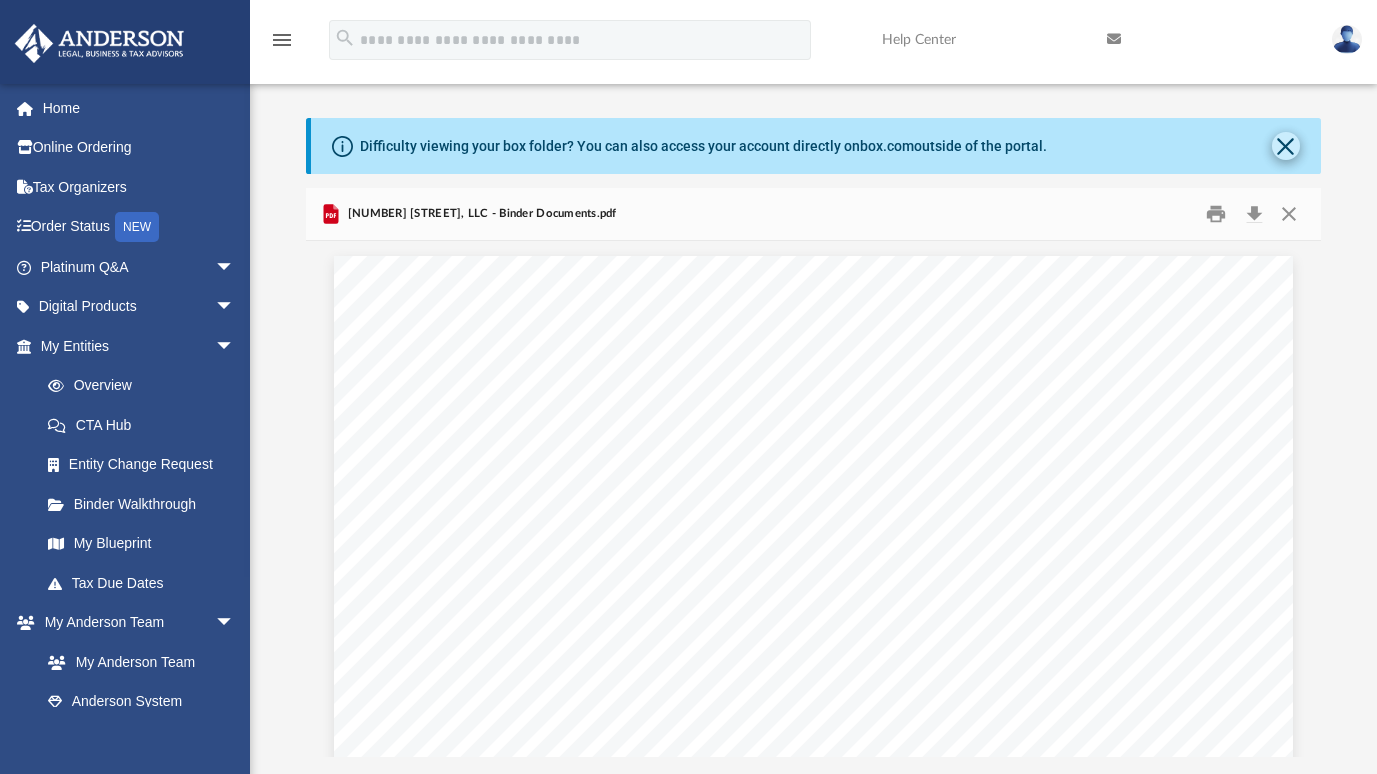 click 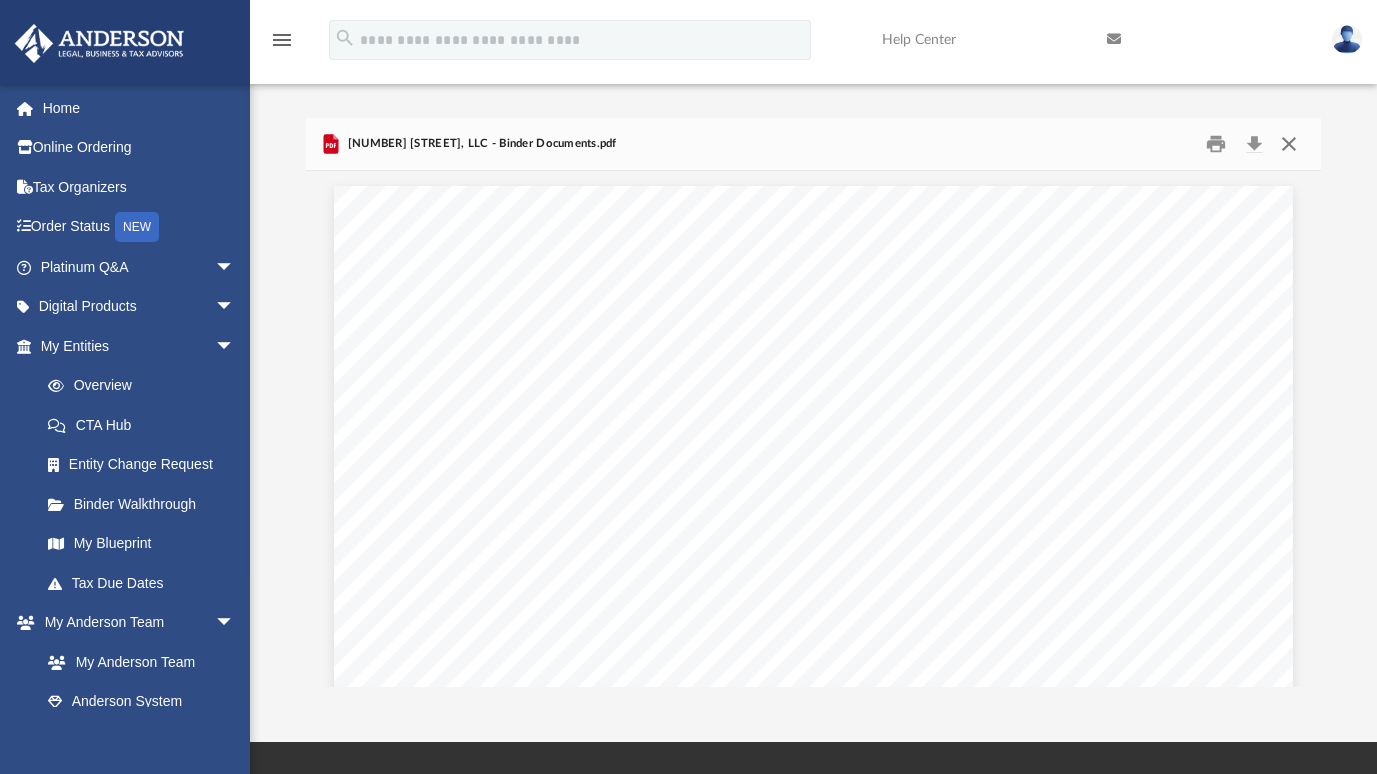 click at bounding box center [1289, 143] 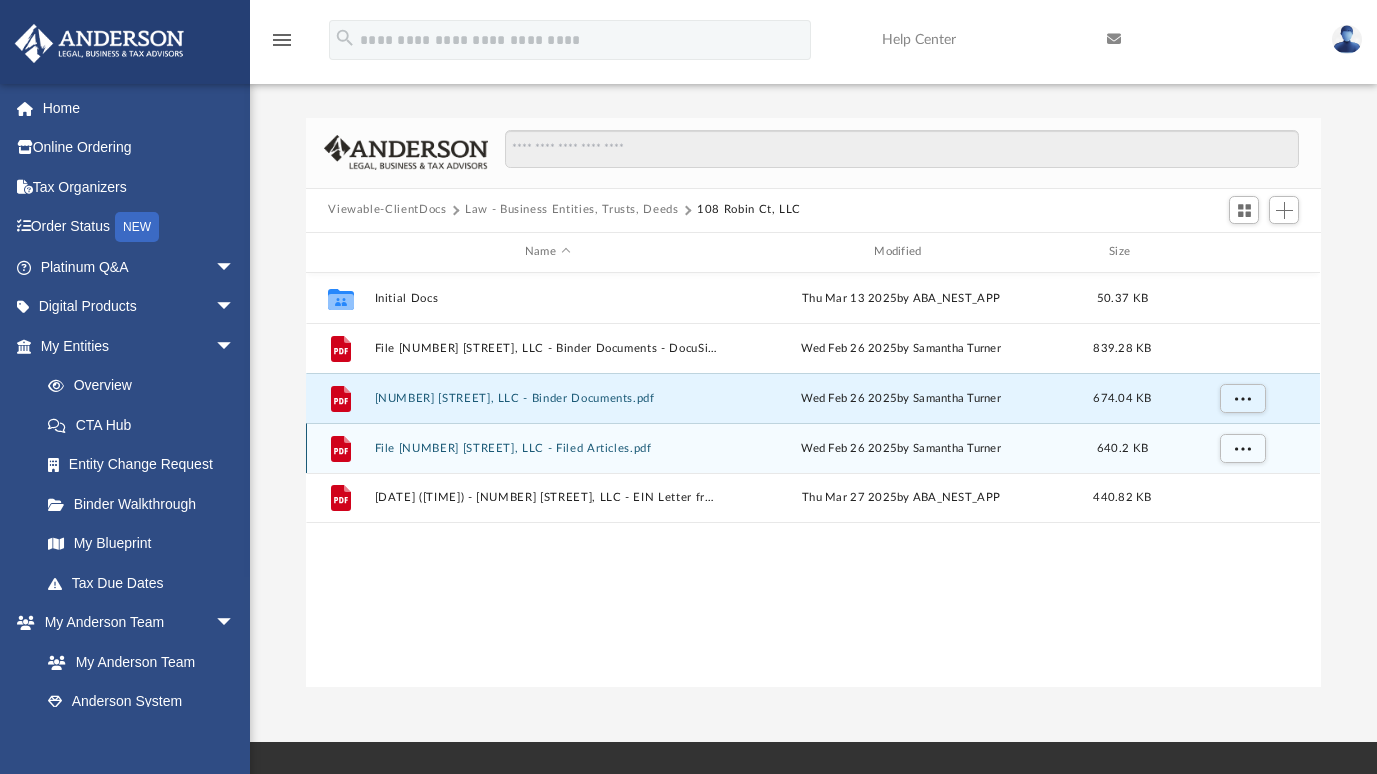 click on "108 Robin Ct, LLC - Filed Articles.pdf" at bounding box center [547, 448] 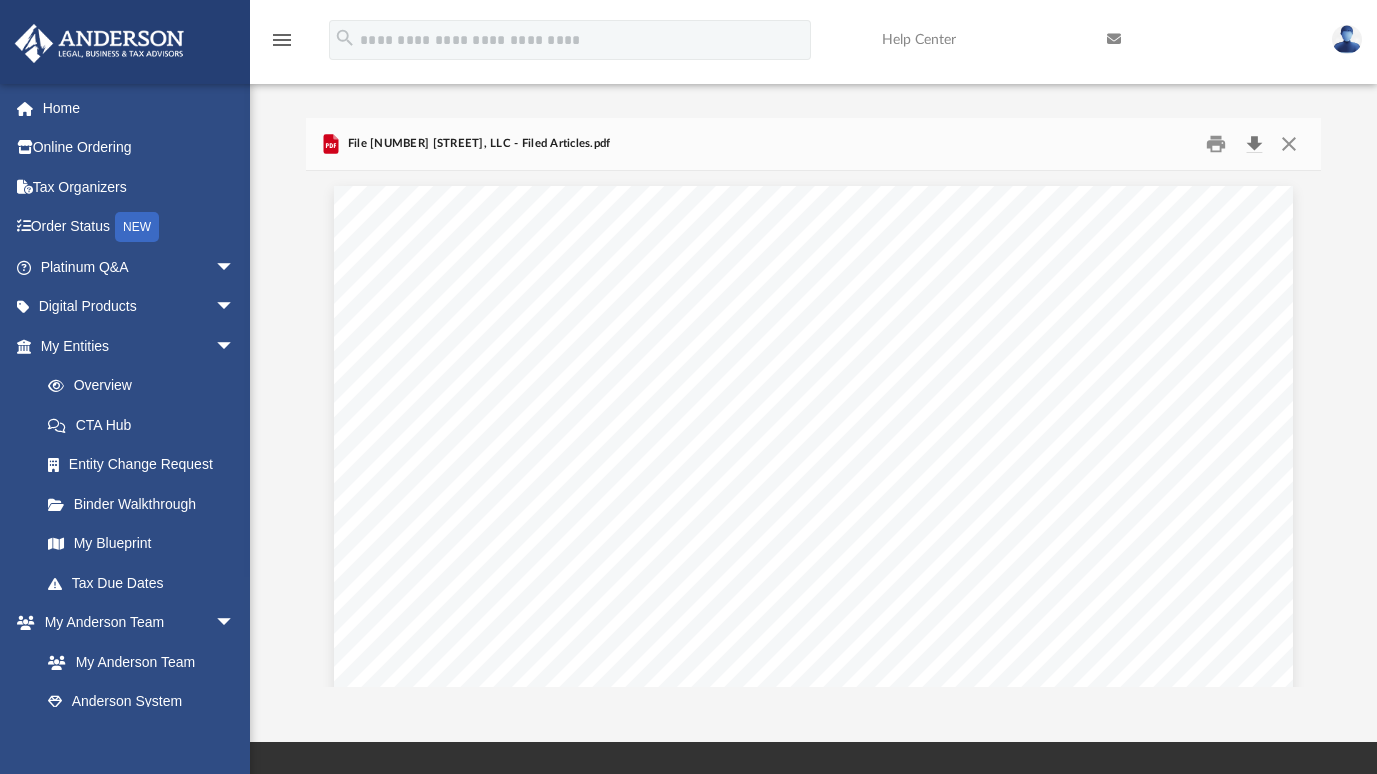 click at bounding box center [1254, 143] 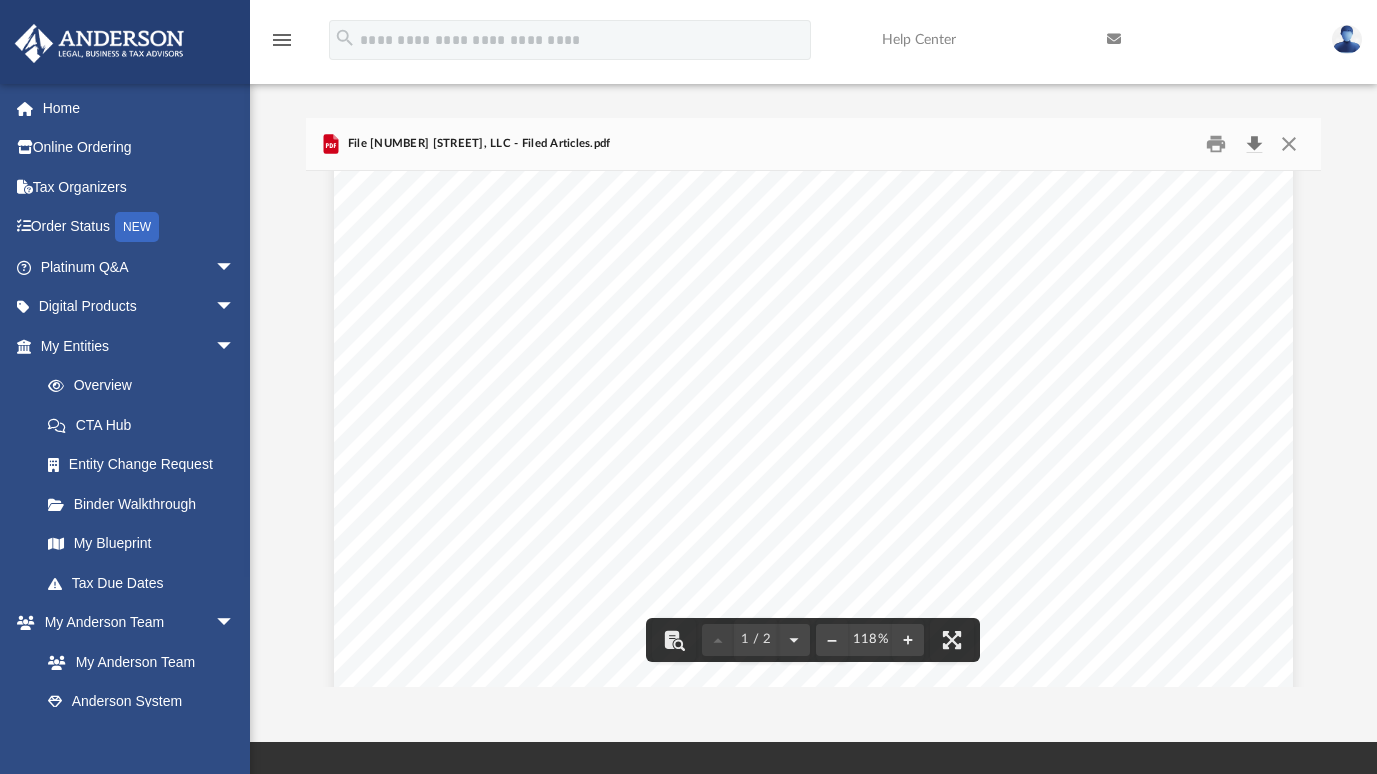 scroll, scrollTop: 0, scrollLeft: 0, axis: both 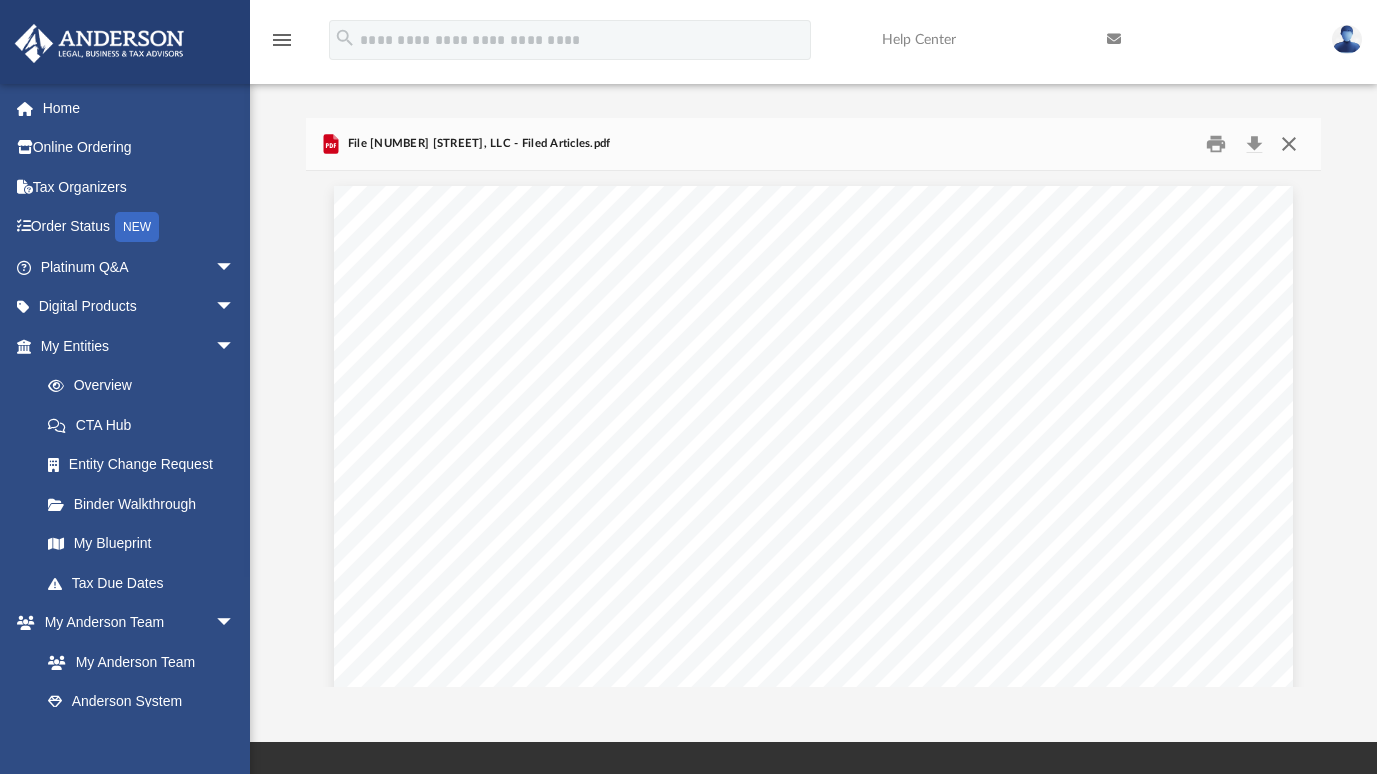 click at bounding box center (1289, 143) 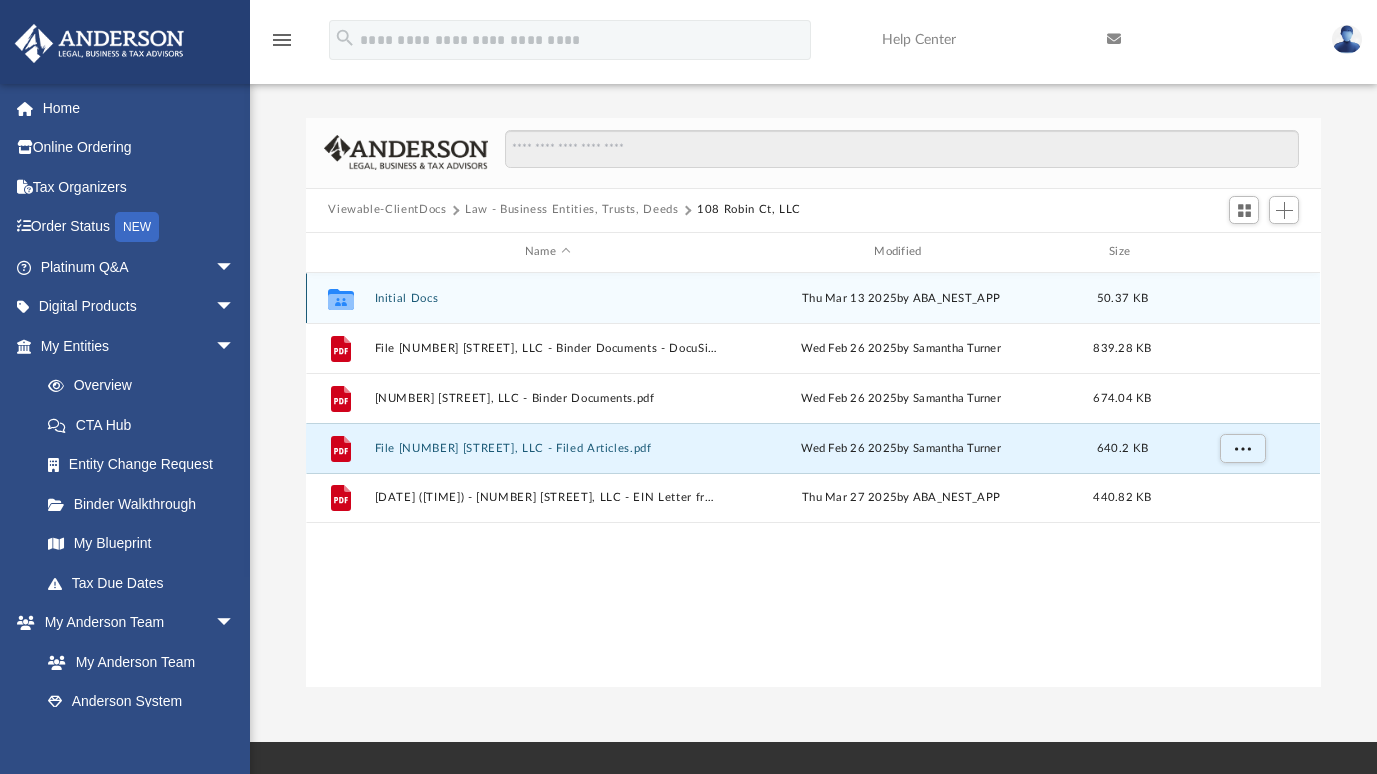 click on "Initial Docs" at bounding box center [547, 298] 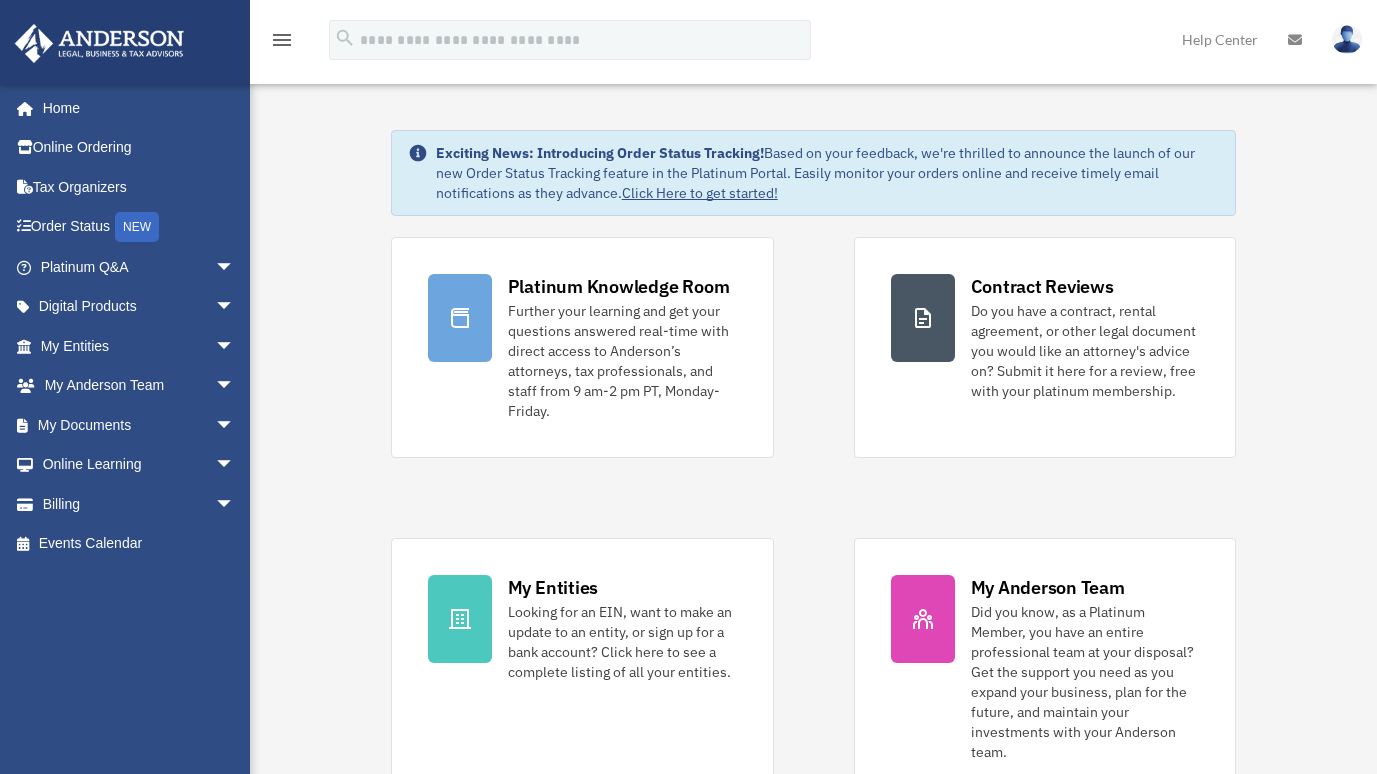 scroll, scrollTop: 0, scrollLeft: 0, axis: both 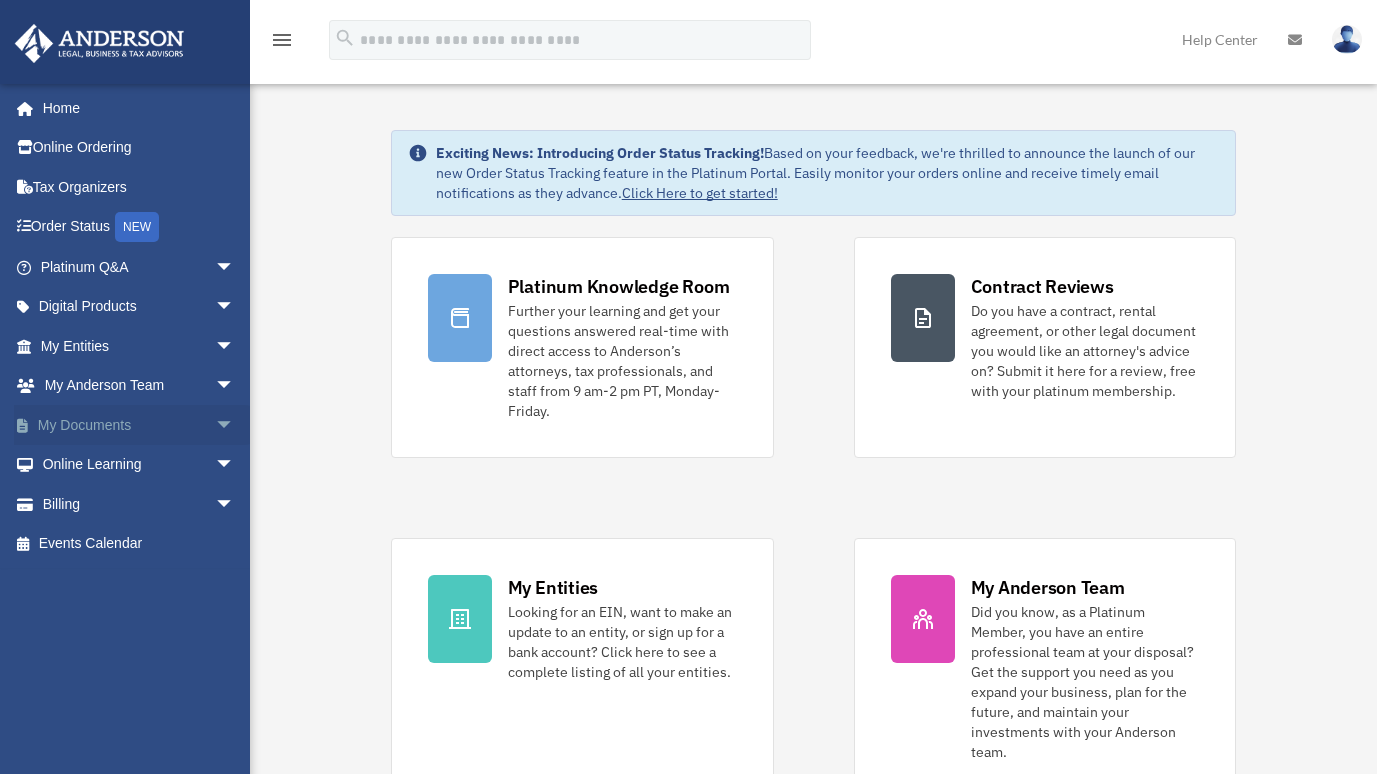 click on "arrow_drop_down" at bounding box center [235, 425] 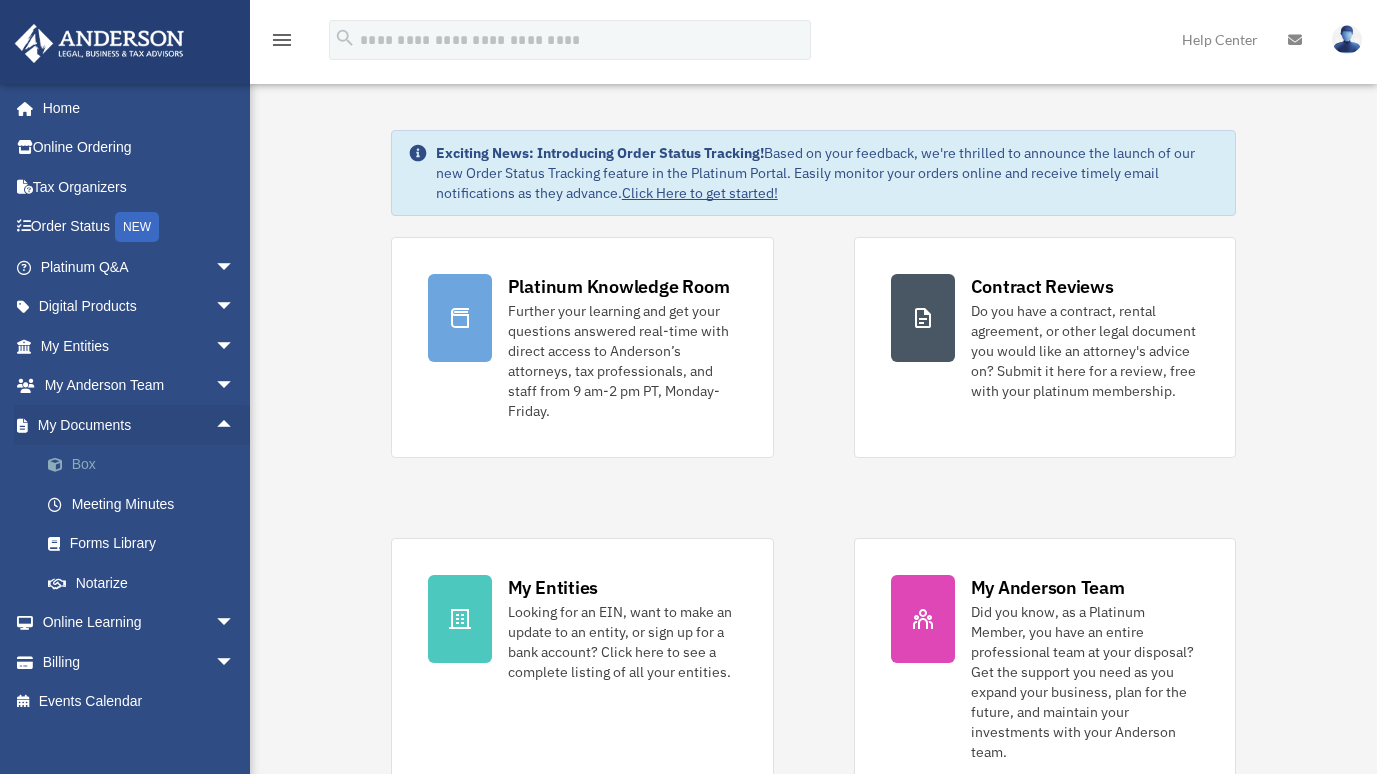 click on "Box" at bounding box center (146, 465) 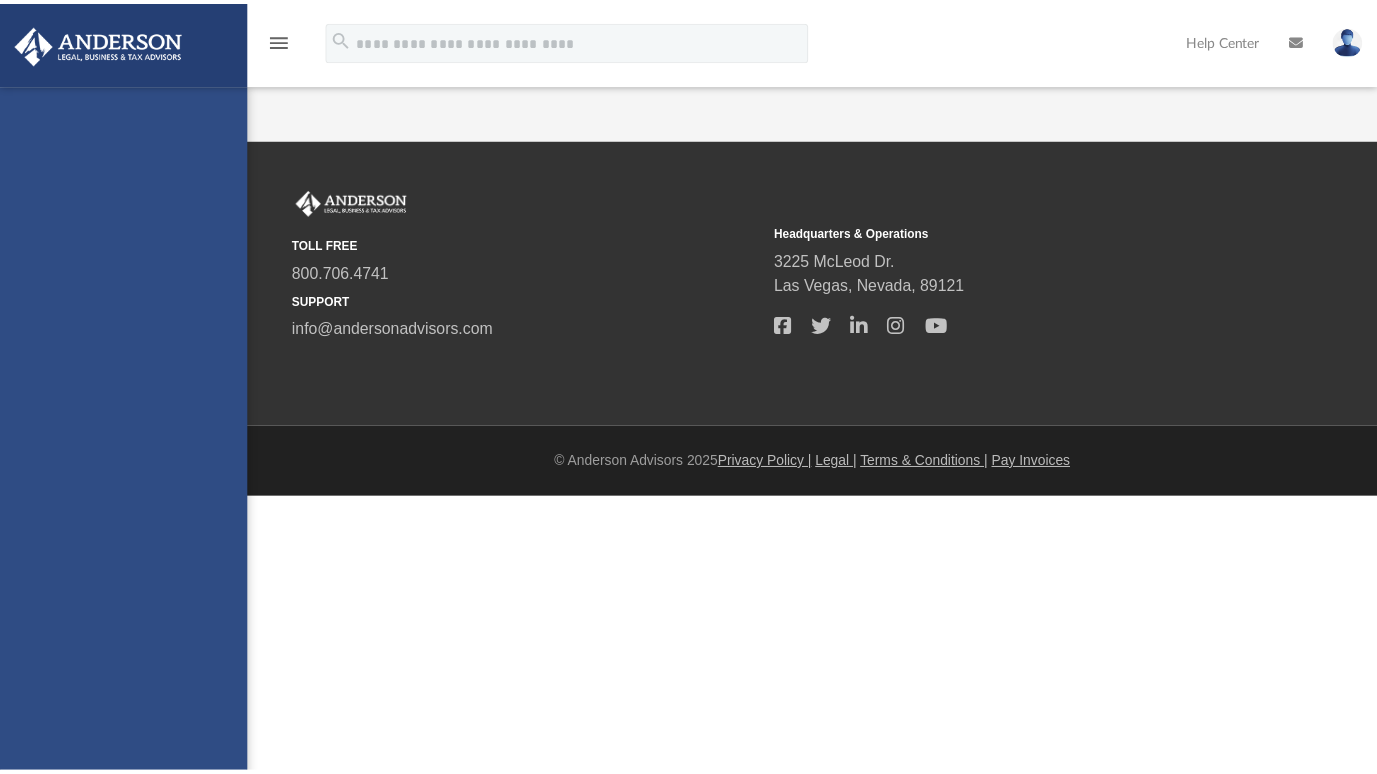 scroll, scrollTop: 0, scrollLeft: 0, axis: both 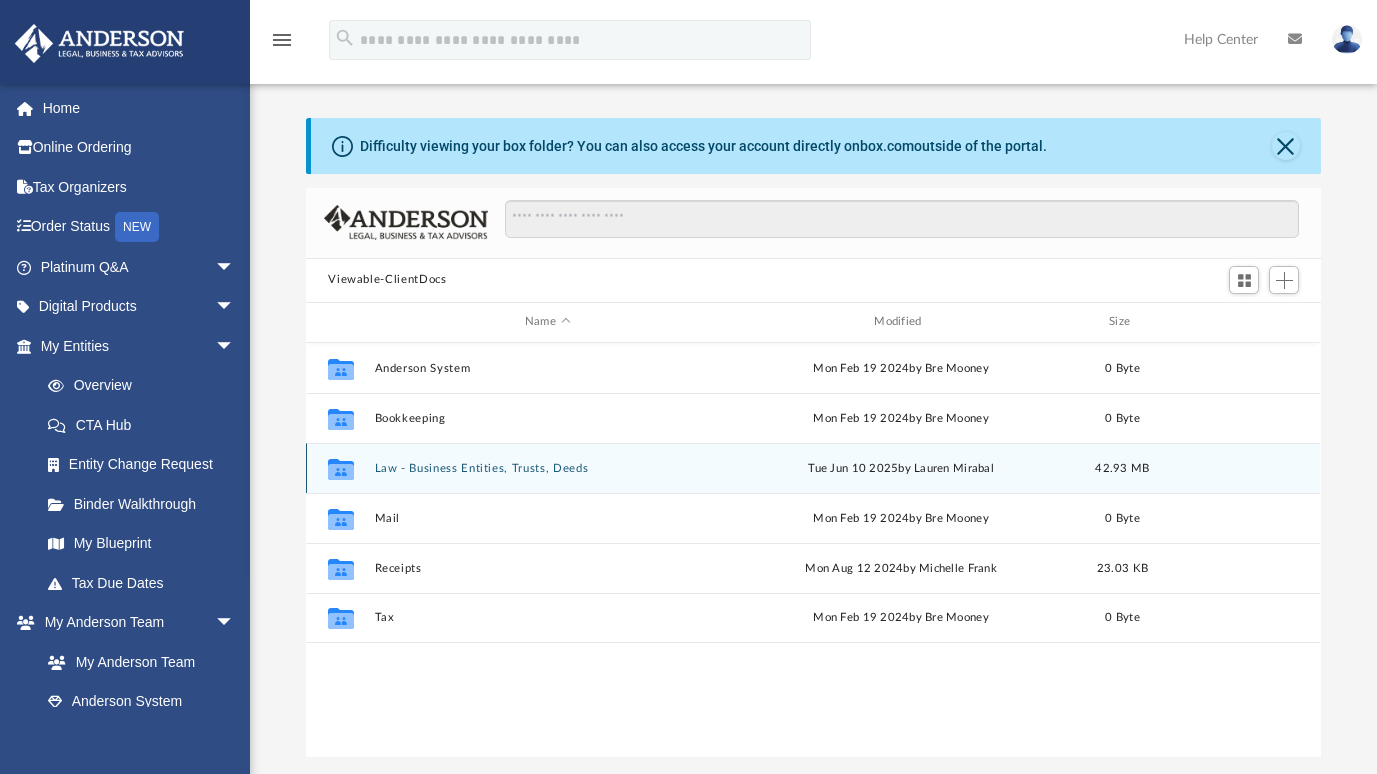 click on "Law - Business Entities, Trusts, Deeds" at bounding box center (547, 468) 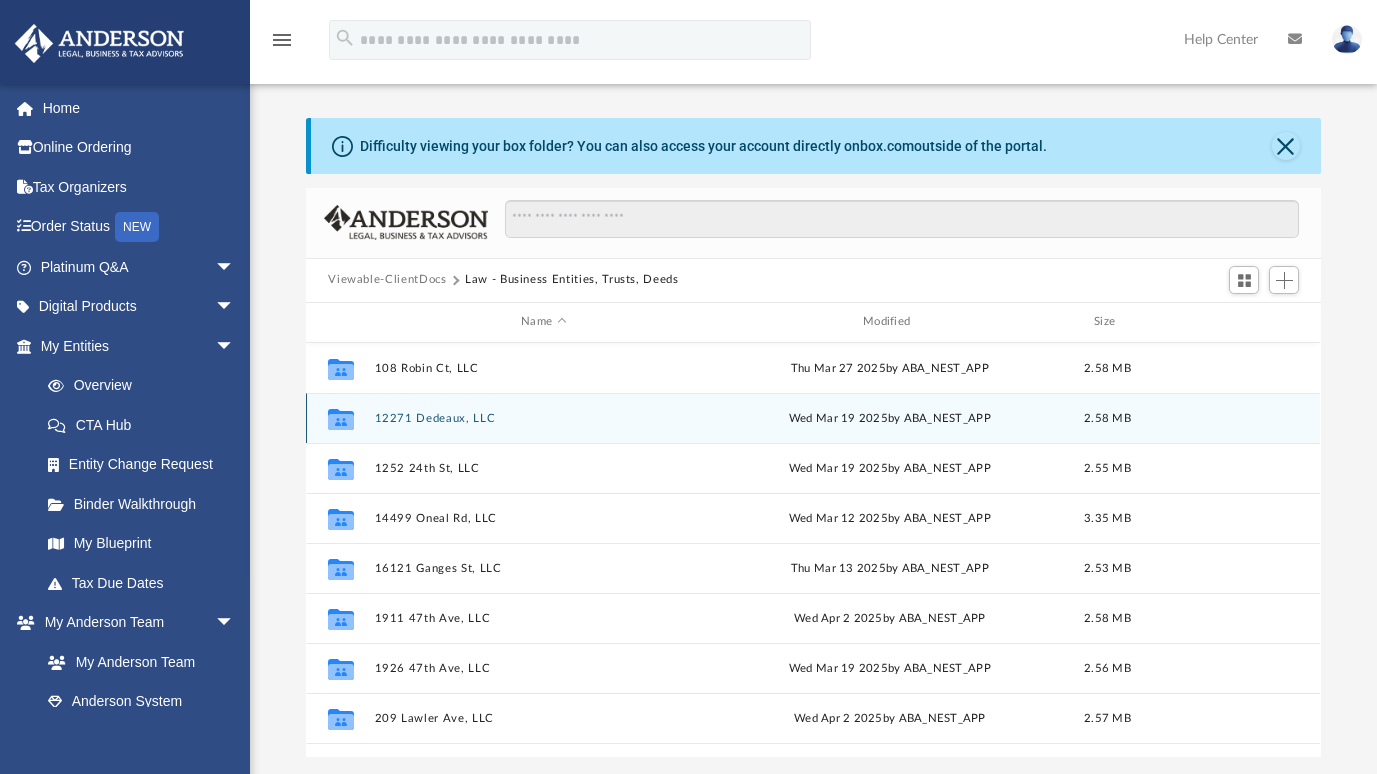 click on "12271 Dedeaux, LLC" at bounding box center (544, 418) 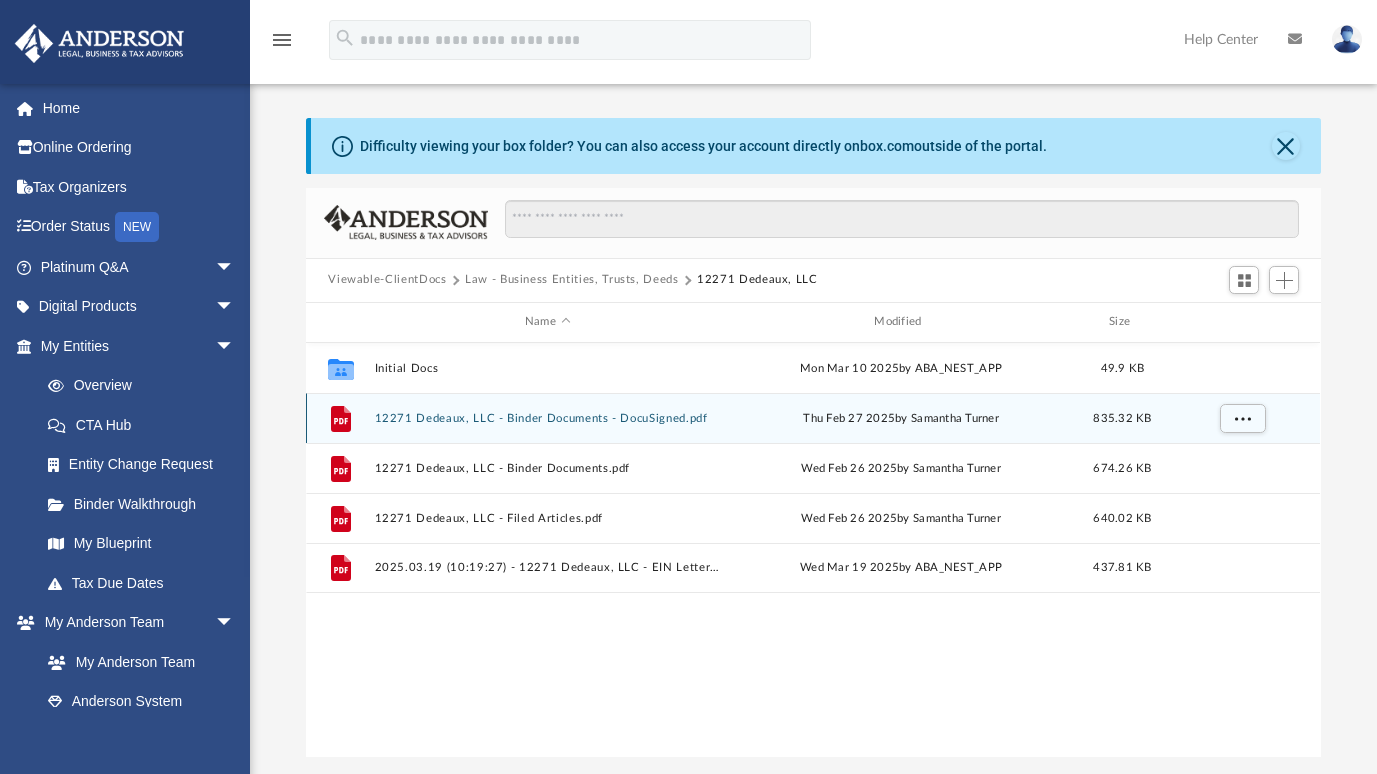 click on "12271 Dedeaux, LLC - Binder Documents - DocuSigned.pdf" at bounding box center (547, 418) 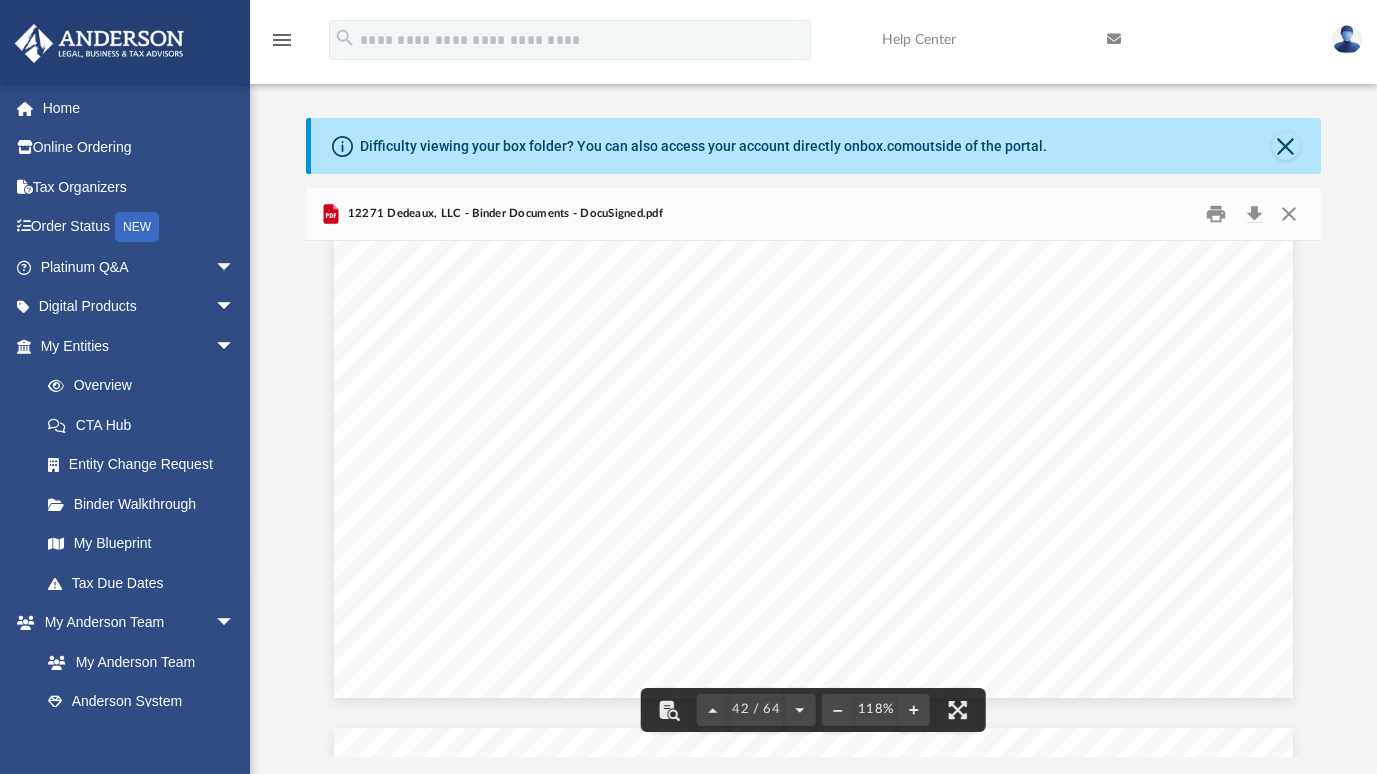 scroll, scrollTop: 52913, scrollLeft: 0, axis: vertical 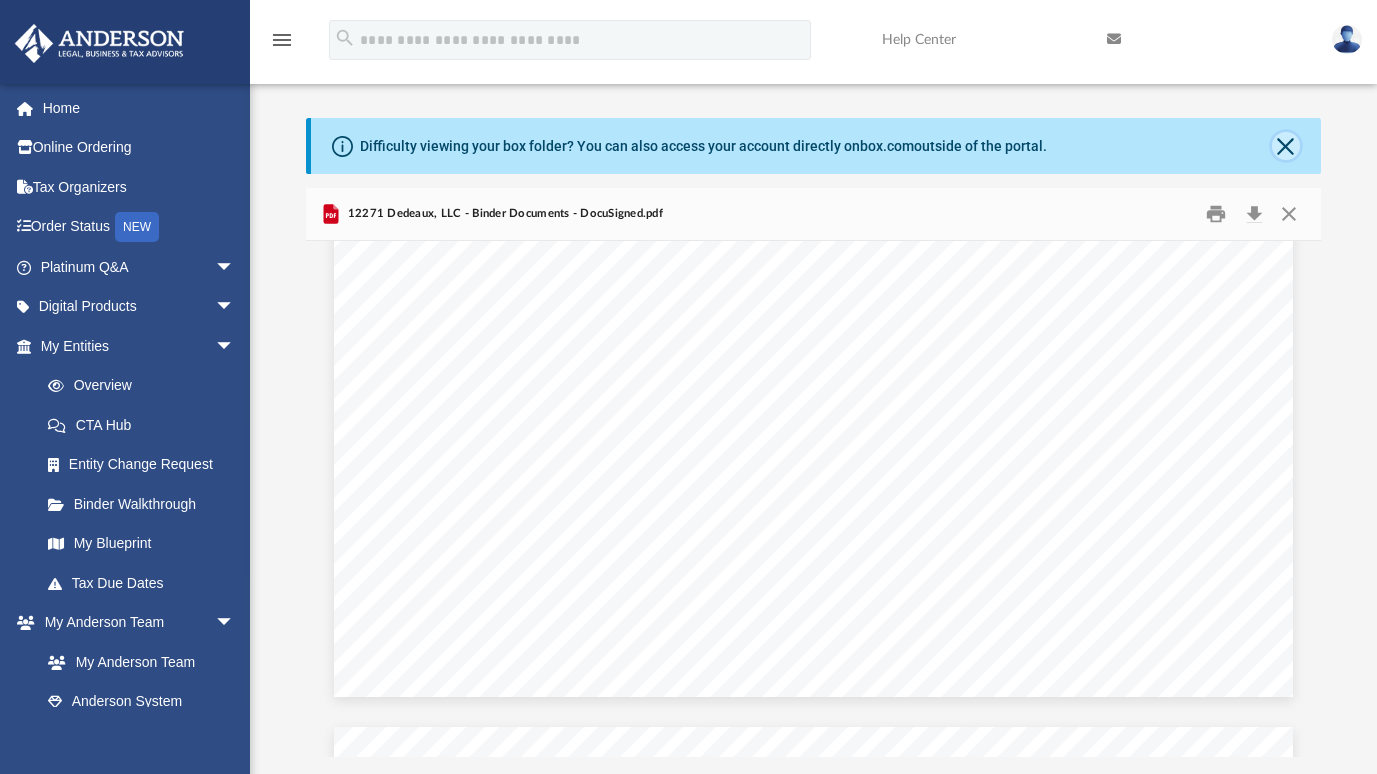 click 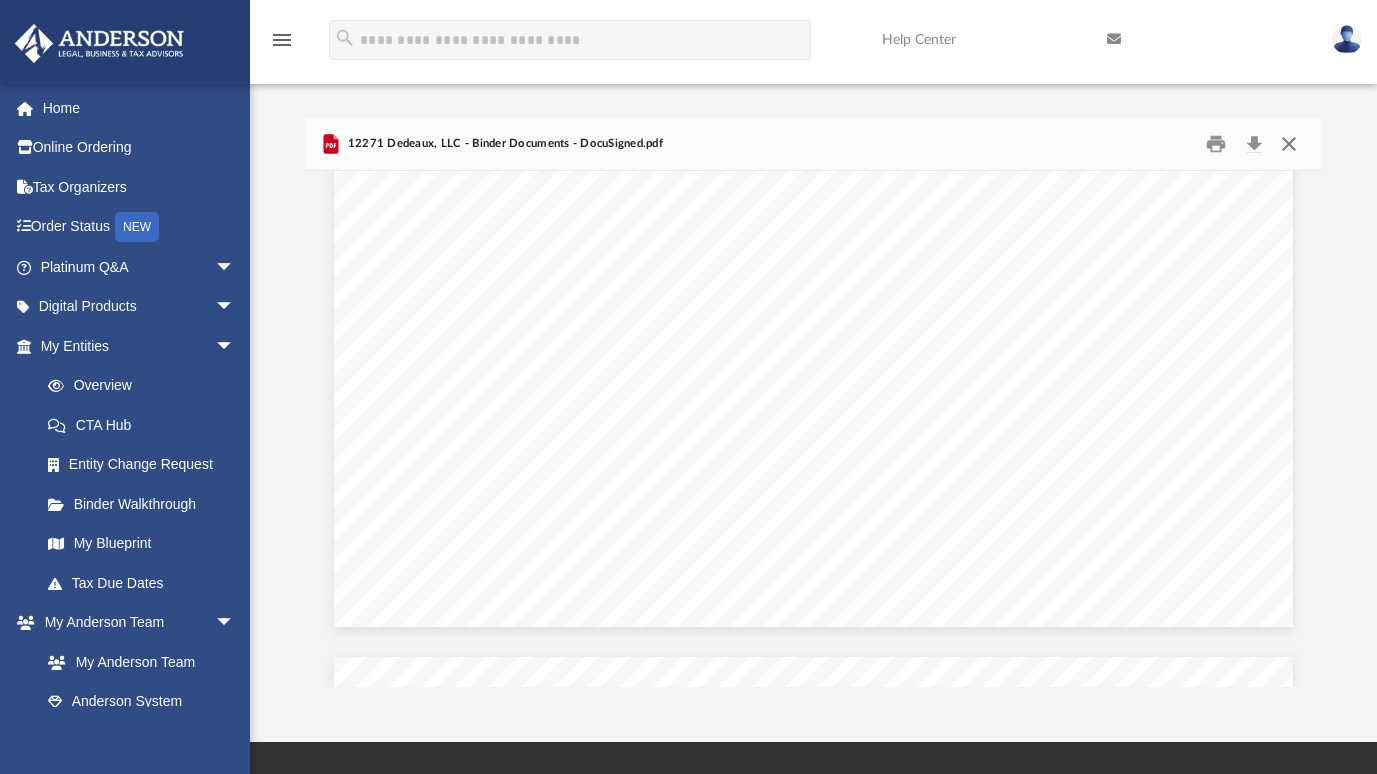 click at bounding box center (1289, 143) 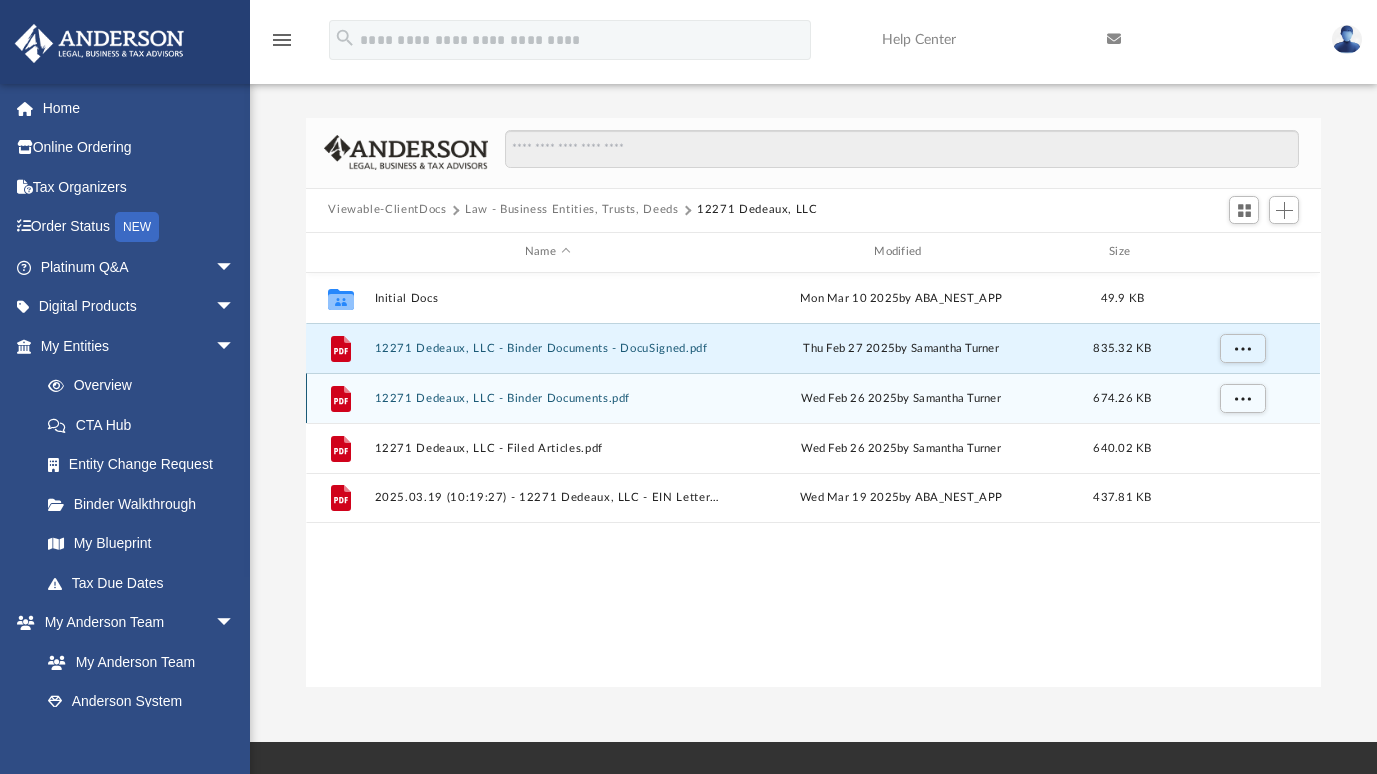 click on "12271 Dedeaux, LLC - Binder Documents.pdf" at bounding box center (547, 398) 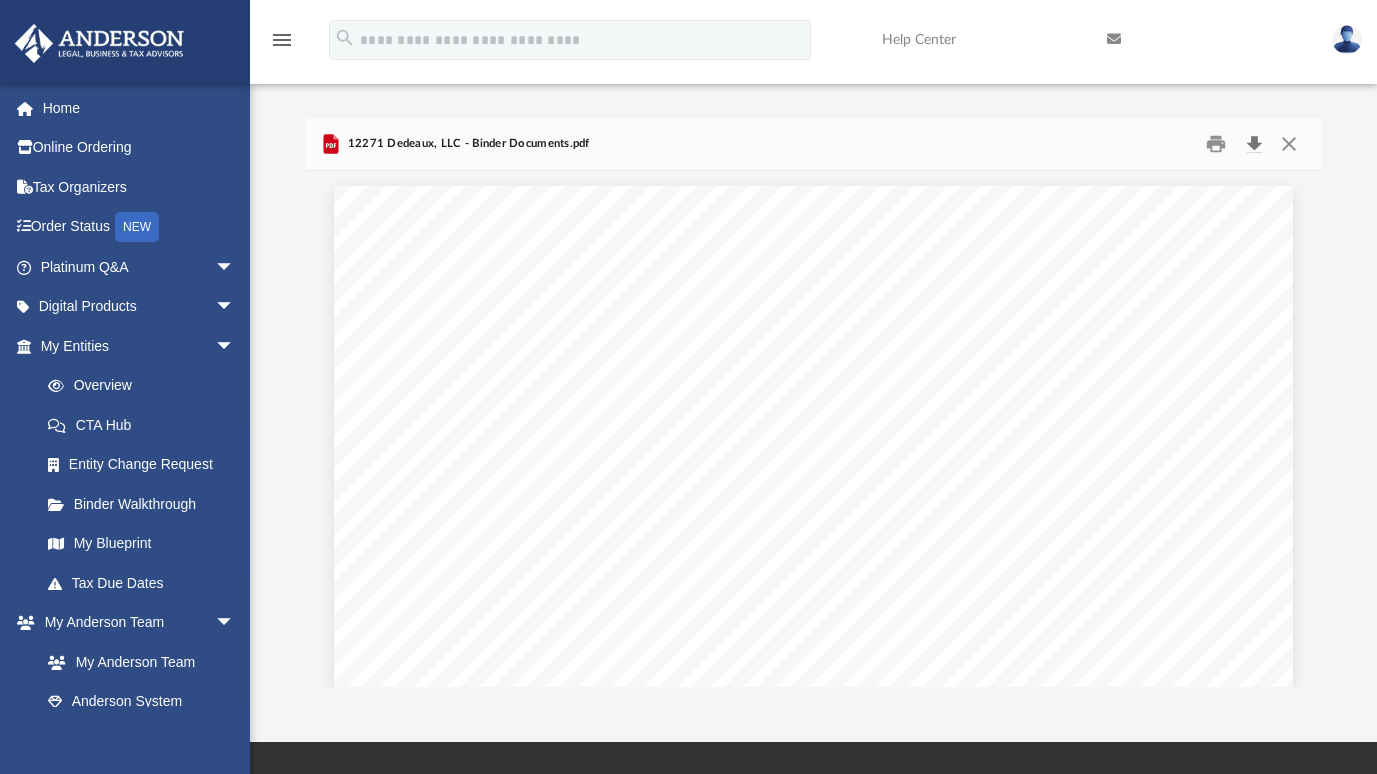 click at bounding box center [1254, 143] 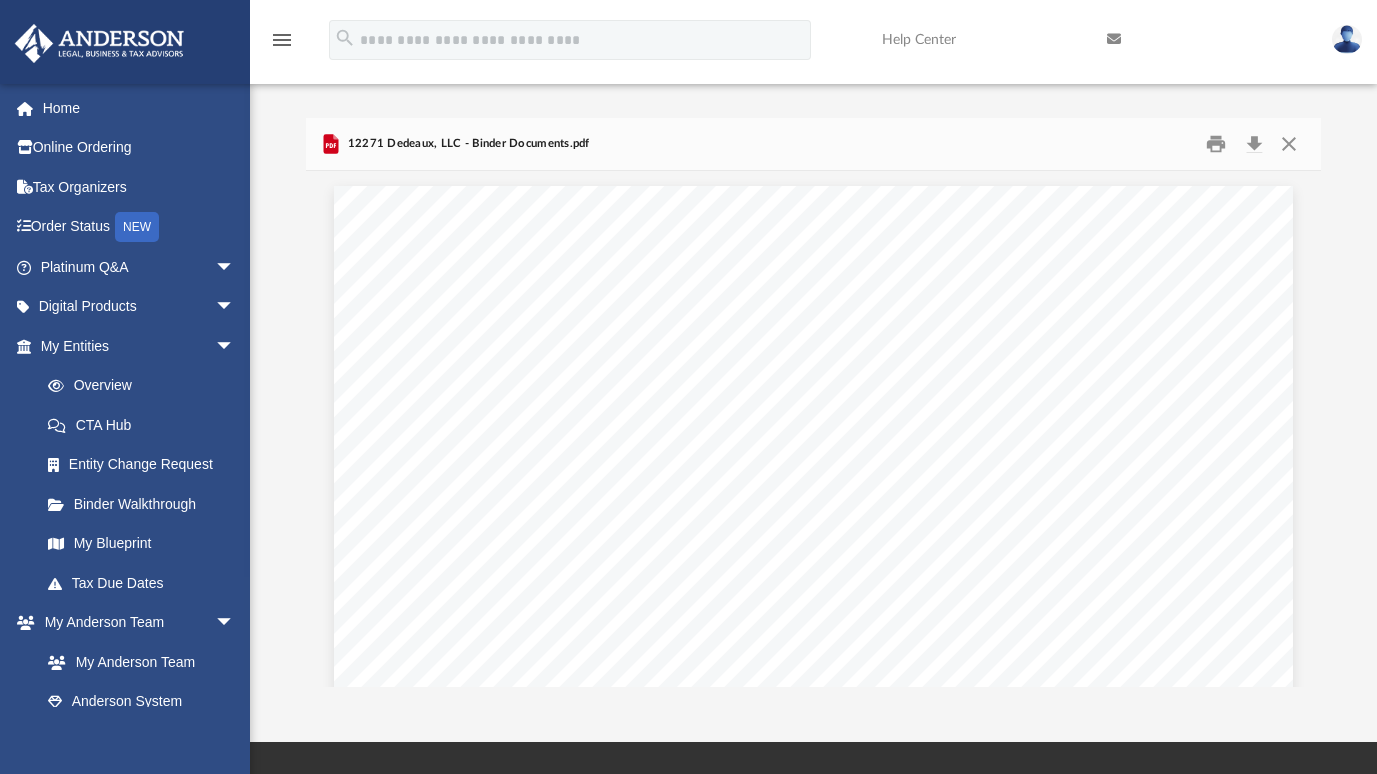 click on "Kim Pham 5631 Northwood Dr Riverside ,   California ,   92509 Re:   12271 Dedeaux, LLC Dear   Kim Pham Enclosed in this portfolio, you will find your operating agreement for   12271 Dedeaux, LLC   and several other important documents for the creation and operation of your new Company. You are responsible for reading and reviewing, for accuracy, all of the information in this portfolio. After your review, you will need to complete several tasks to   finalize the establishment of your Company. Here is a synopsis of what steps are required with detailed information following in each section: Overview   –   Here, you will find information about your Company, such as members, EIN, etc. State/Tax Filings   –   Your EIN application and filed Articles of Organization.   Review this section! LLC Agreement   –   Your Company operating agreement and schedule of members are located in this section. Membership Certificates   –   This section contains your   membership   certificate. Assignments   –   Banking" at bounding box center [813, 806] 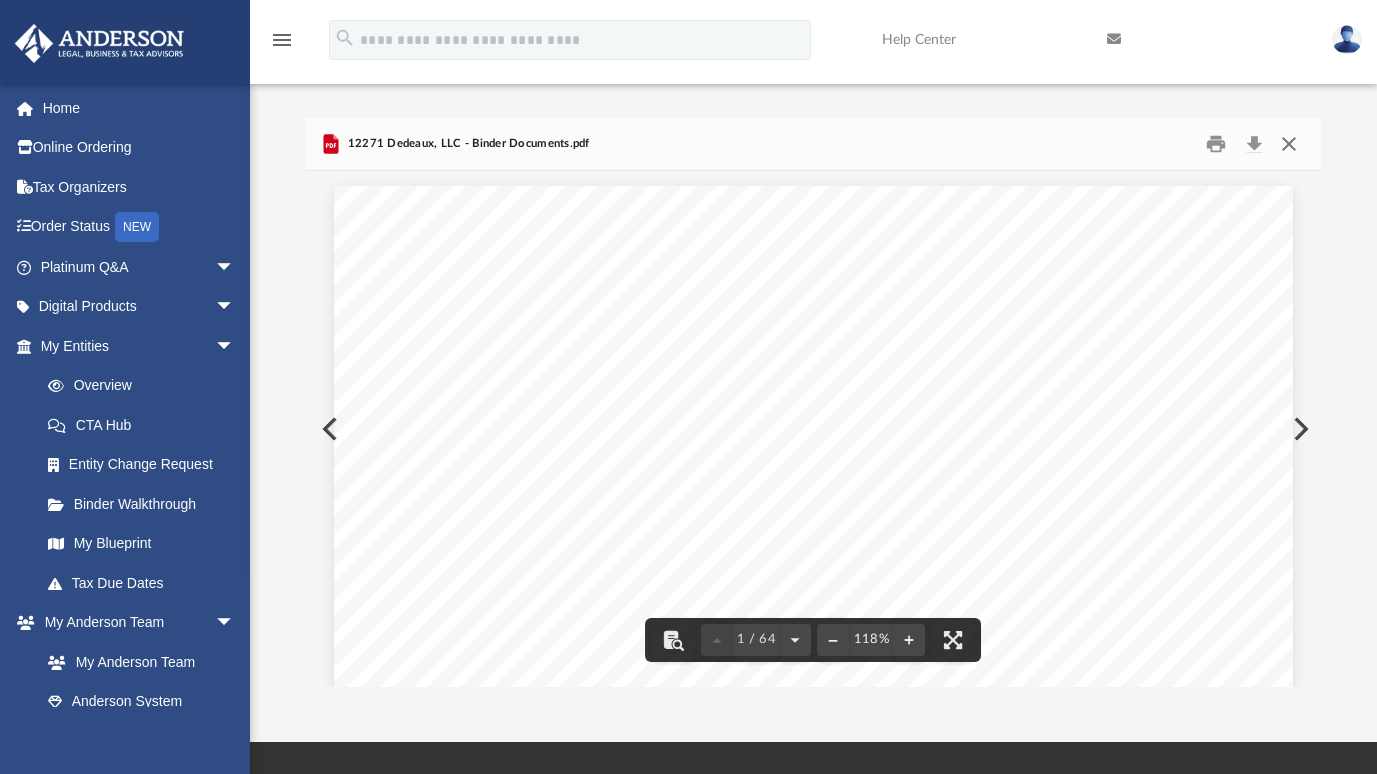 click at bounding box center [1289, 143] 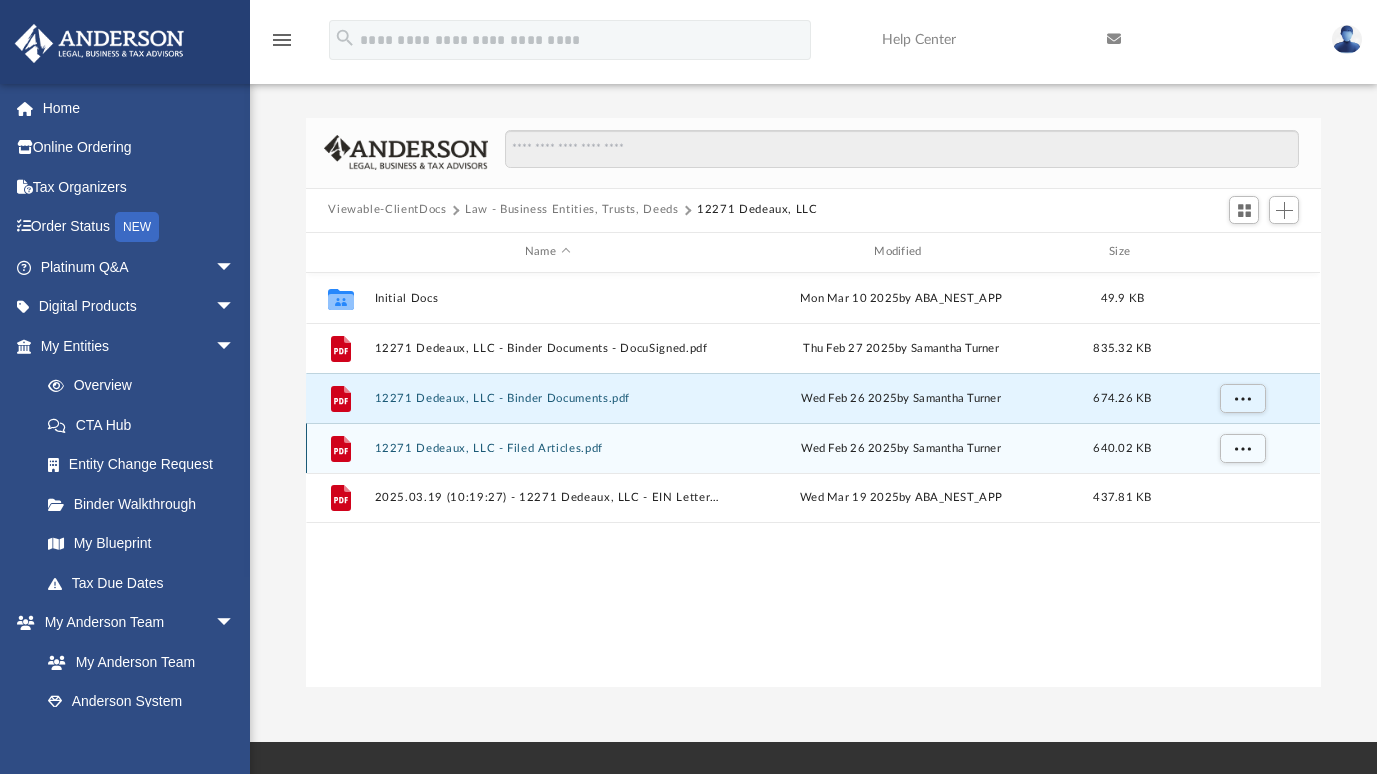 click on "12271 Dedeaux, LLC - Filed Articles.pdf" at bounding box center [547, 448] 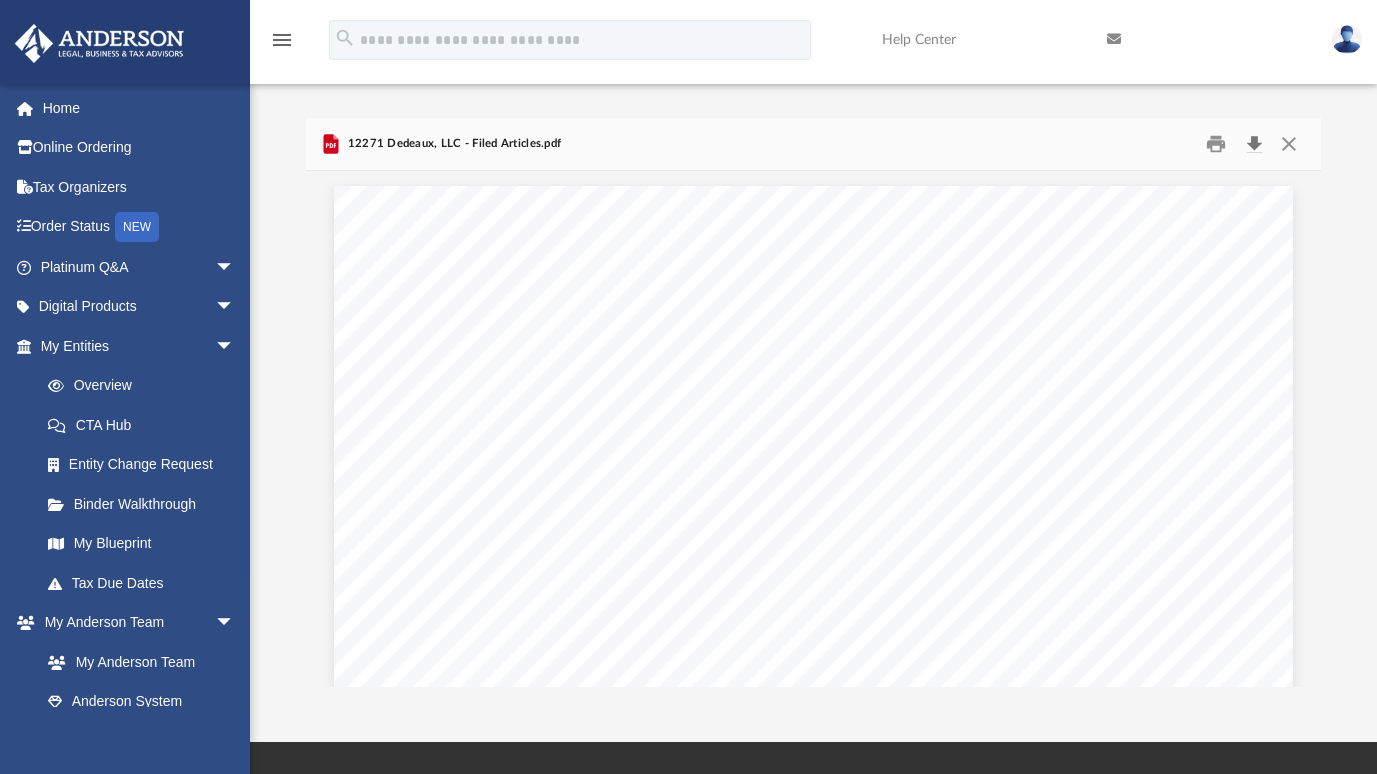 click at bounding box center [1254, 143] 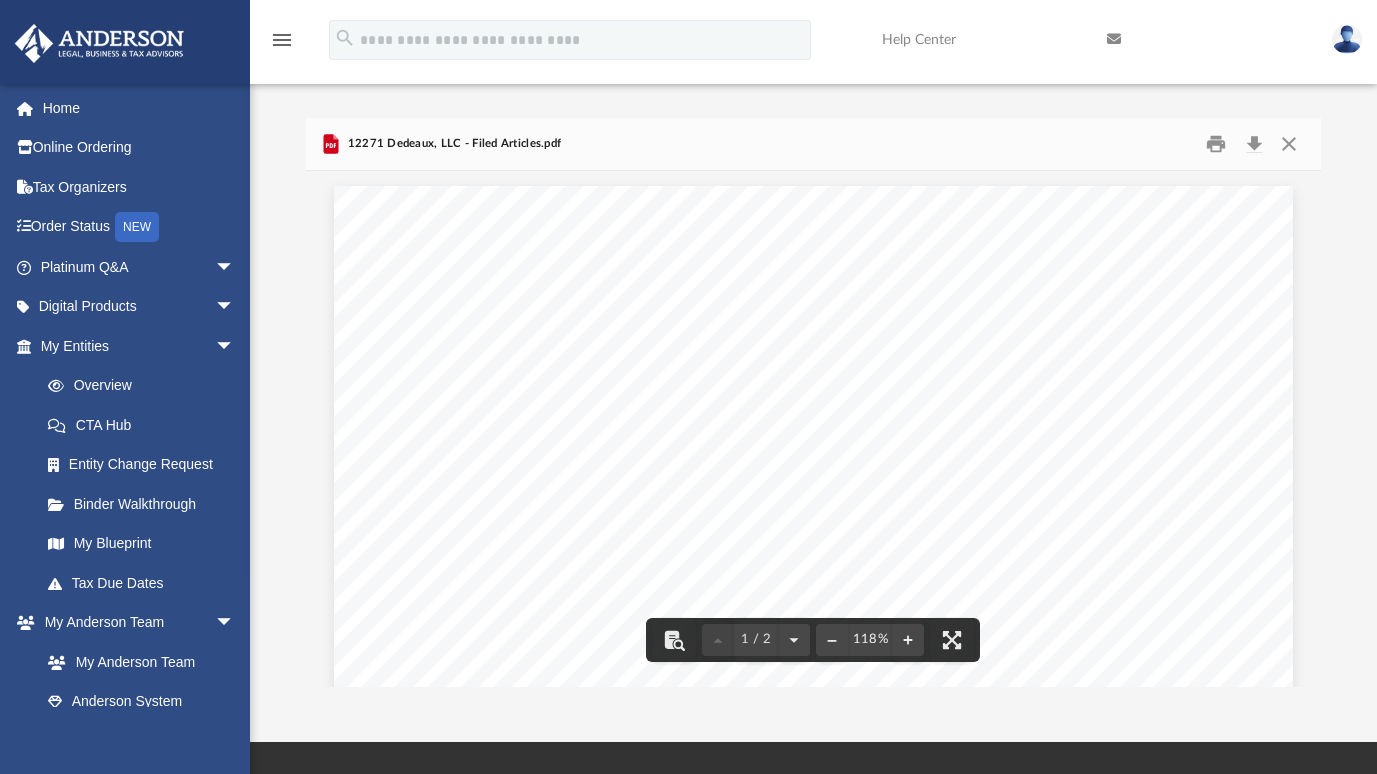 click on "F0100 Fee:   $ 50 2025135916 Mississippi Limited Liability Company Certificate of Formation Business Information Business Type:   Limited Liability Company Business Name:   12271 Dedeaux, LLC Business Email:   ra@andersonadvisors.com NAICS Code/Nature of Business 531390 - Other Activities Related to Real Estate Registered Agent Name:   ANDERSON REGISTERED AGENTS, INC. Address:   4780 I-55 N, Ste 100-106 Jackson, MS 39211 Signature The undersigned certifies that: 1) he/she has notified the above-named registered agent of this appointment; 2) he/she has provided the agent an address for the company, and; 3) the agent has agreed to serve as registered agent for this company By entering my name in the space provided, I certify that I am authorized to file this document on behalf of this entity, have examined the document and, to the best of my knowledge and belief, it is true, correct and complete as of this day   02/26/2025 . Name:   Address: Samantha Turner Organizer 3225 McLeod Drive, Suite 100 Filed:" at bounding box center [813, 806] 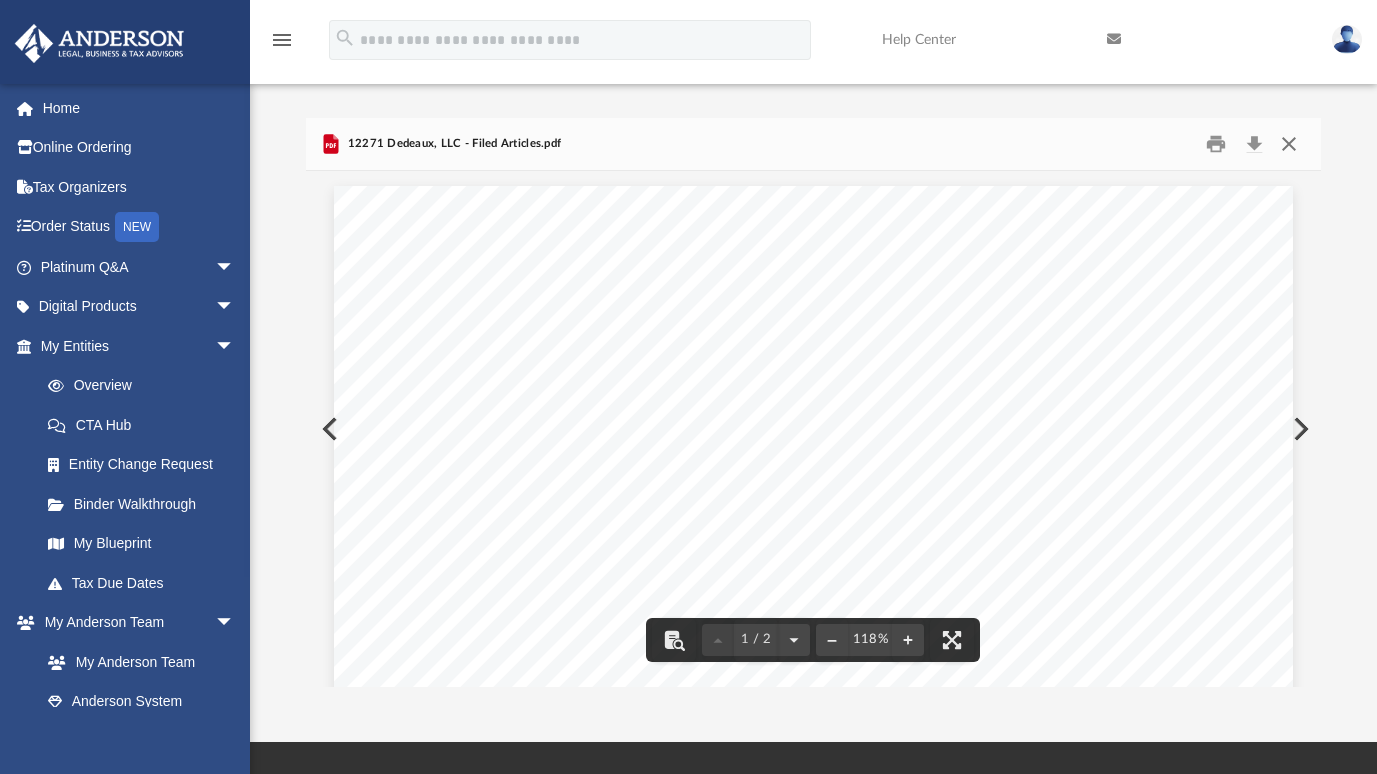 click at bounding box center (1289, 143) 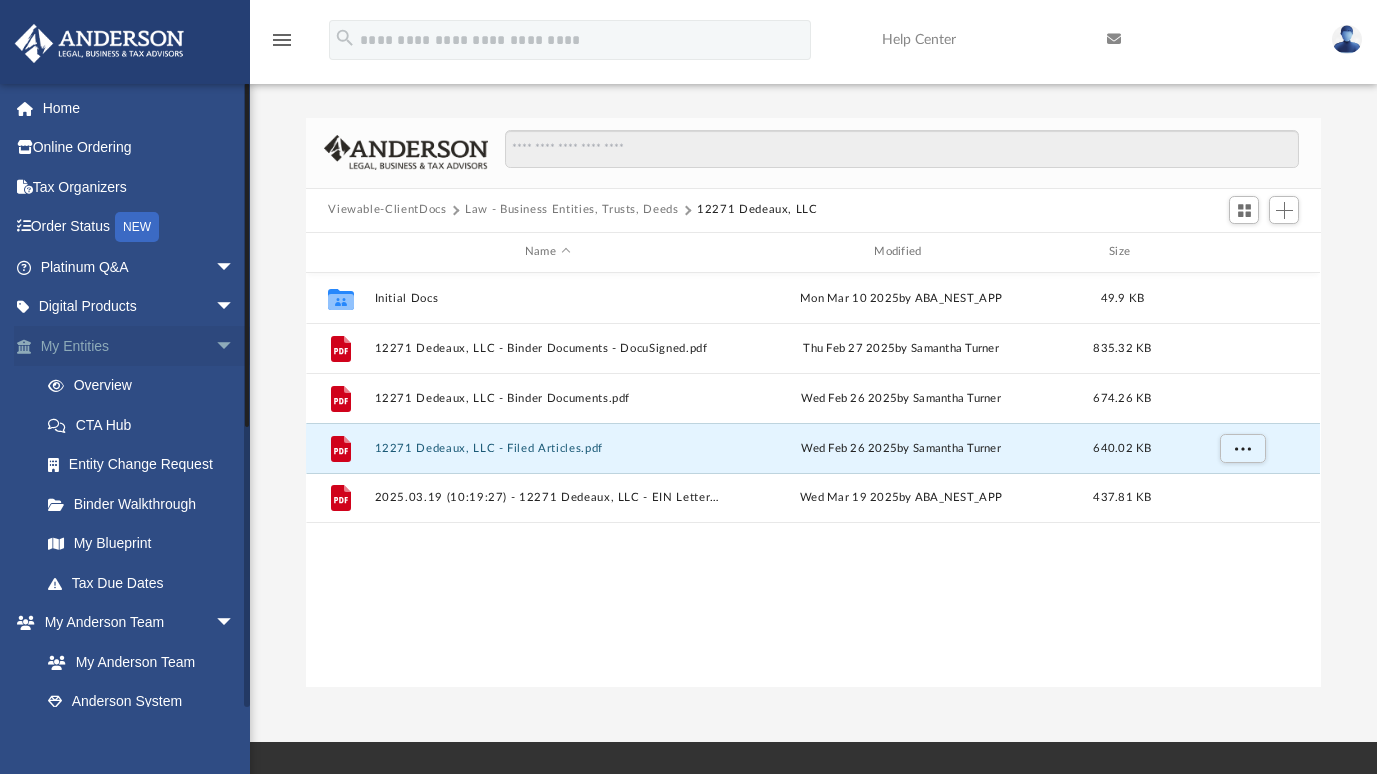 click on "arrow_drop_down" at bounding box center [235, 346] 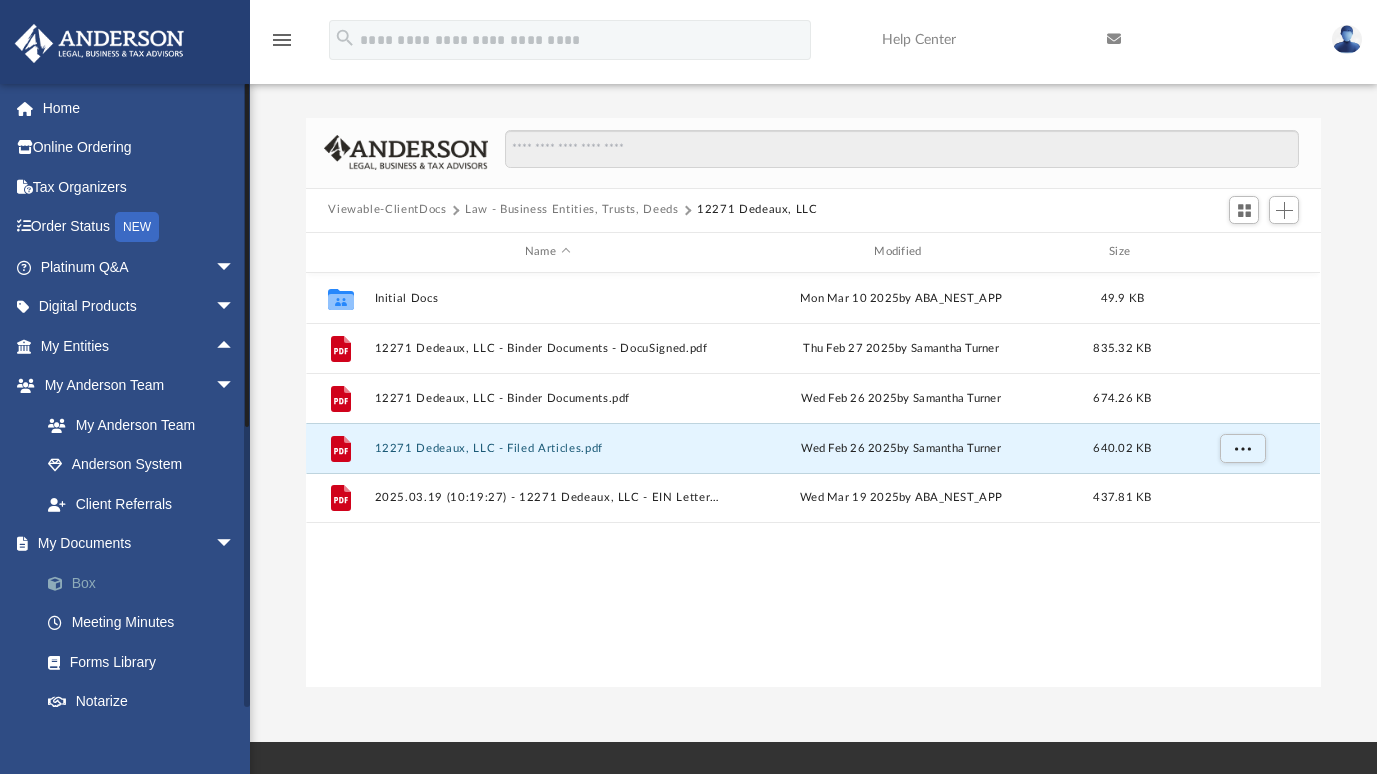 click on "Box" at bounding box center (146, 583) 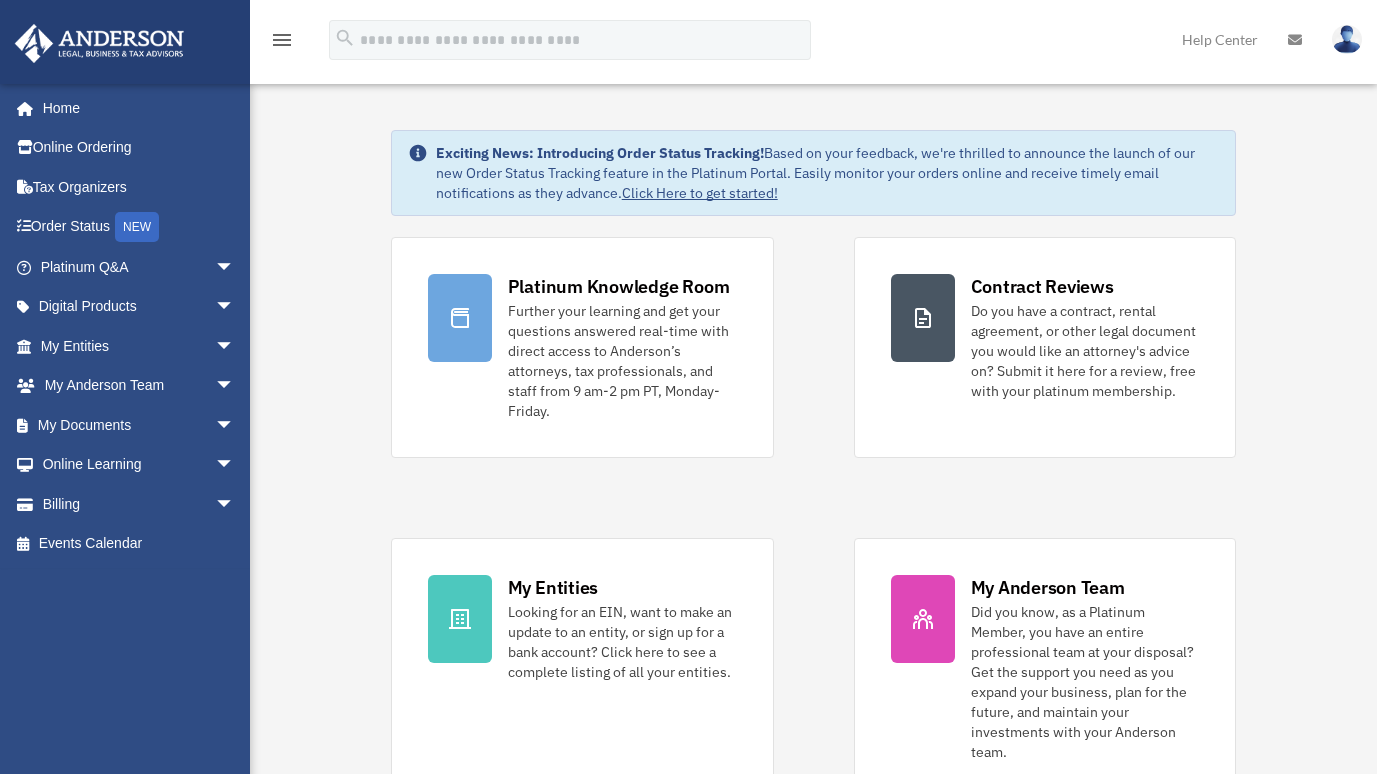 scroll, scrollTop: 0, scrollLeft: 0, axis: both 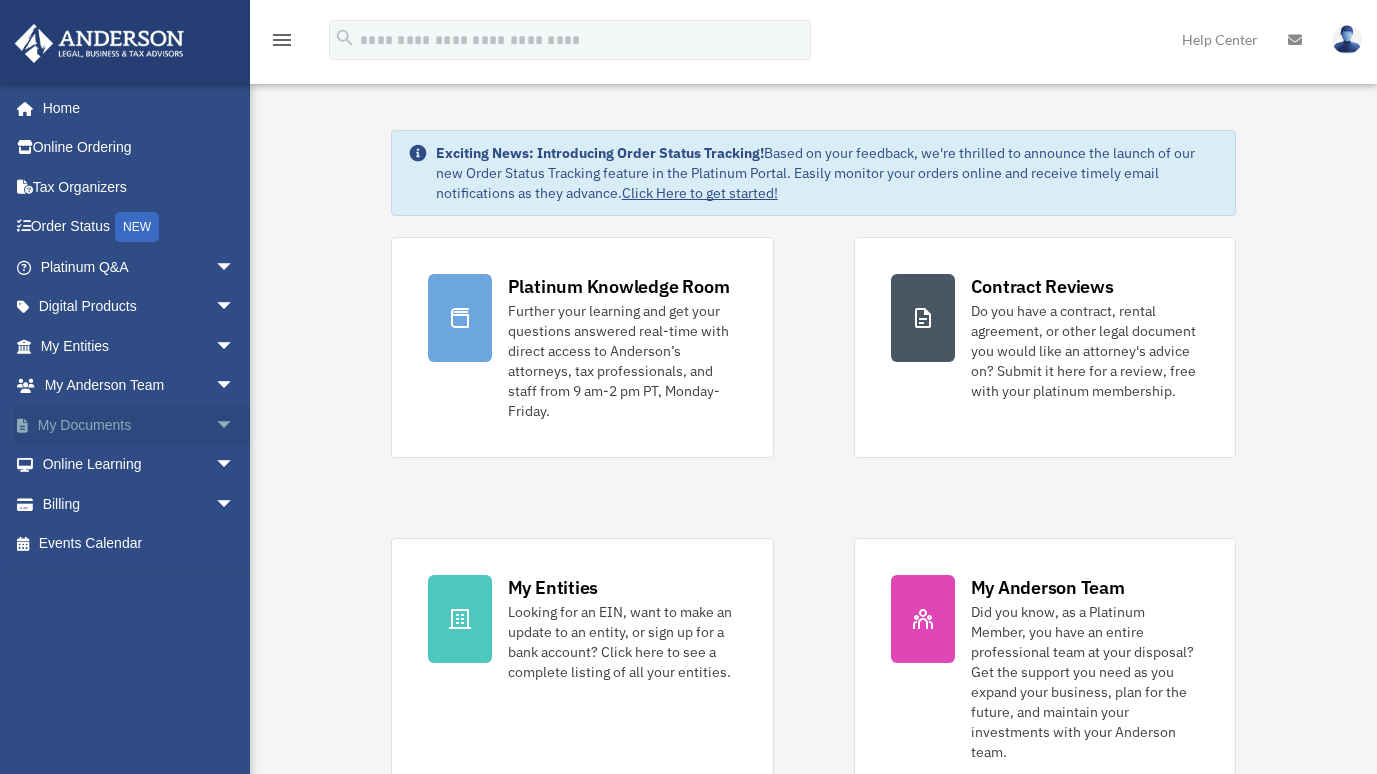 click on "arrow_drop_down" at bounding box center [235, 425] 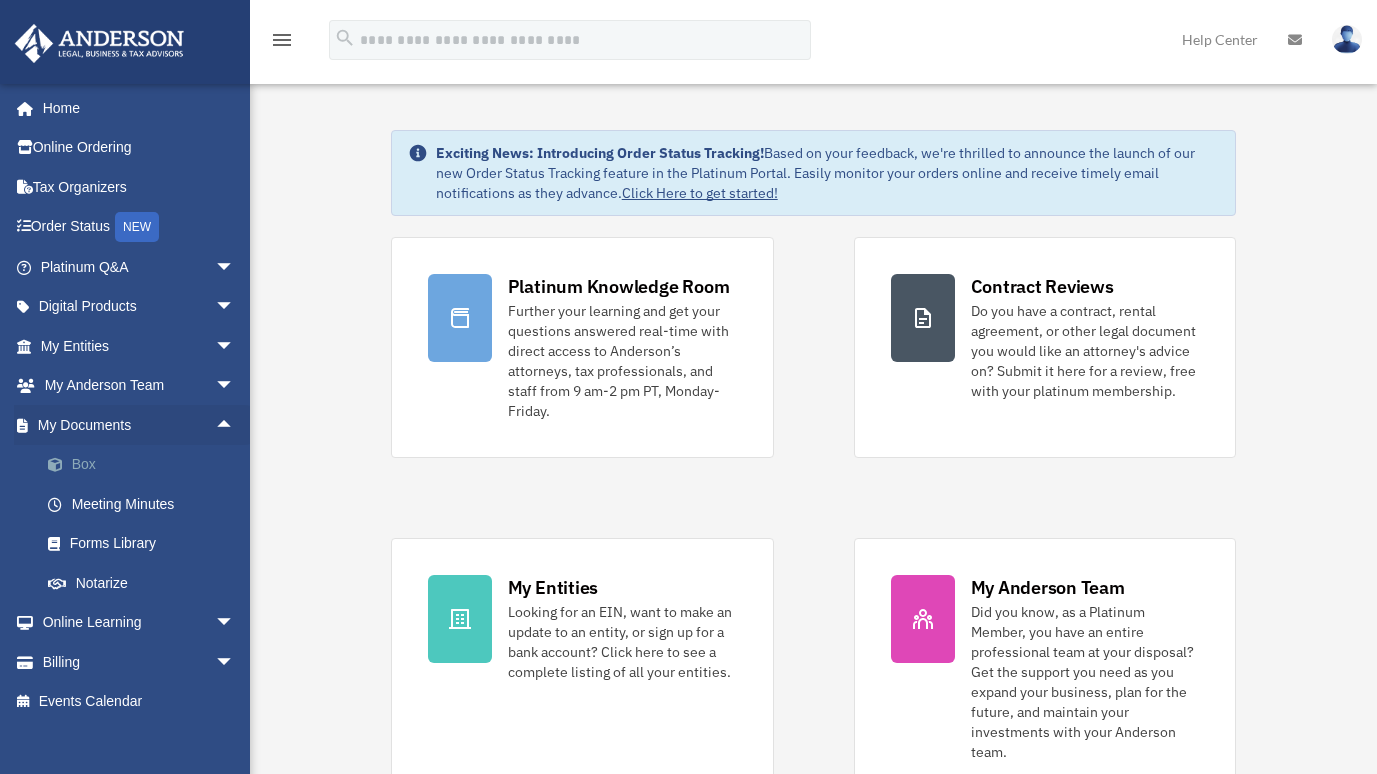 click on "Box" at bounding box center (146, 465) 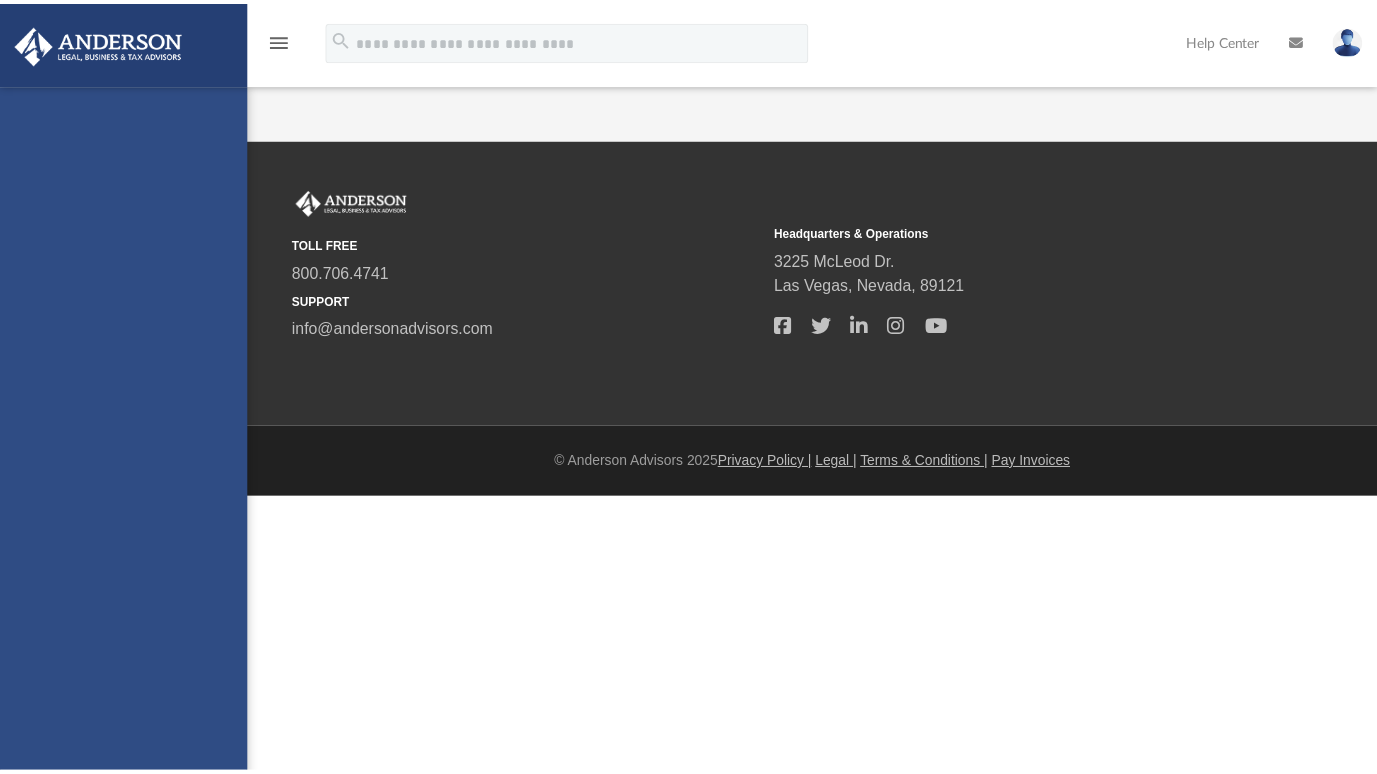 scroll, scrollTop: 0, scrollLeft: 0, axis: both 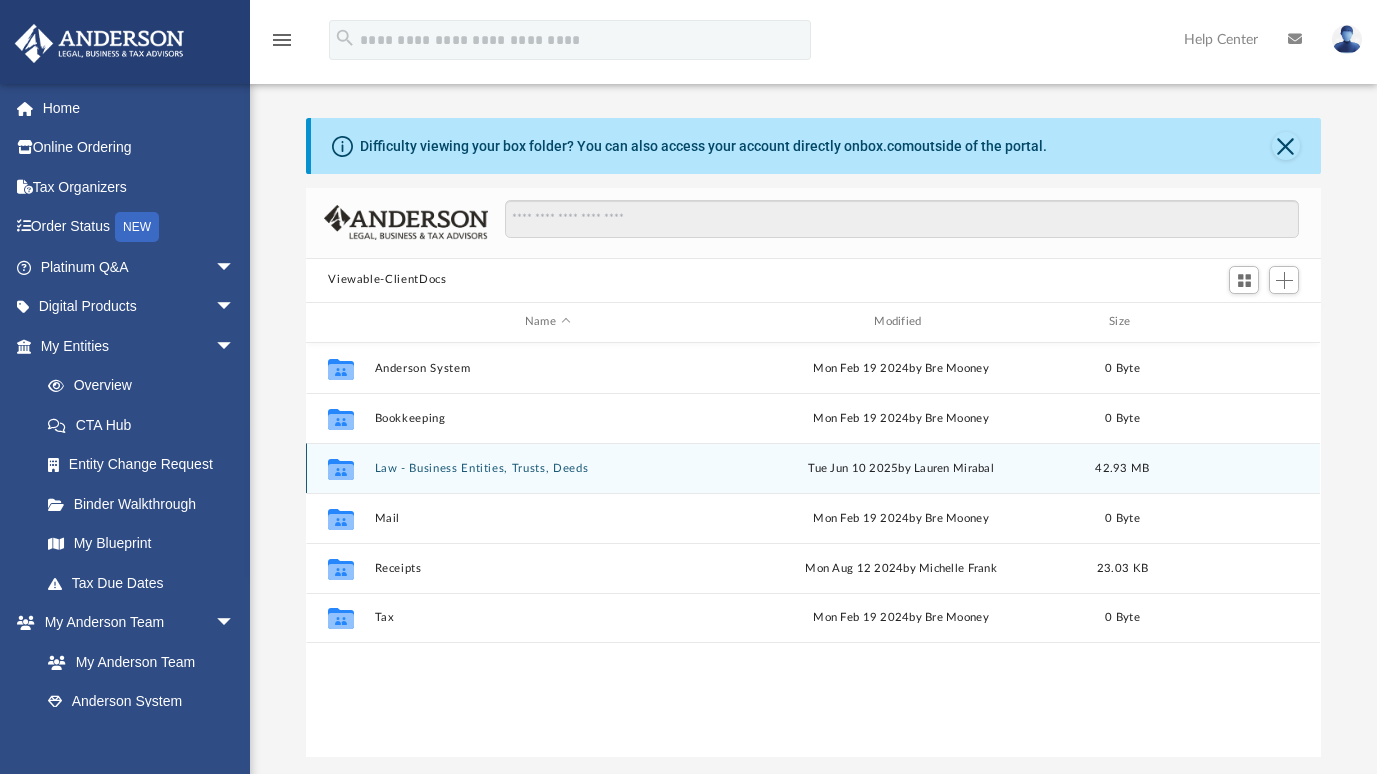 click 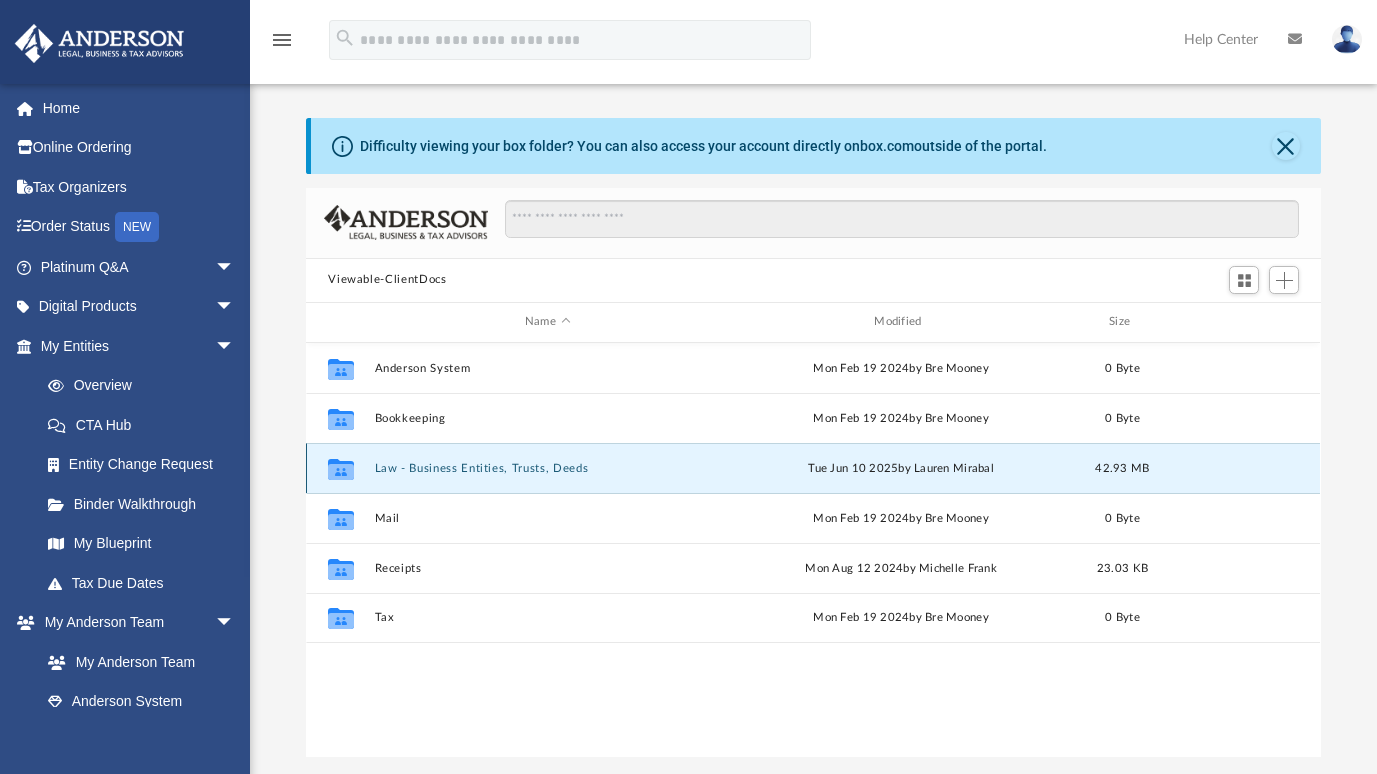 click on "Law - Business Entities, Trusts, Deeds" at bounding box center [547, 468] 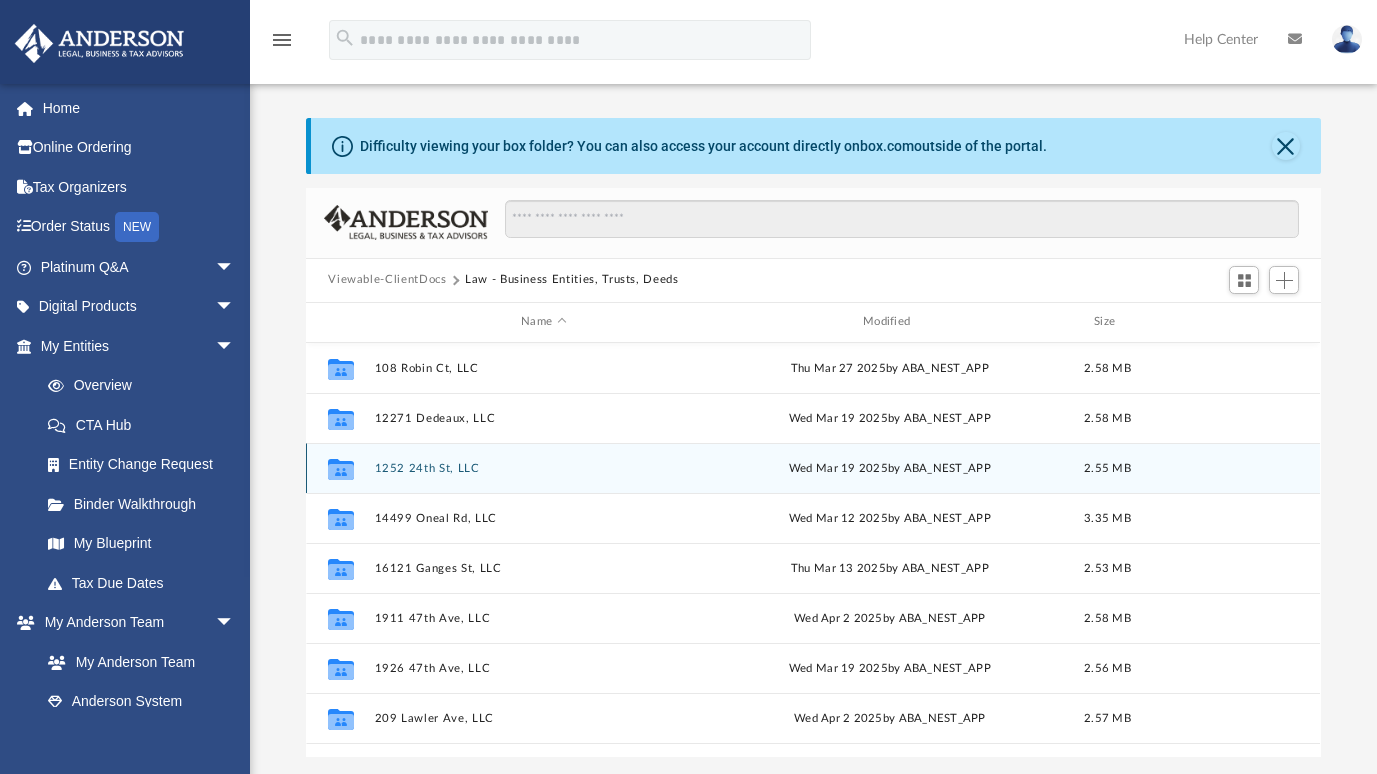 click on "1252 24th St, LLC" at bounding box center (544, 468) 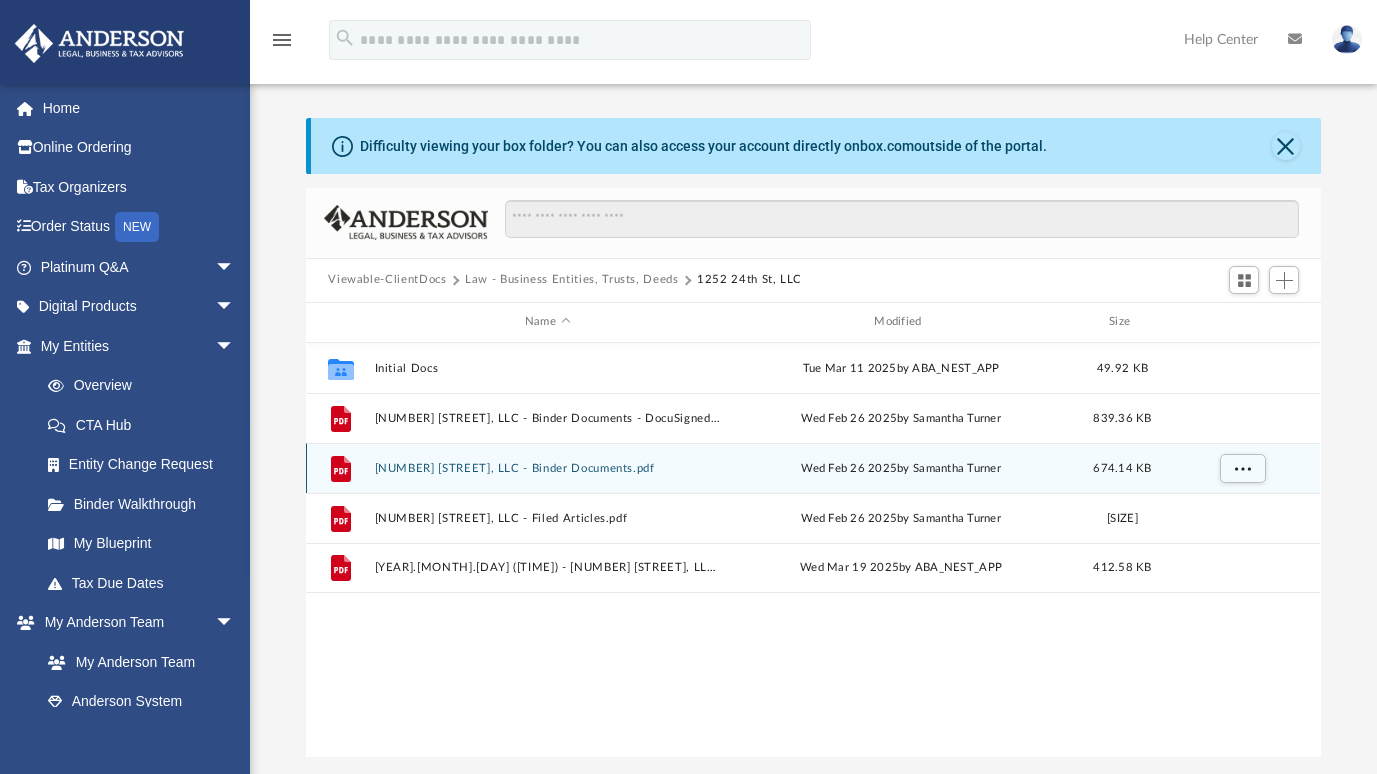 click on "1252 24th St, LLC - Binder Documents.pdf" at bounding box center [547, 468] 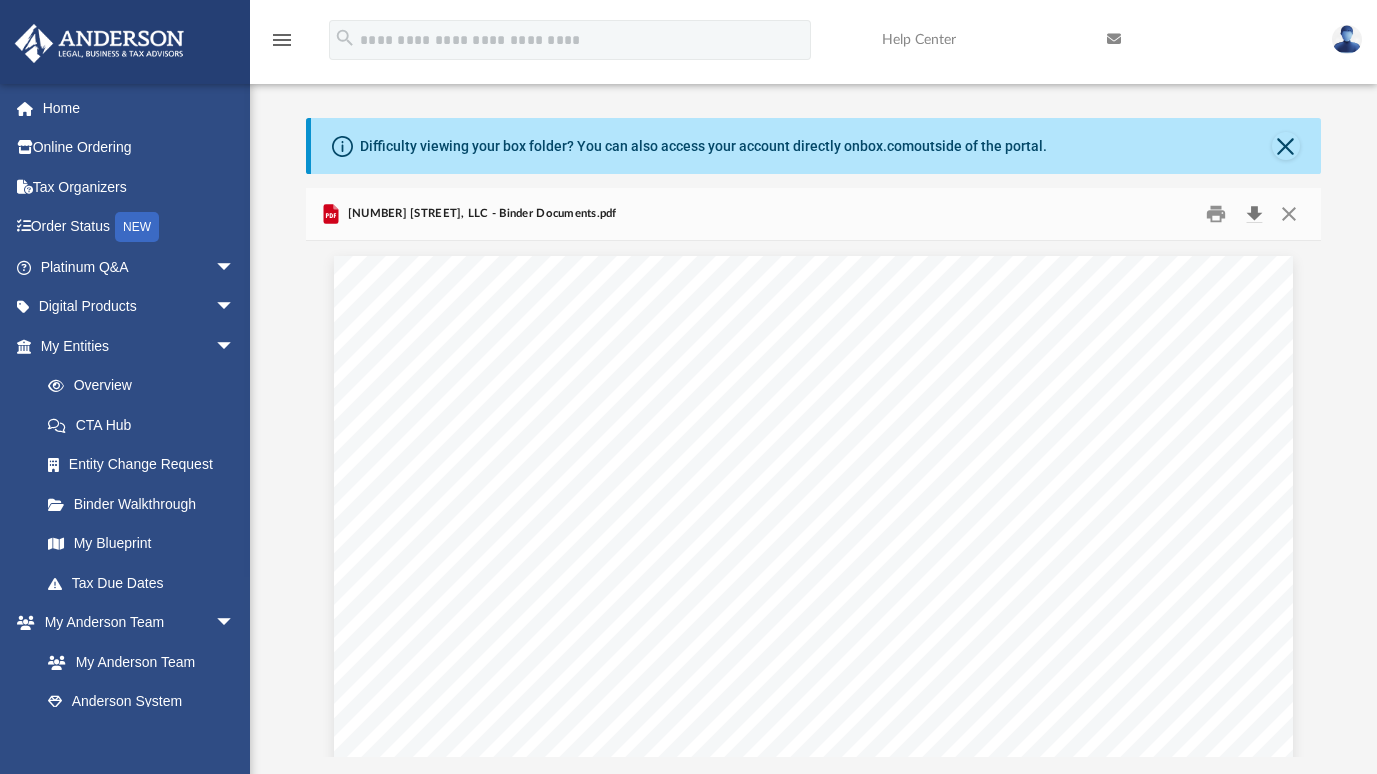 click at bounding box center (1254, 213) 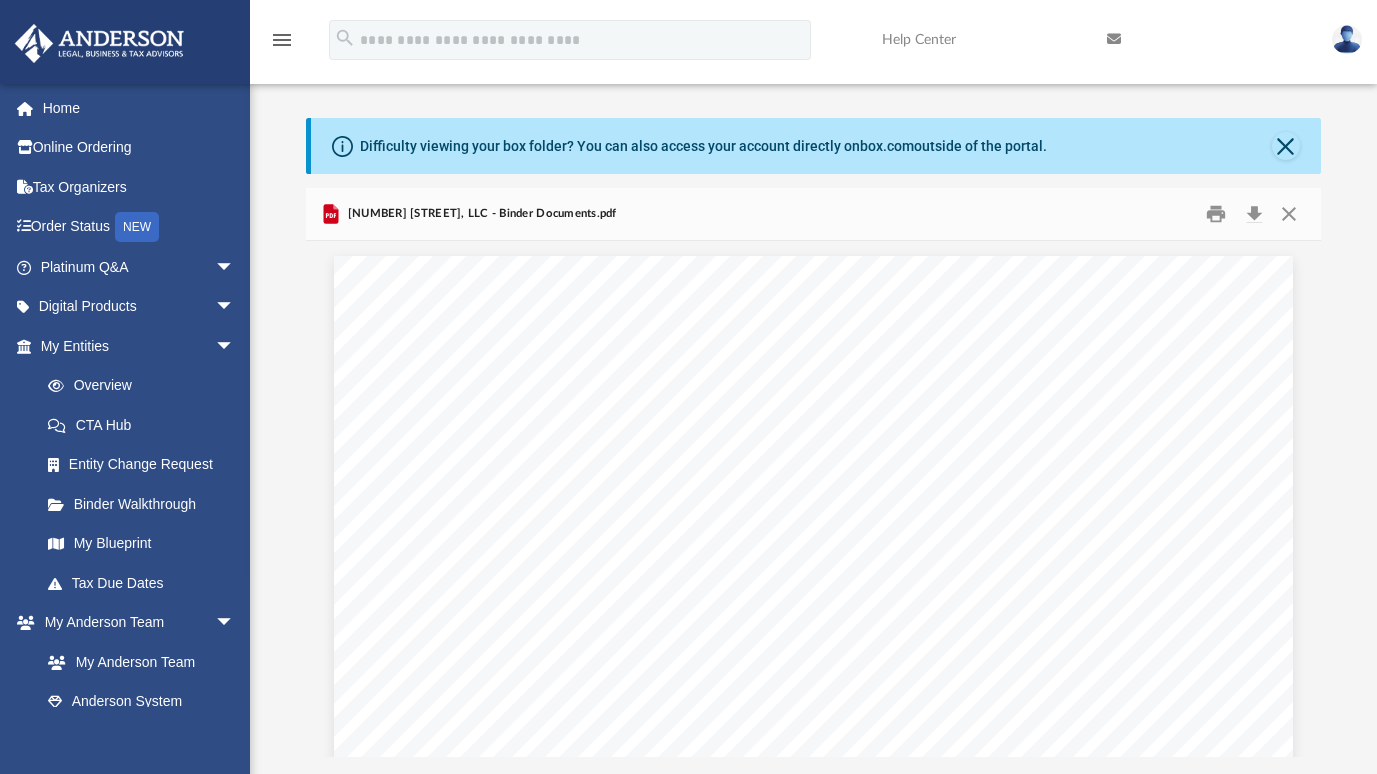 click on "Kim Pham 5631 Northwood Dr Riverside ,   California ,   92509 Re:   1252 24th St, LLC Dear   Kim Pham Enclosed in this portfolio, you will find your operating agreement for   1252 24th St, LLC   and several other important documents for the creation and operation of your new Company. You are responsible for reading and reviewing, for accuracy, all of the information in this portfolio. After your review, you will need to complete several tasks to   finalize the establishment of your Company. Here is a synopsis of what steps are required with detailed information following in each section: Overview   –   Here, you will find information about your Company, such as members, EIN, etc. State/Tax Filings   –   Your EIN application and filed Articles of Organization.   Review this section! LLC Agreement   –   Your Company operating agreement and schedule of members are located in this section. Membership Certificates   –   This section contains your   membership   certificate. Assignments   –   Banking" at bounding box center [813, 876] 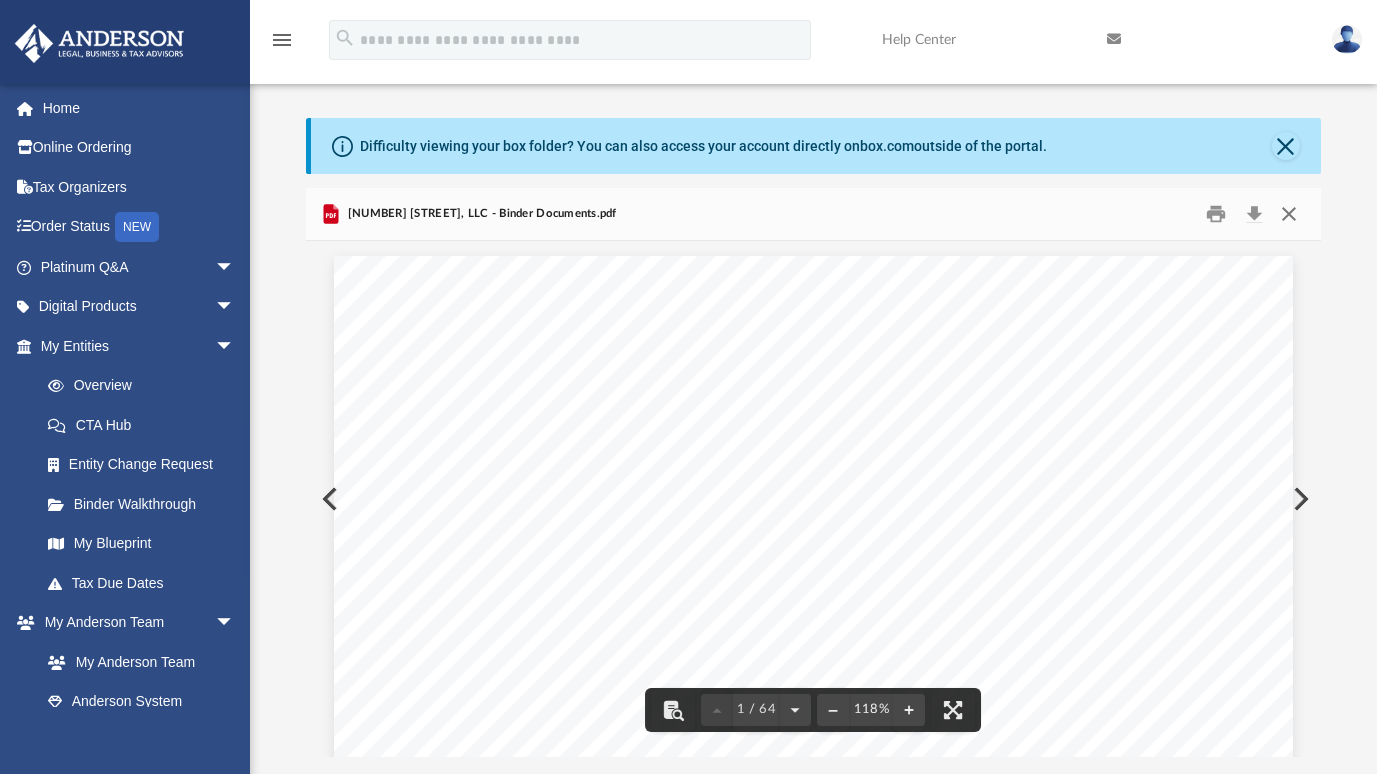 click at bounding box center [1289, 213] 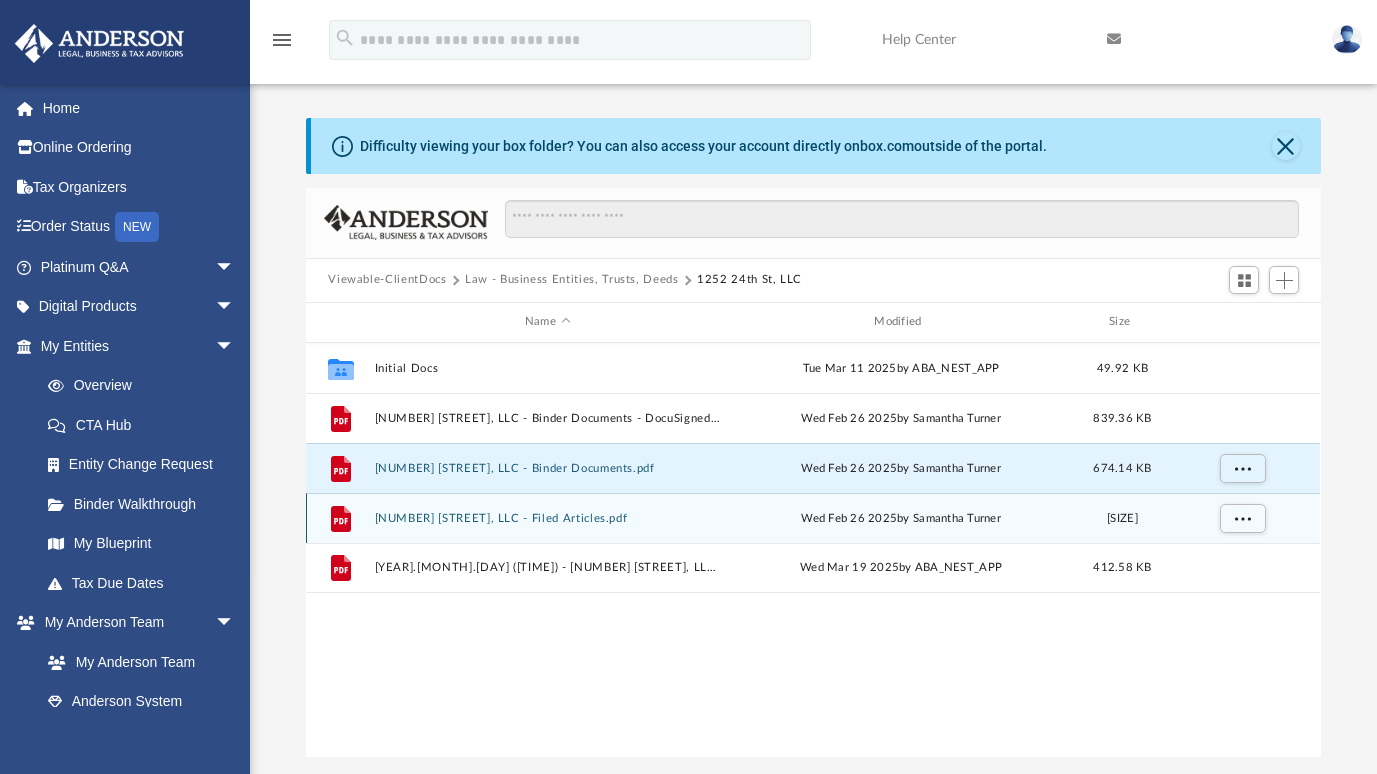 click on "1252 24th St, LLC - Filed Articles.pdf" at bounding box center [547, 518] 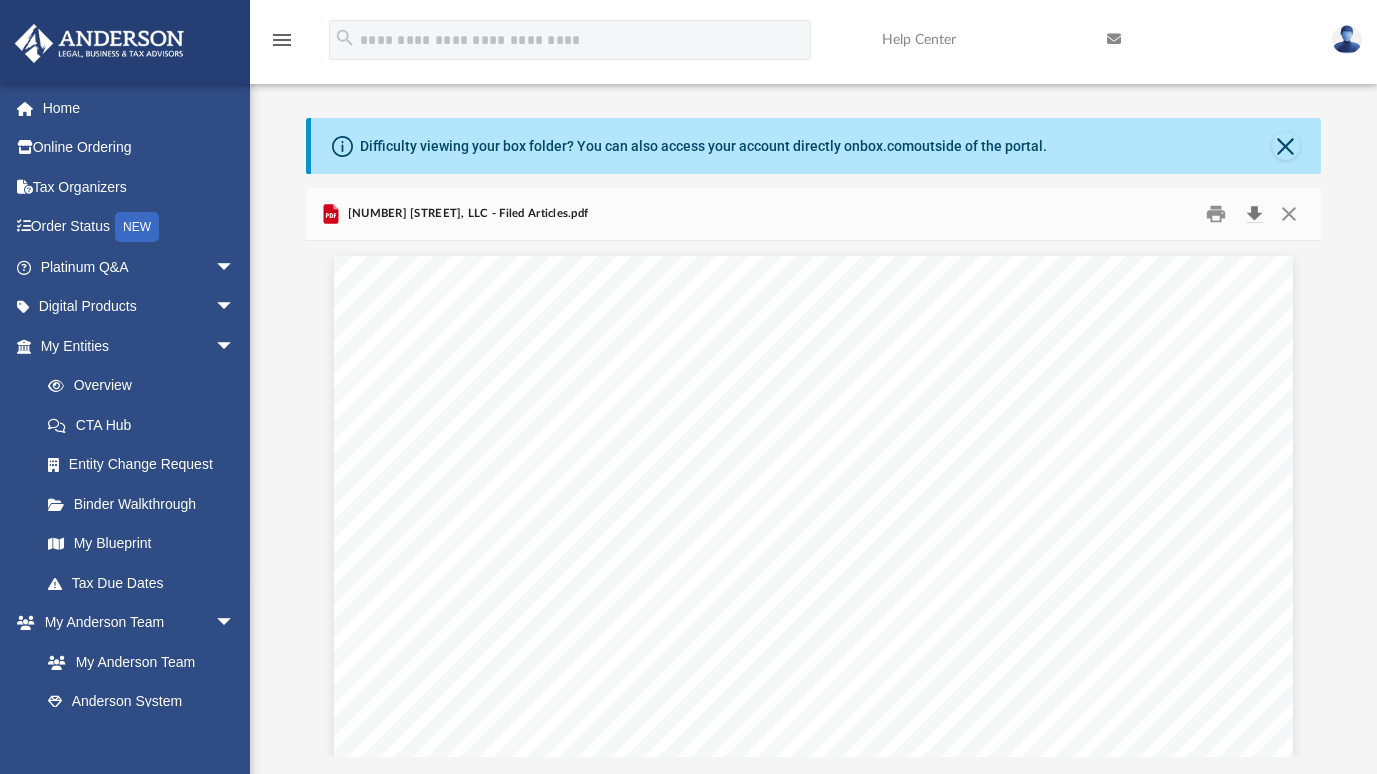 click at bounding box center (1254, 213) 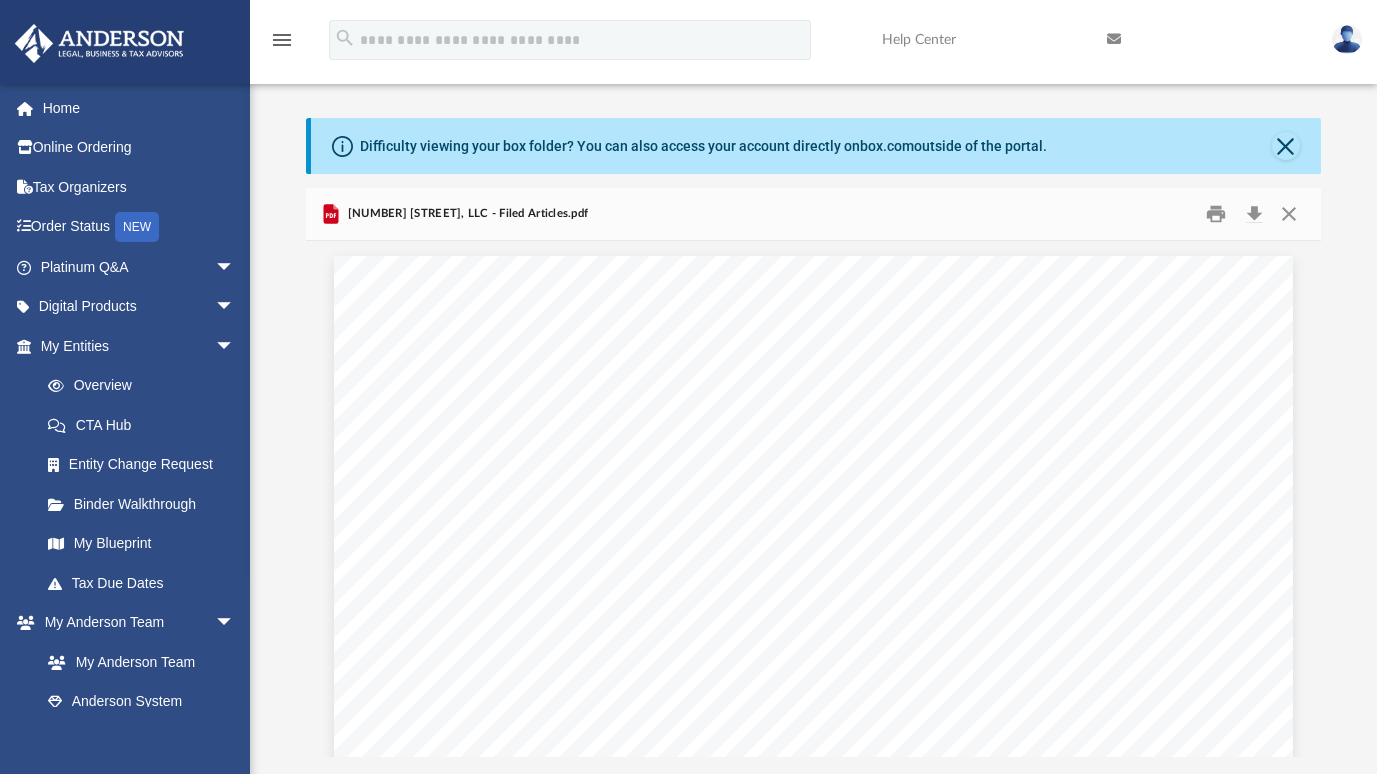 click on "Difficulty viewing your box folder? You can also access your account directly on  box.com  outside of the portal.  No Client Folder Found - Please contact   your team   for assistance.  Viewable-ClientDocs Law - Business Entities, Trusts, Deeds 1252 24th St, LLC Name    Modified    Size    Collaborated Folder Initial Docs Tue Mar 11 2025  by ABA_NEST_APP 49.92 KB File 1252 24th St, LLC - Binder Documents - DocuSigned.pdf Wed Feb 26 2025  by Samantha Turner 839.36 KB File 1252 24th St, LLC - Binder Documents.pdf Wed Feb 26 2025  by Samantha Turner 674.14 KB File 1252 24th St, LLC - Filed Articles.pdf Wed Feb 26 2025  by Samantha Turner 640.12 KB File 2025.03.19 (10:21:06) - 1252 24th St, LLC - EIN Letter from IRS.pdf Wed Mar 19 2025  by ABA_NEST_APP 412.58 KB 1252 24th St, LLC - Filed Articles.pdf F0100 Fee:   $ 50 2025135086 Mississippi Limited Liability Company Certificate of Formation Business Information Business Type:   Limited Liability Company Business Name:   1252 24th St, LLC Business Email:" at bounding box center [813, 437] 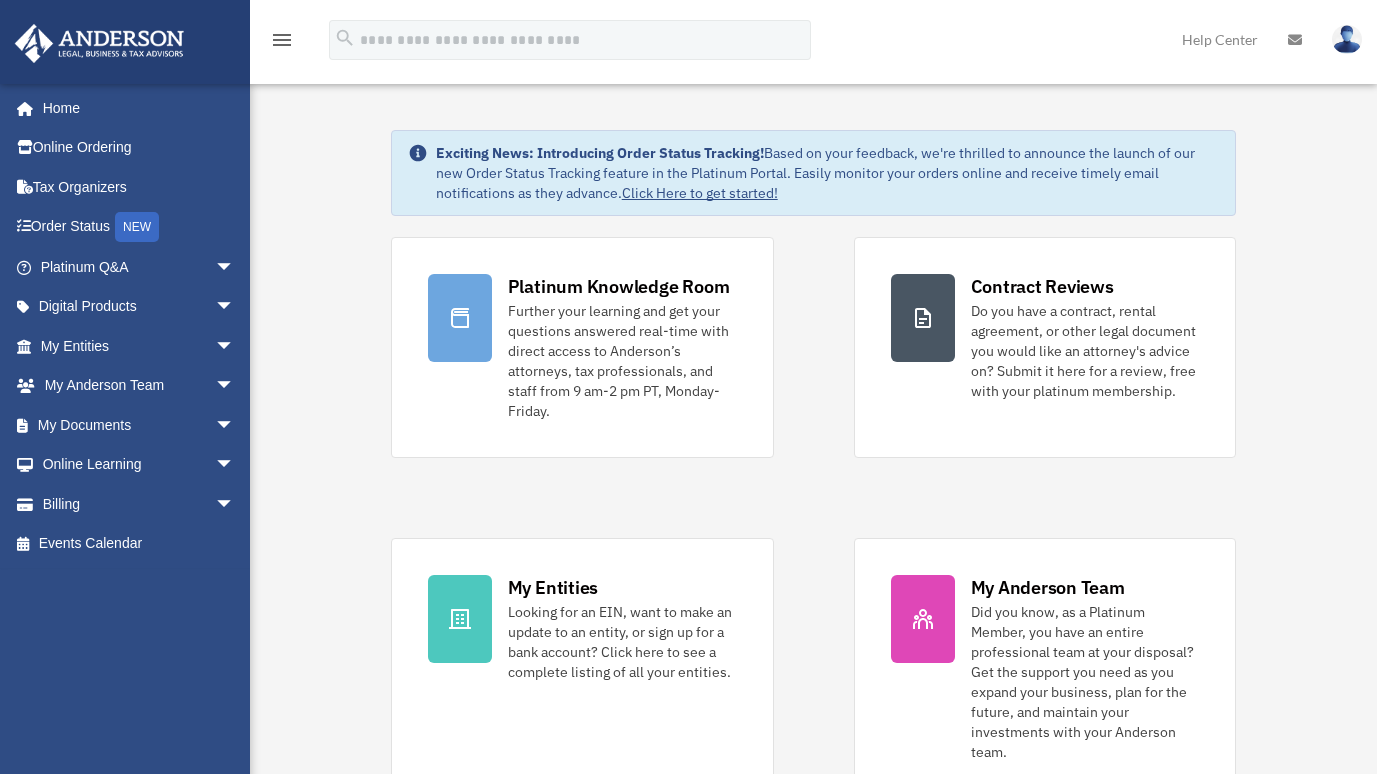 scroll, scrollTop: 0, scrollLeft: 0, axis: both 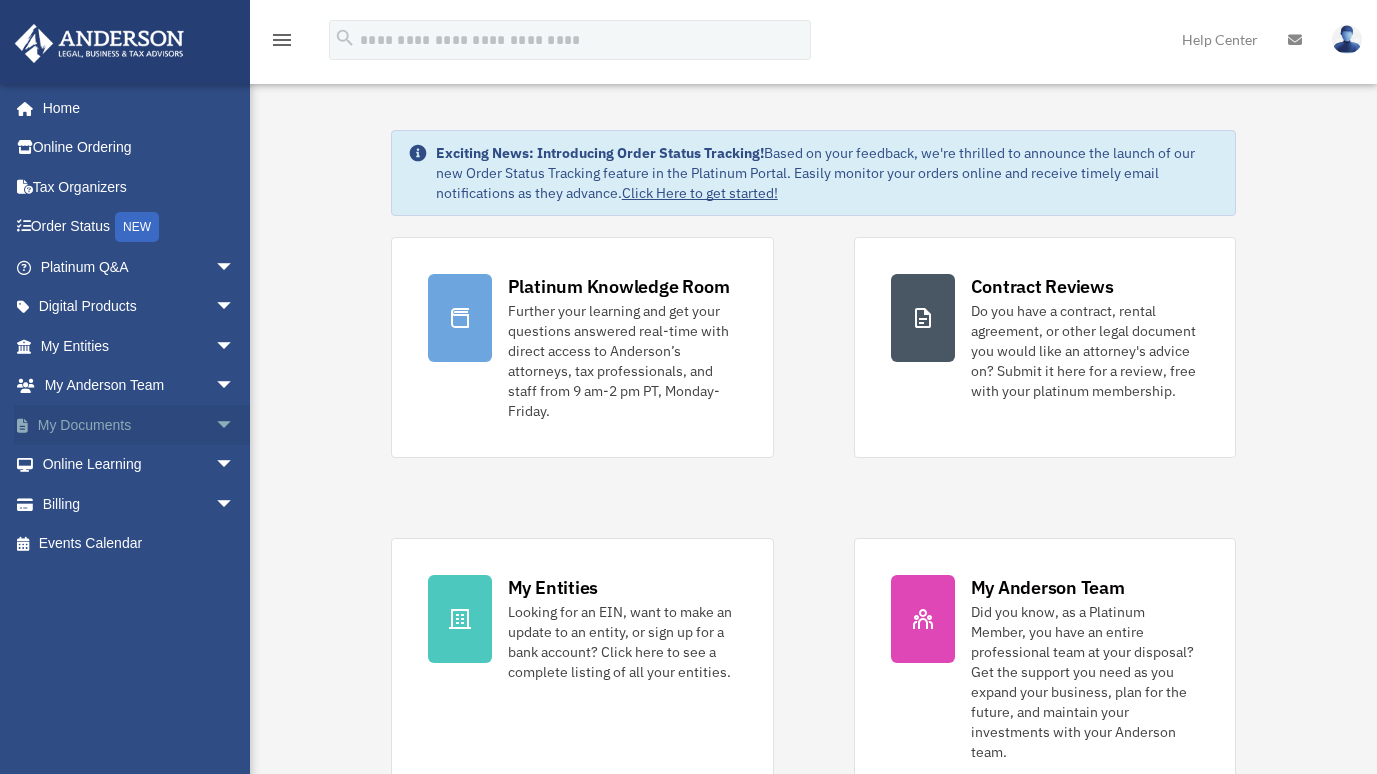 click on "arrow_drop_down" at bounding box center (235, 425) 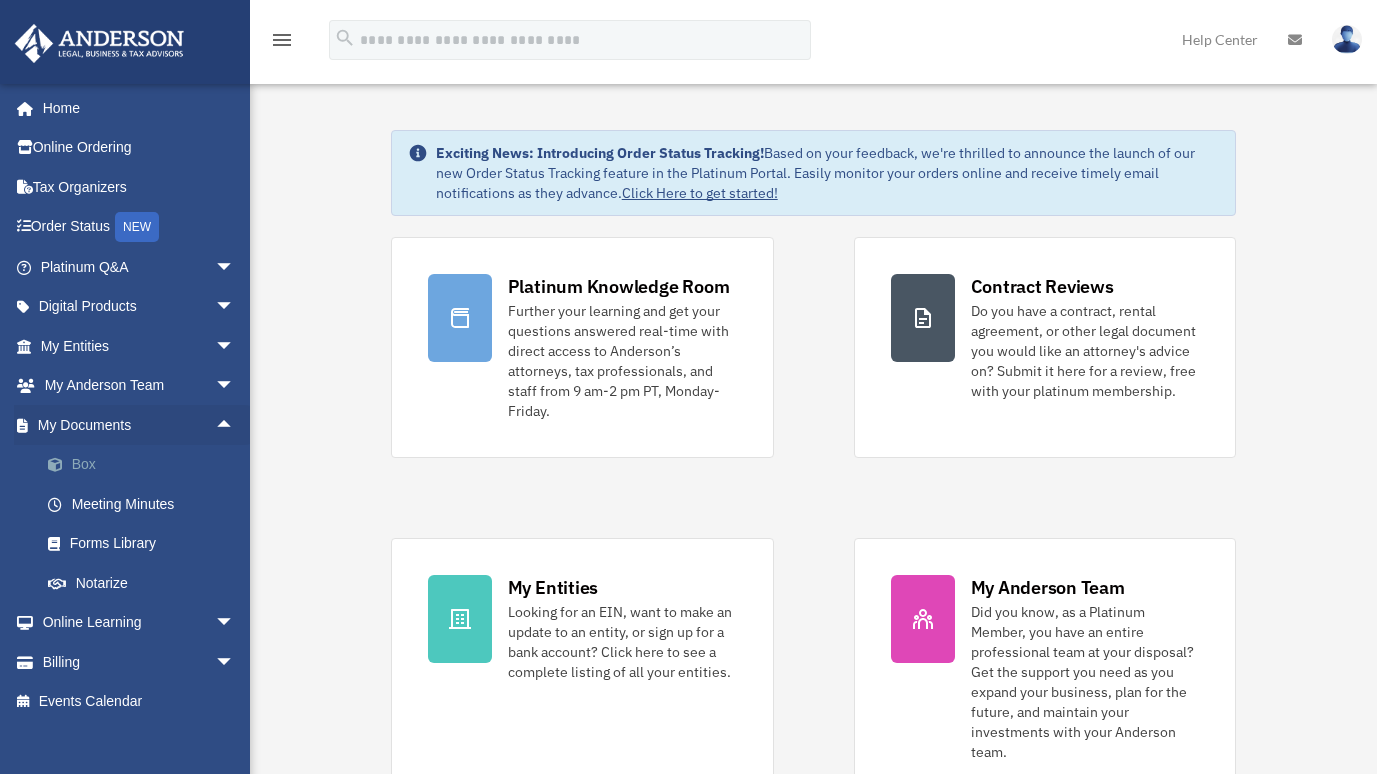 click on "Box" at bounding box center [146, 465] 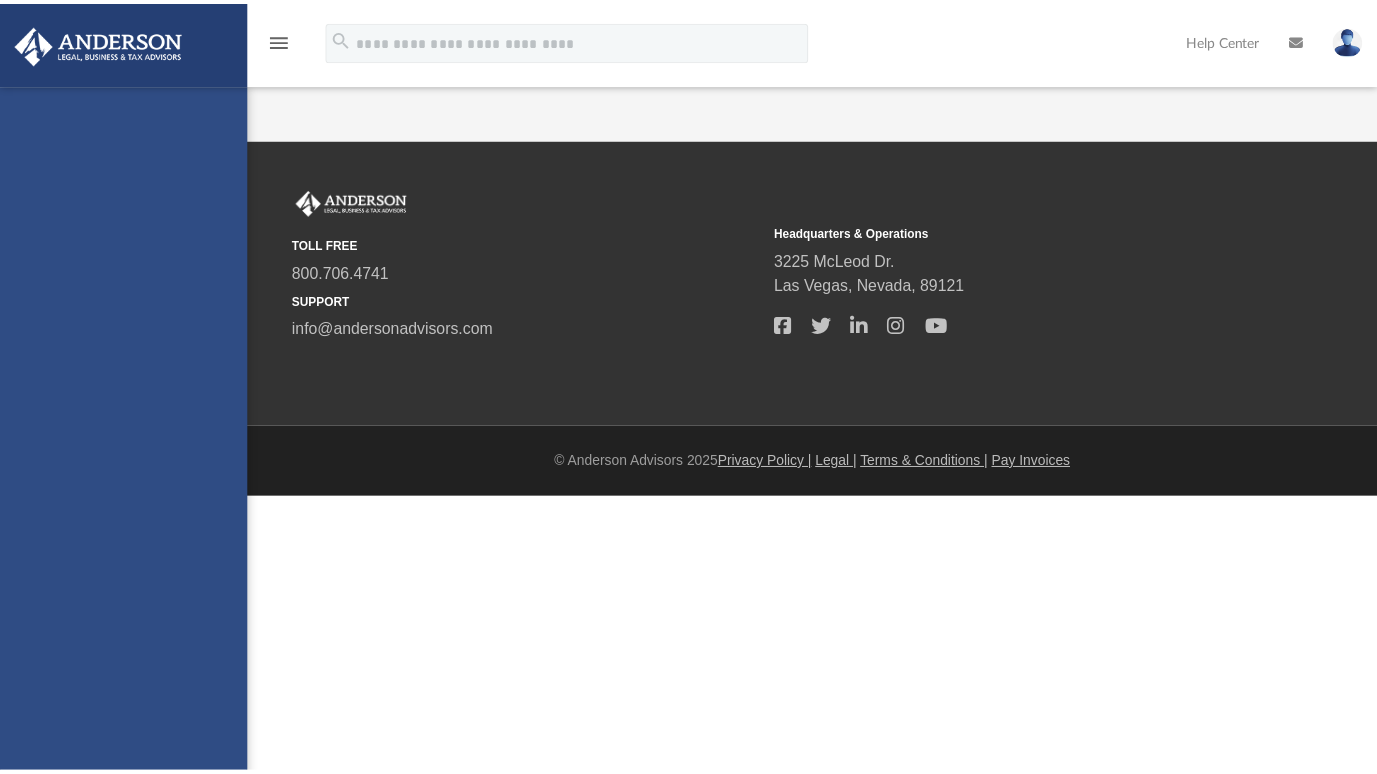 scroll, scrollTop: 0, scrollLeft: 0, axis: both 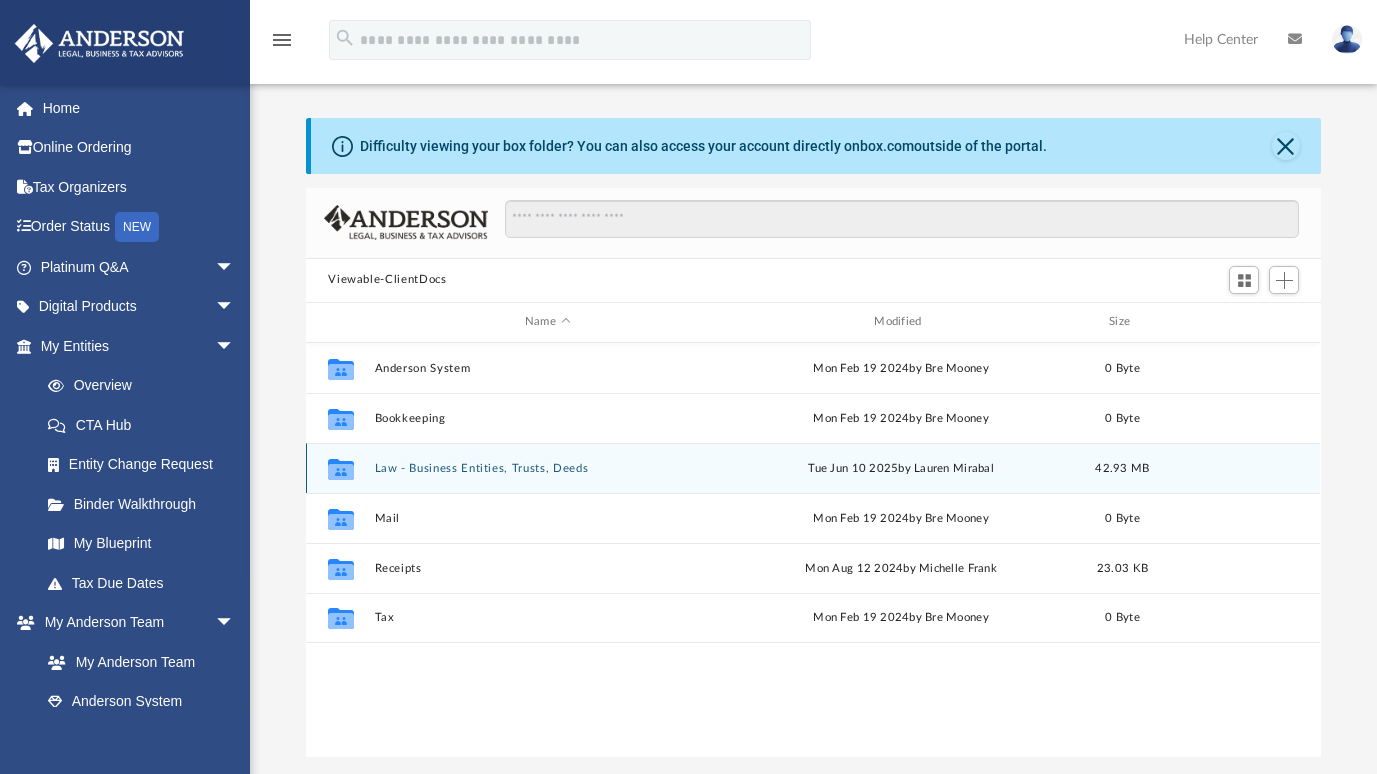 click on "Law - Business Entities, Trusts, Deeds" at bounding box center [547, 468] 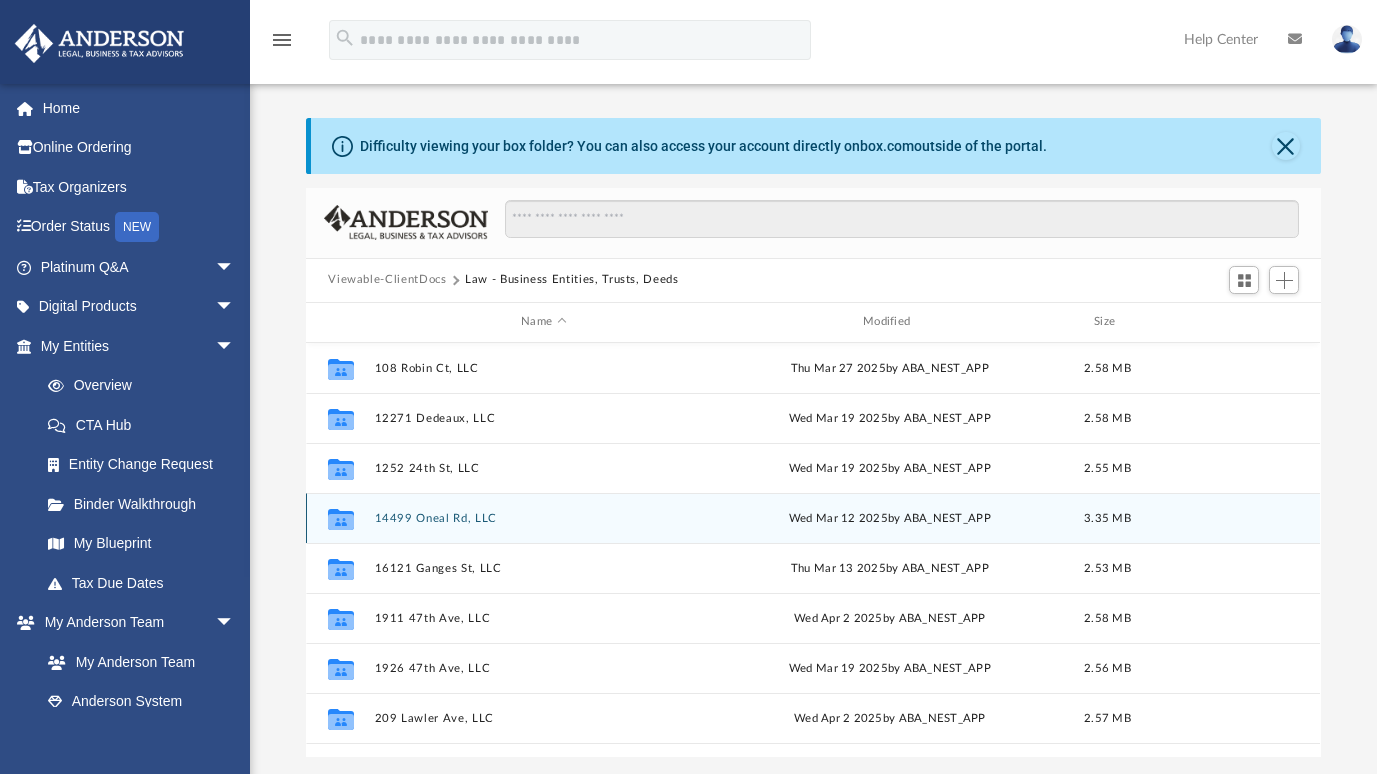 click on "14499 Oneal Rd, LLC" at bounding box center [544, 518] 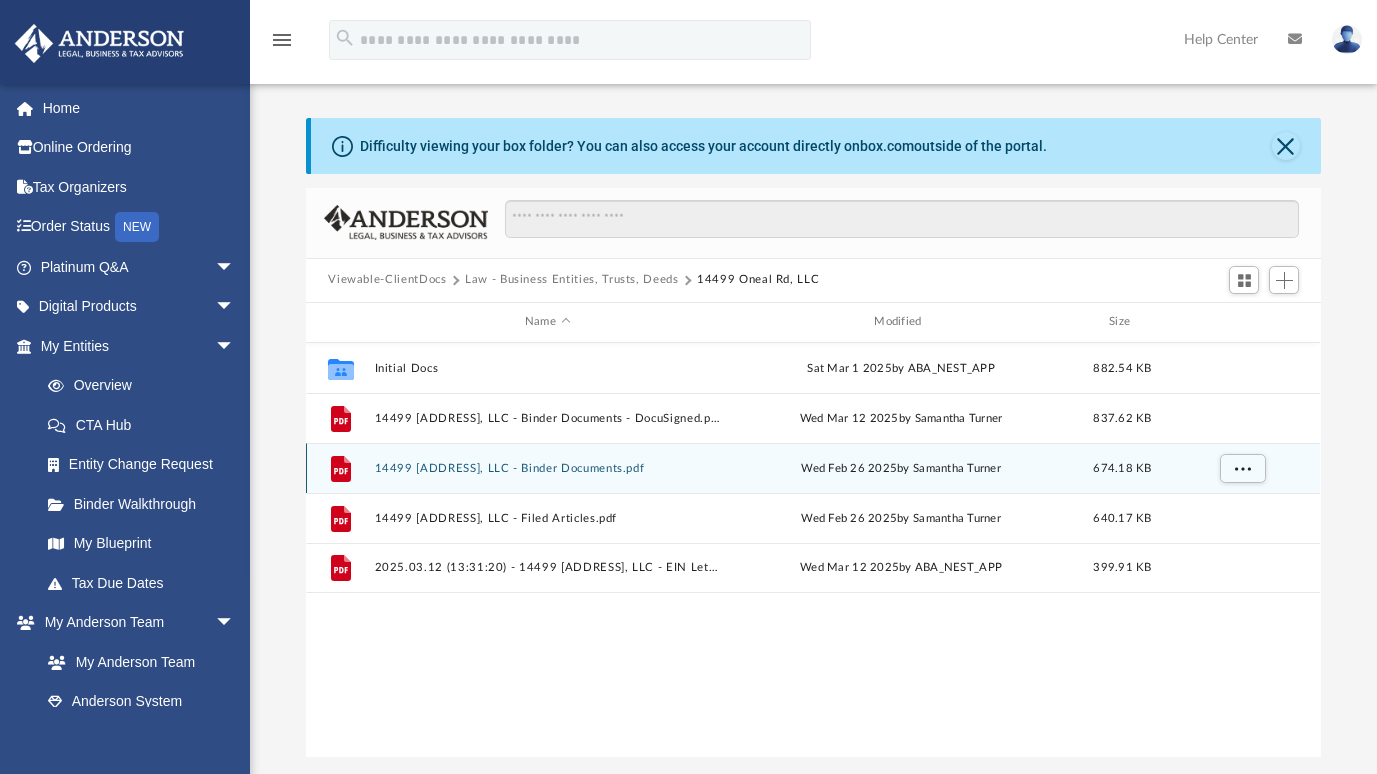 click on "14499 [ADDRESS], LLC - Binder Documents.pdf" at bounding box center (547, 468) 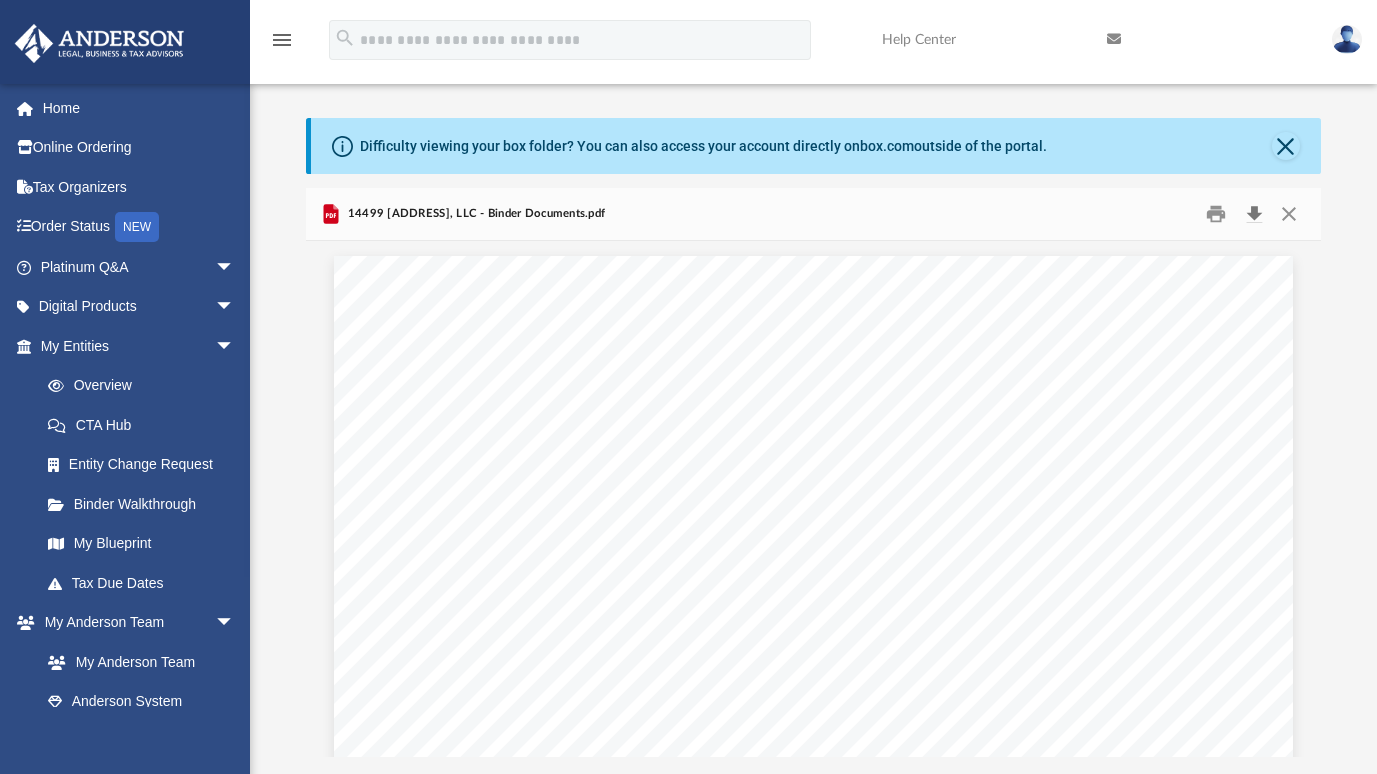 click at bounding box center (1254, 213) 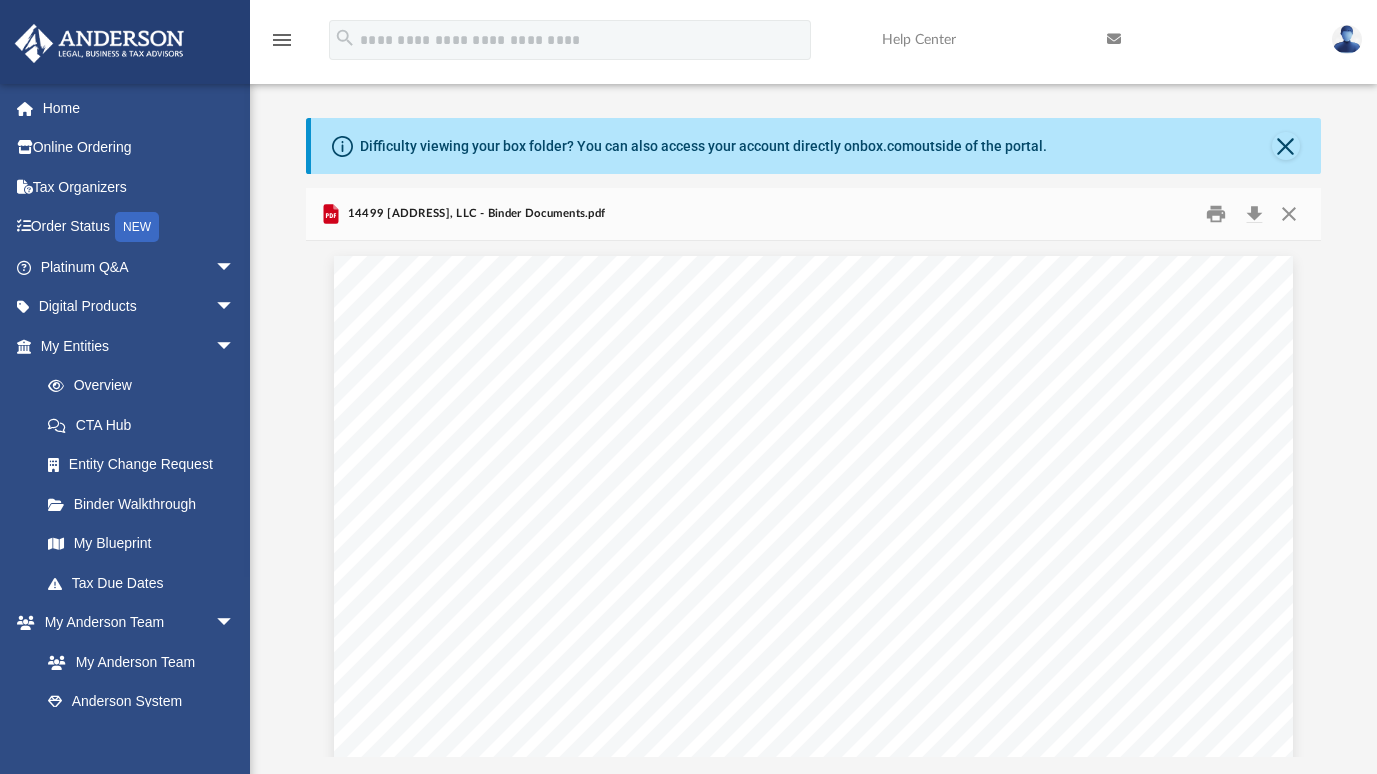 click on "14499 [ADDRESS], LLC - Binder Documents.pdf" at bounding box center [813, 214] 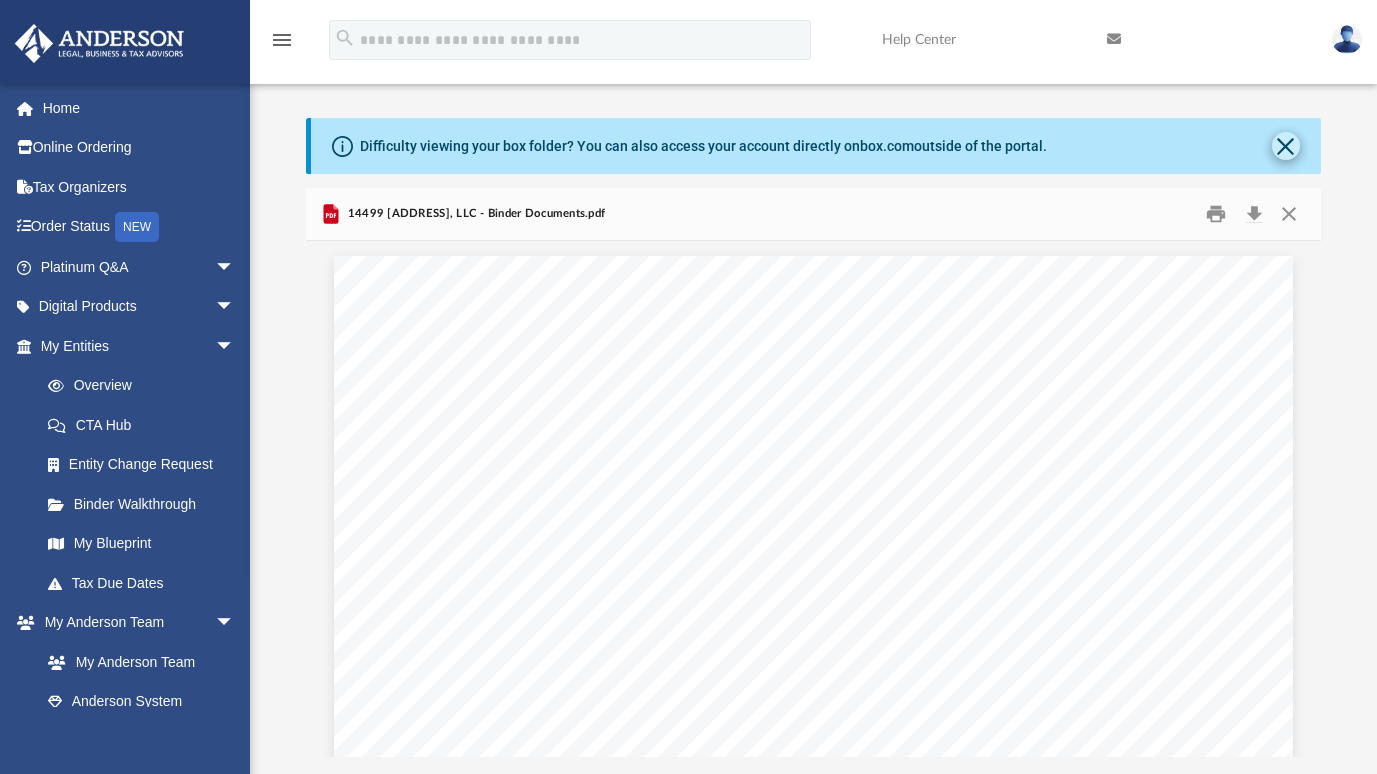 click 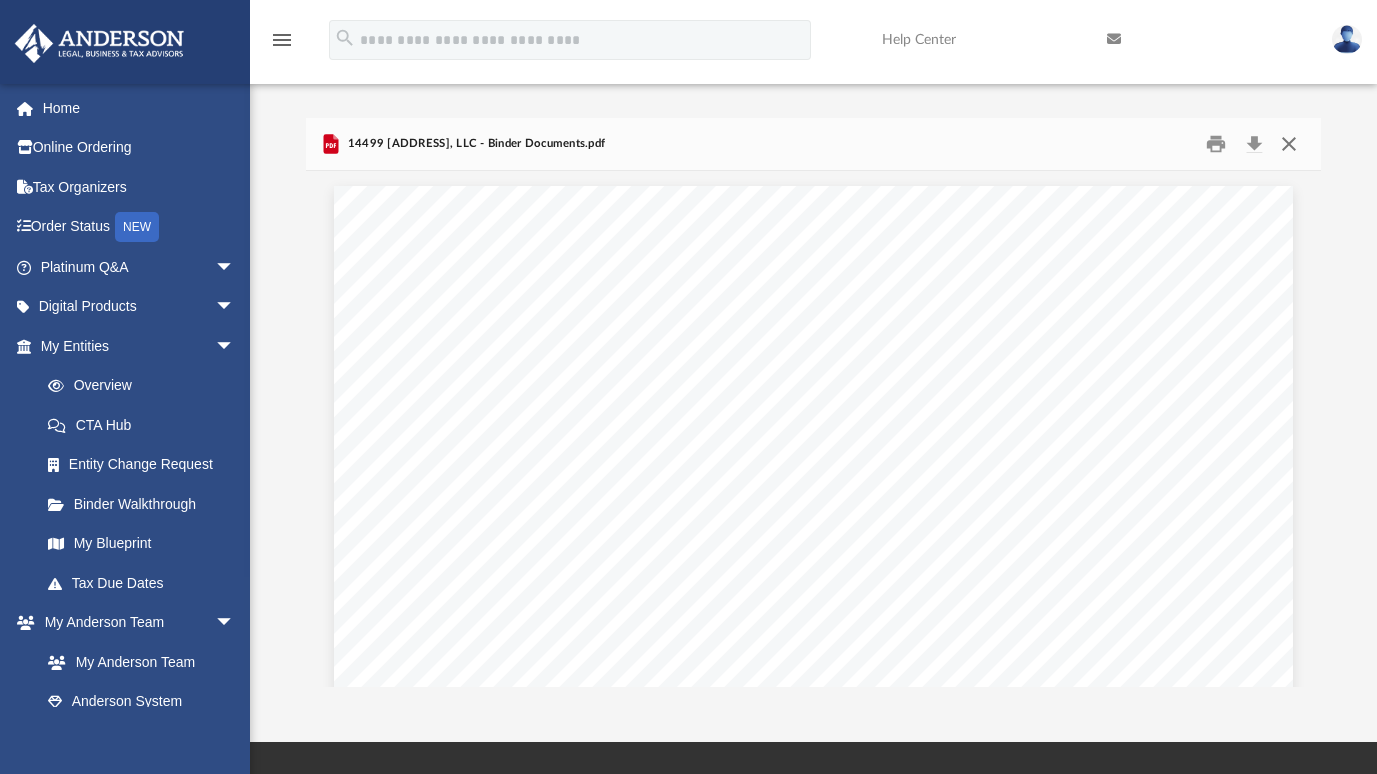 click at bounding box center [1289, 143] 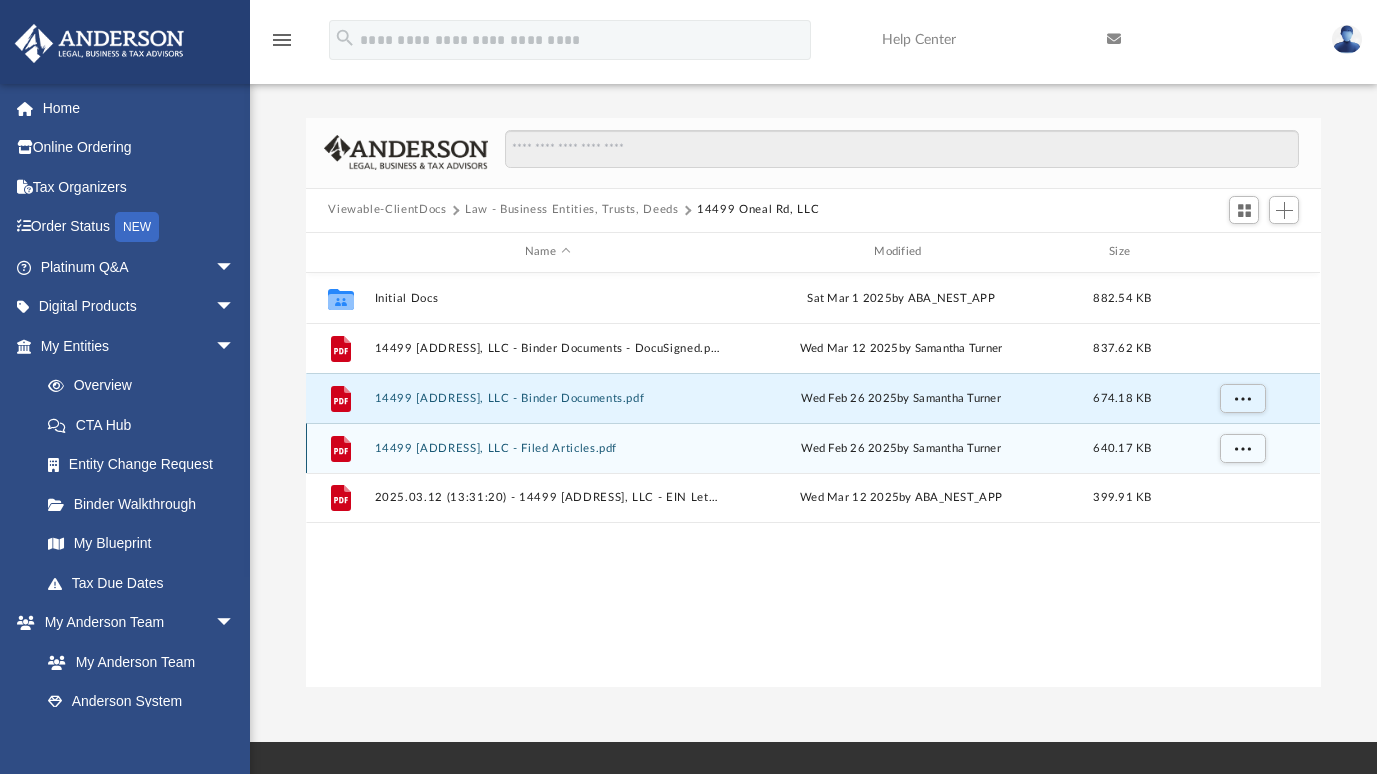 click on "14499 Oneal Rd, LLC - Filed Articles.pdf" at bounding box center (547, 448) 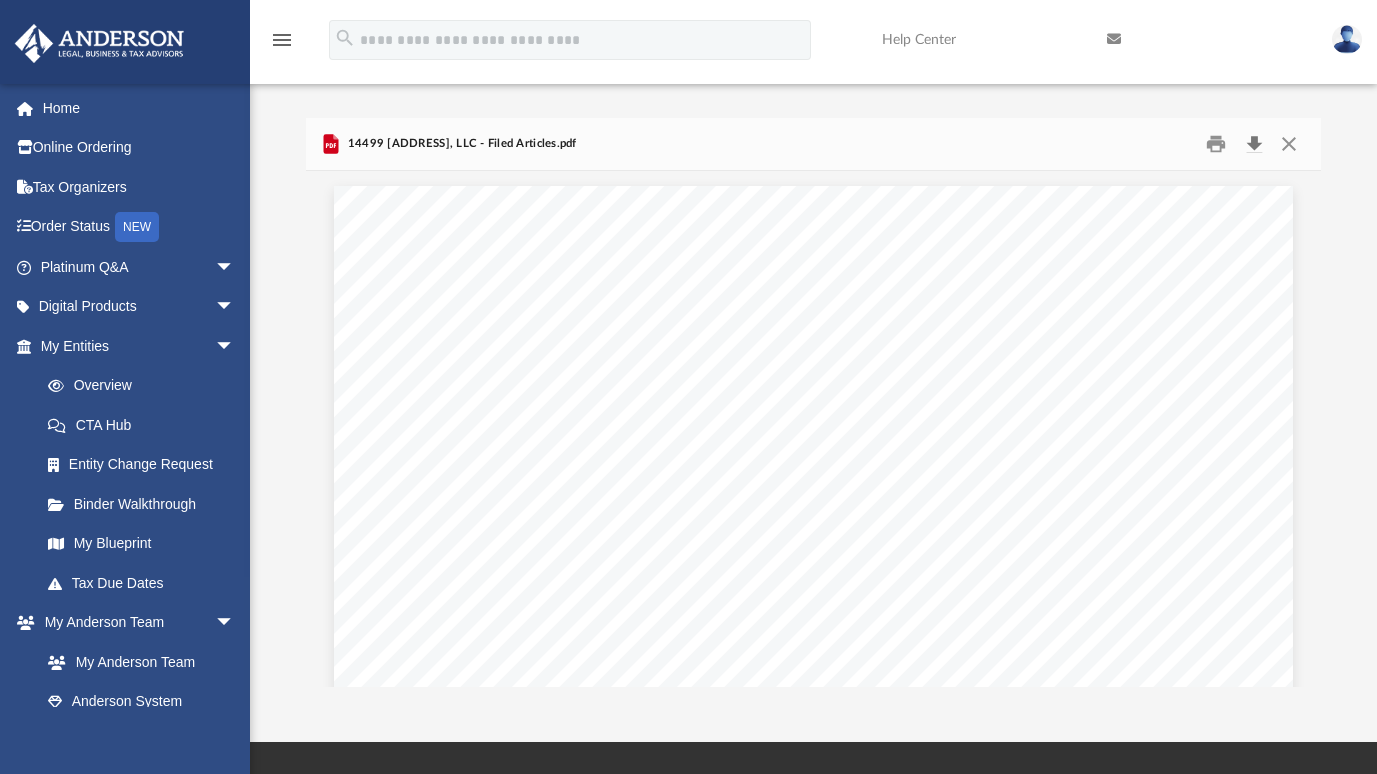 click at bounding box center [1254, 143] 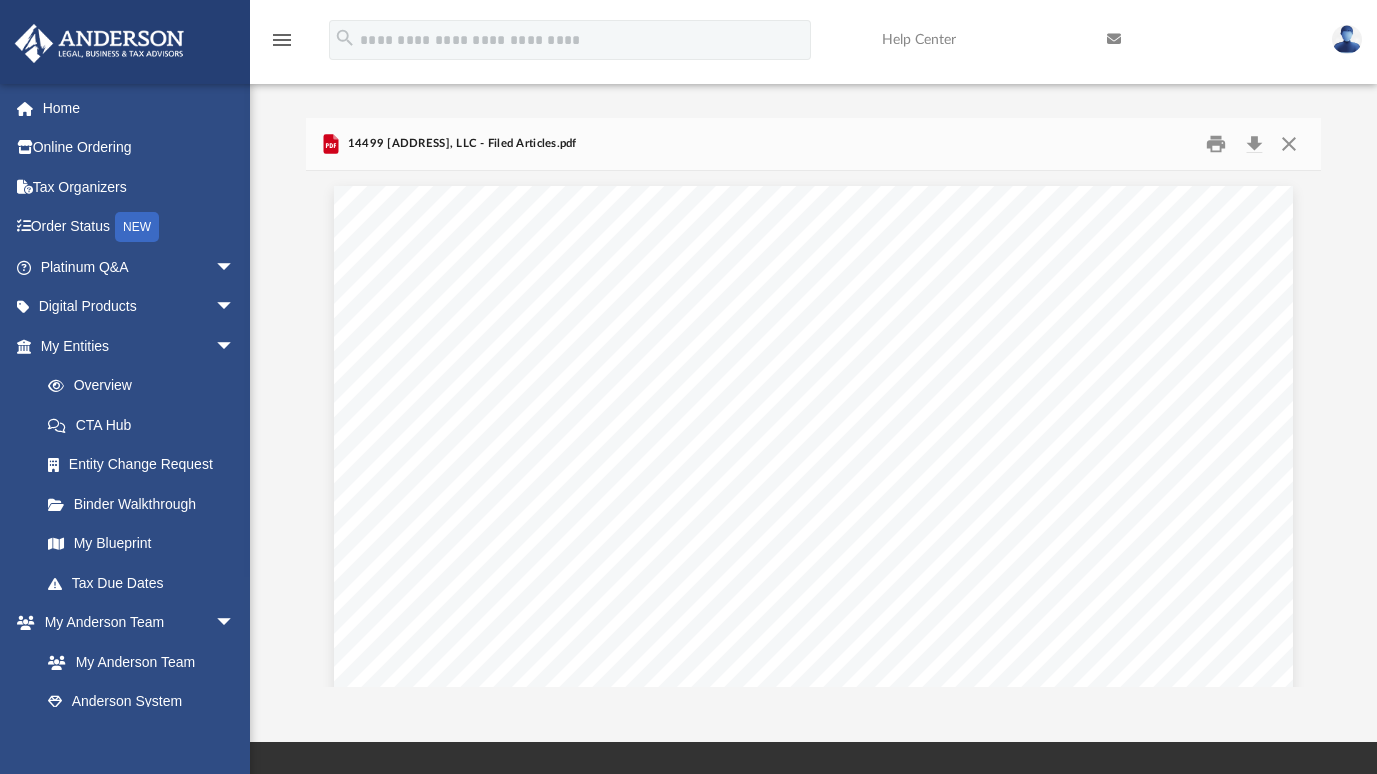 click on "Difficulty viewing your box folder? You can also access your account directly on  box.com  outside of the portal.  No Client Folder Found - Please contact   your team   for assistance.  Viewable-ClientDocs Law - Business Entities, Trusts, Deeds 14499 Oneal Rd, LLC Name    Modified    Size    Collaborated Folder Initial Docs Sat Mar 1 2025  by ABA_NEST_APP 882.54 KB File 14499 Oneal Rd, LLC - Binder Documents - DocuSigned.pdf Wed Mar 12 2025  by Samantha Turner 837.62 KB File 14499 Oneal Rd, LLC - Binder Documents.pdf Wed Feb 26 2025  by Samantha Turner 674.18 KB File 14499 Oneal Rd, LLC - Filed Articles.pdf Wed Feb 26 2025  by Samantha Turner 640.17 KB File 2025.03.12 (13:31:20) - 14499 Oneal Rd, LLC - EIN Letter from IRS.pdf Wed Mar 12 2025  by ABA_NEST_APP 399.91 KB 14499 Oneal Rd, LLC - Filed Articles.pdf F0100 Fee:   $ 50 2025136063 Mississippi Limited Liability Company Certificate of Formation Business Information Business Type:   Limited Liability Company Business Name:     Name:" at bounding box center [813, 381] 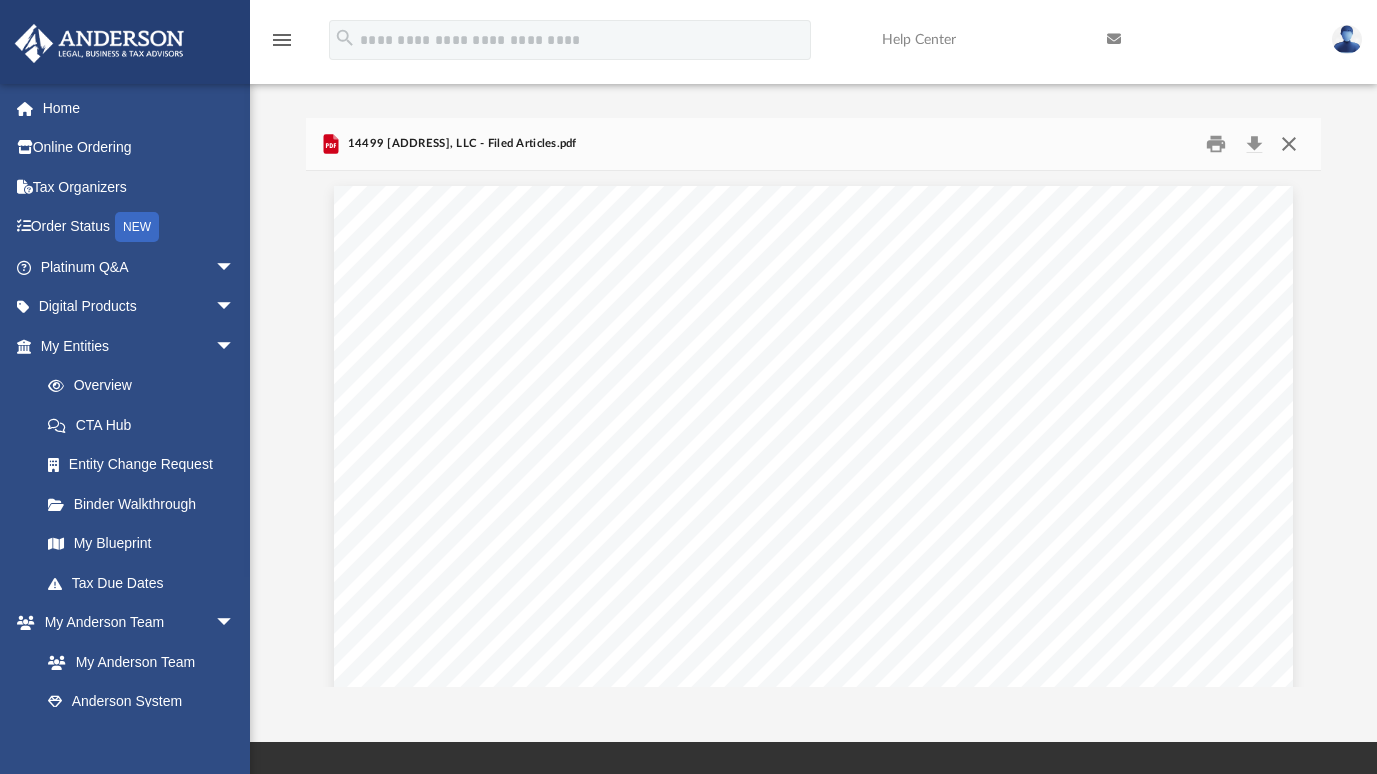 click at bounding box center (1289, 143) 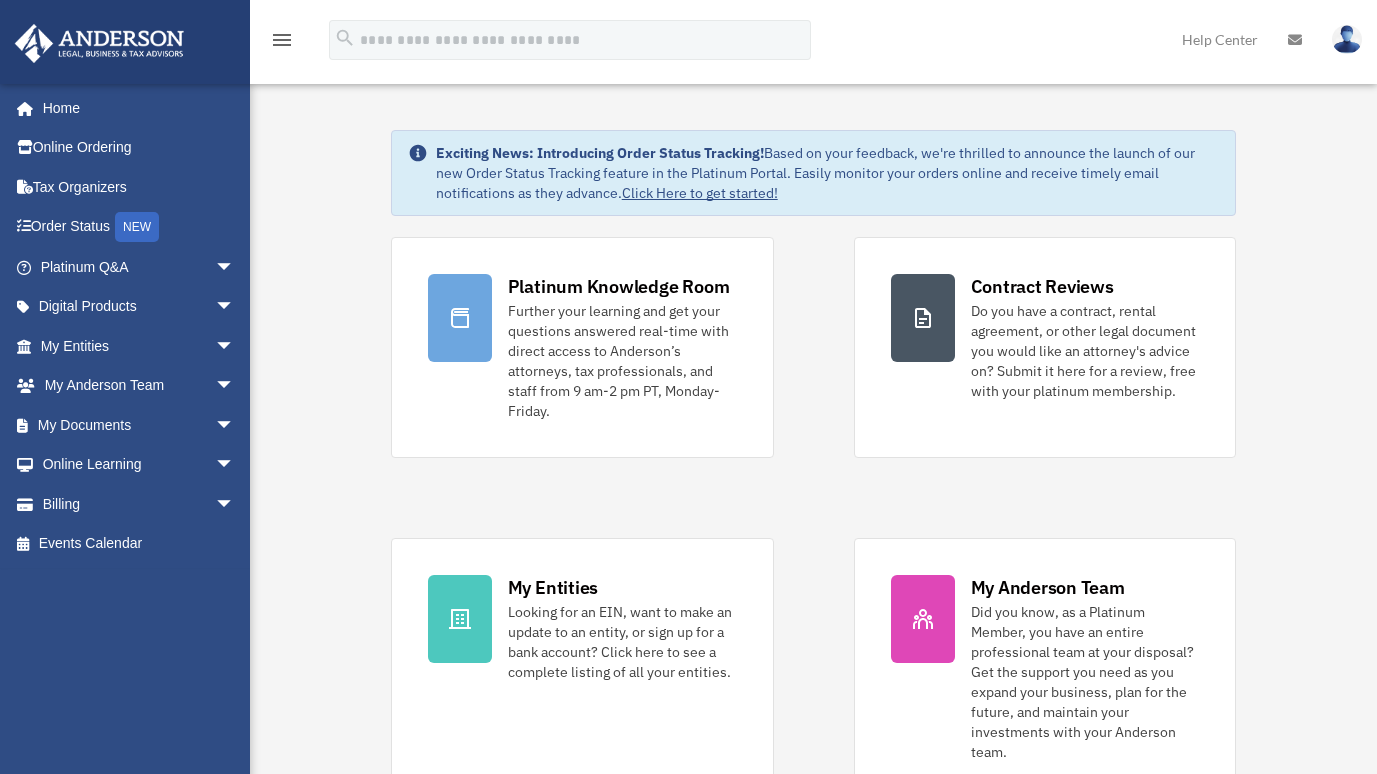 scroll, scrollTop: 0, scrollLeft: 0, axis: both 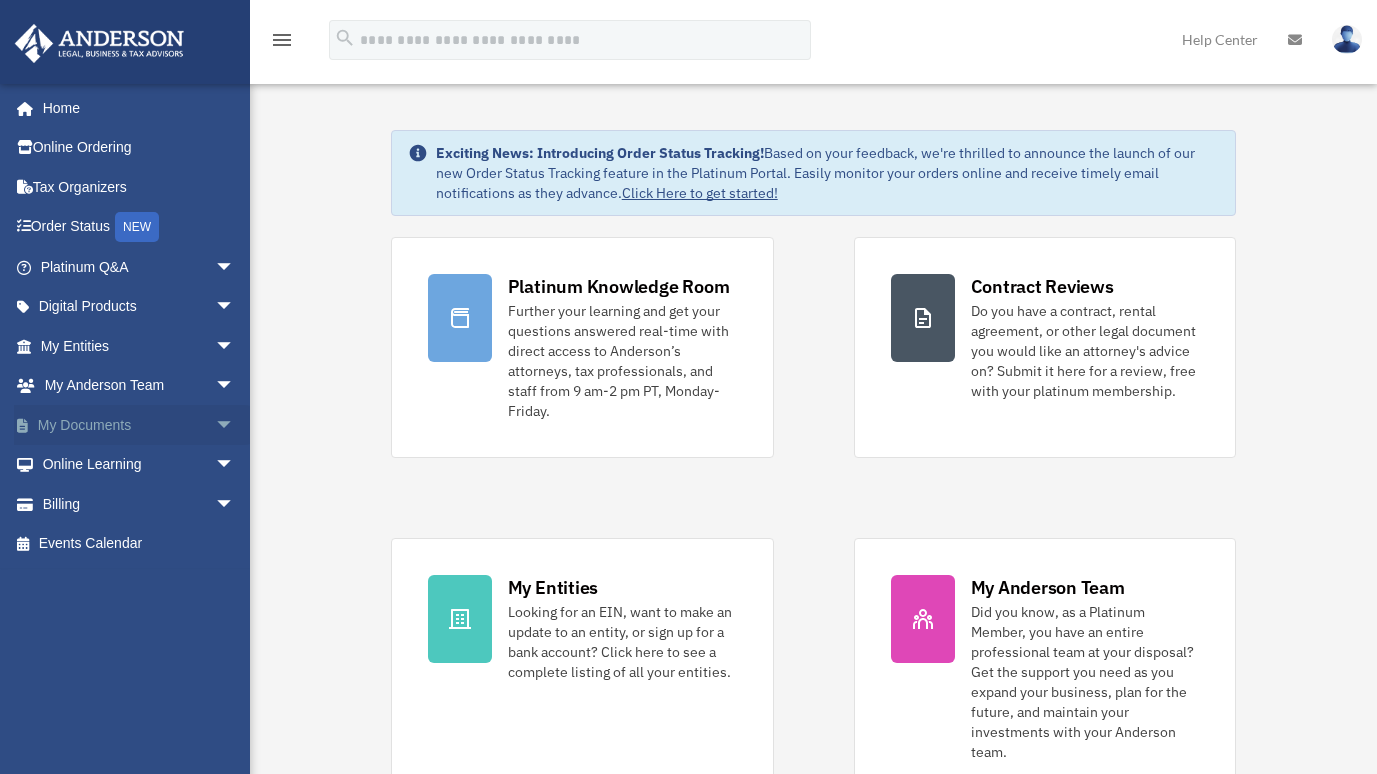 click on "arrow_drop_down" at bounding box center (235, 425) 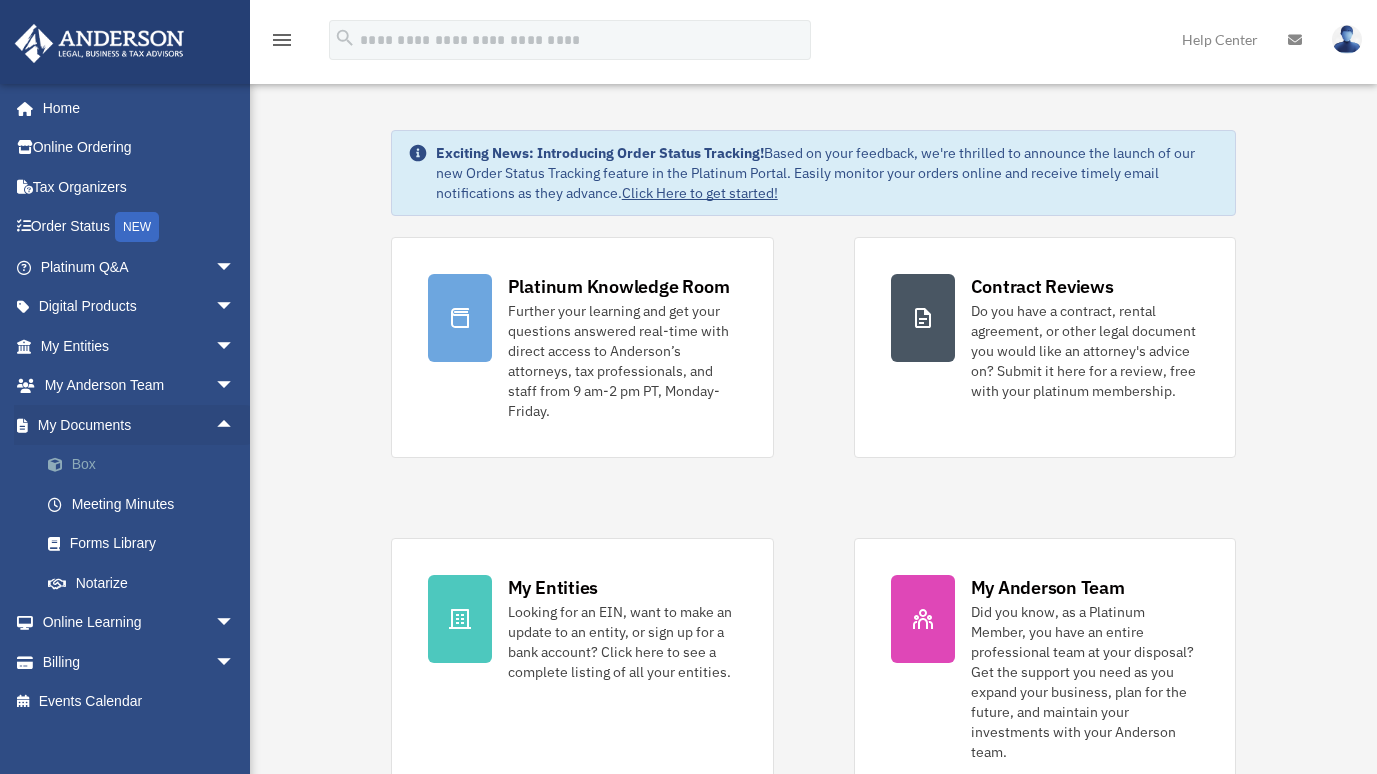 click at bounding box center (65, 465) 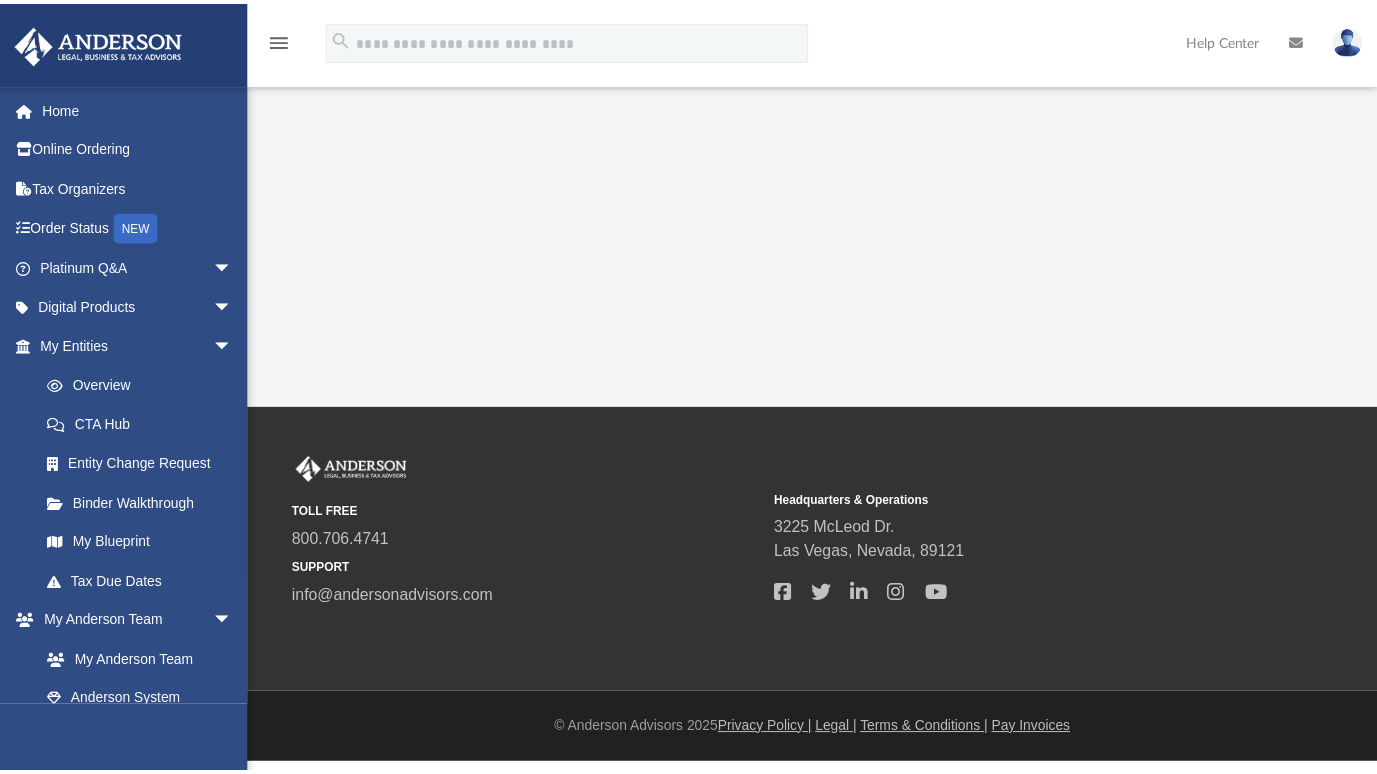scroll, scrollTop: 0, scrollLeft: 0, axis: both 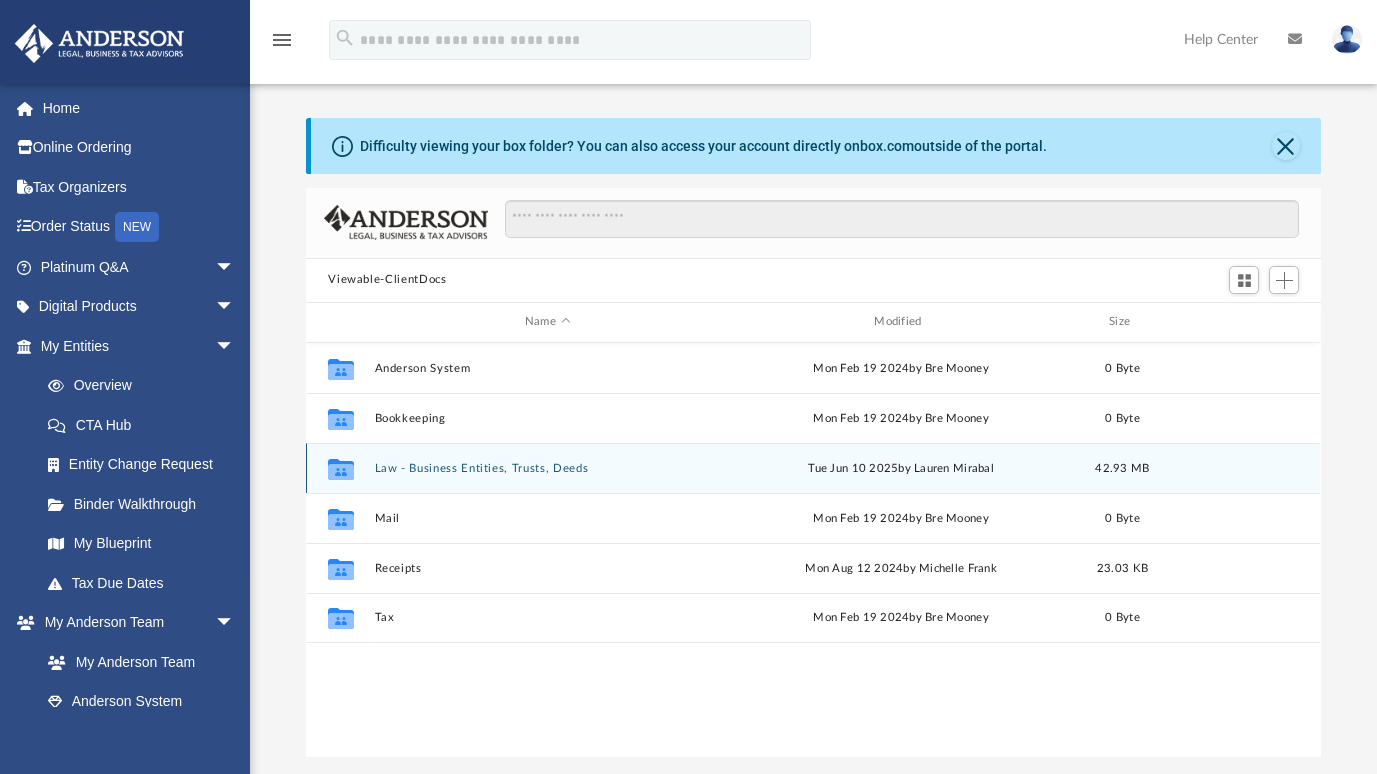 click on "Law - Business Entities, Trusts, Deeds" at bounding box center (547, 468) 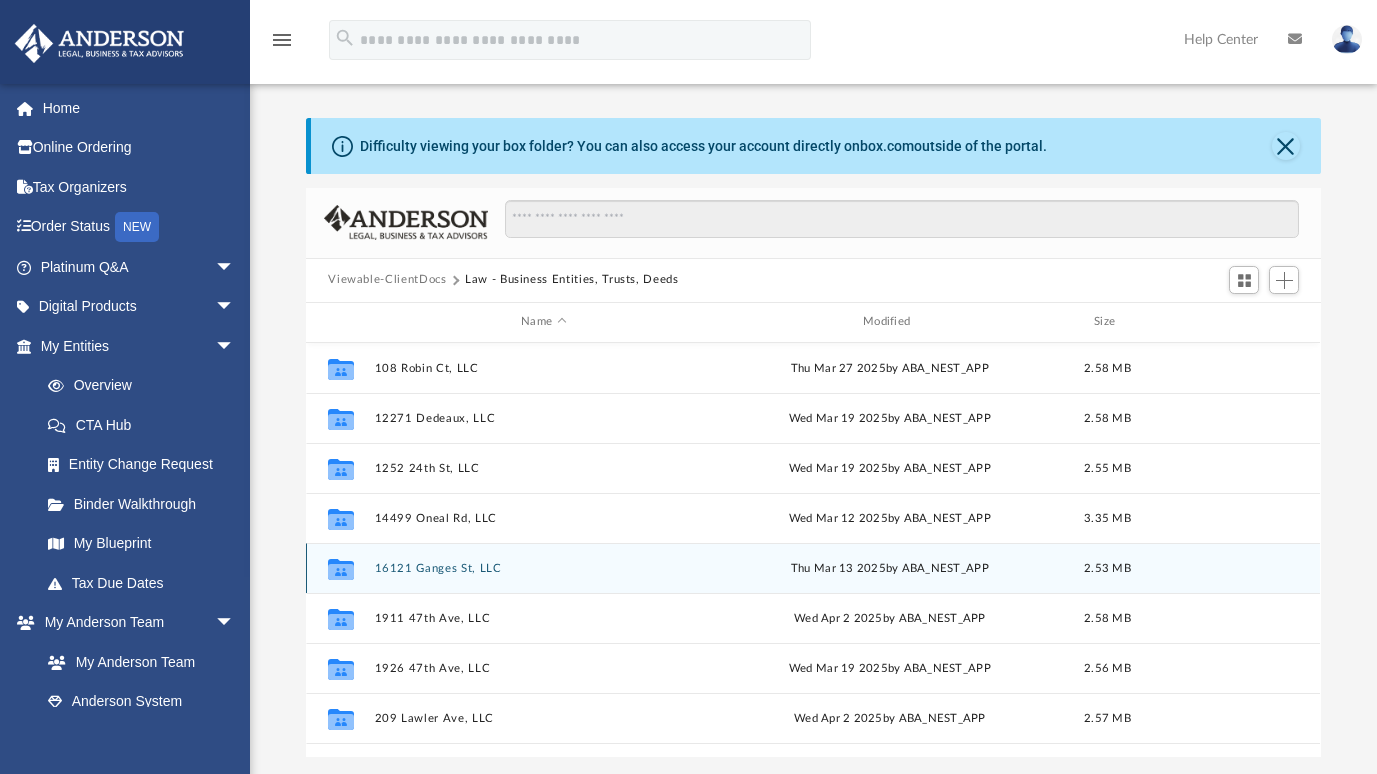 click on "16121 Ganges St, LLC" at bounding box center (544, 568) 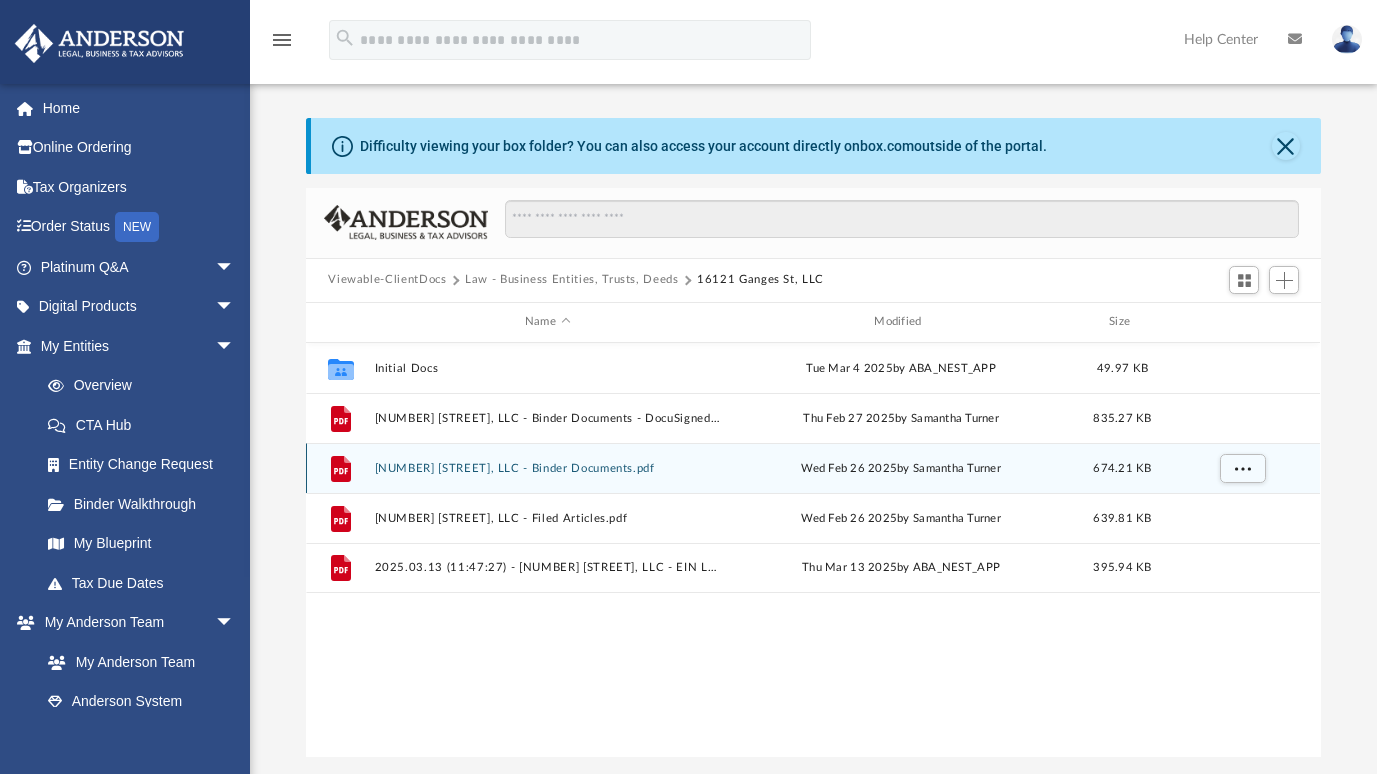 click on "16121 Ganges St, LLC - Binder Documents.pdf" at bounding box center [547, 468] 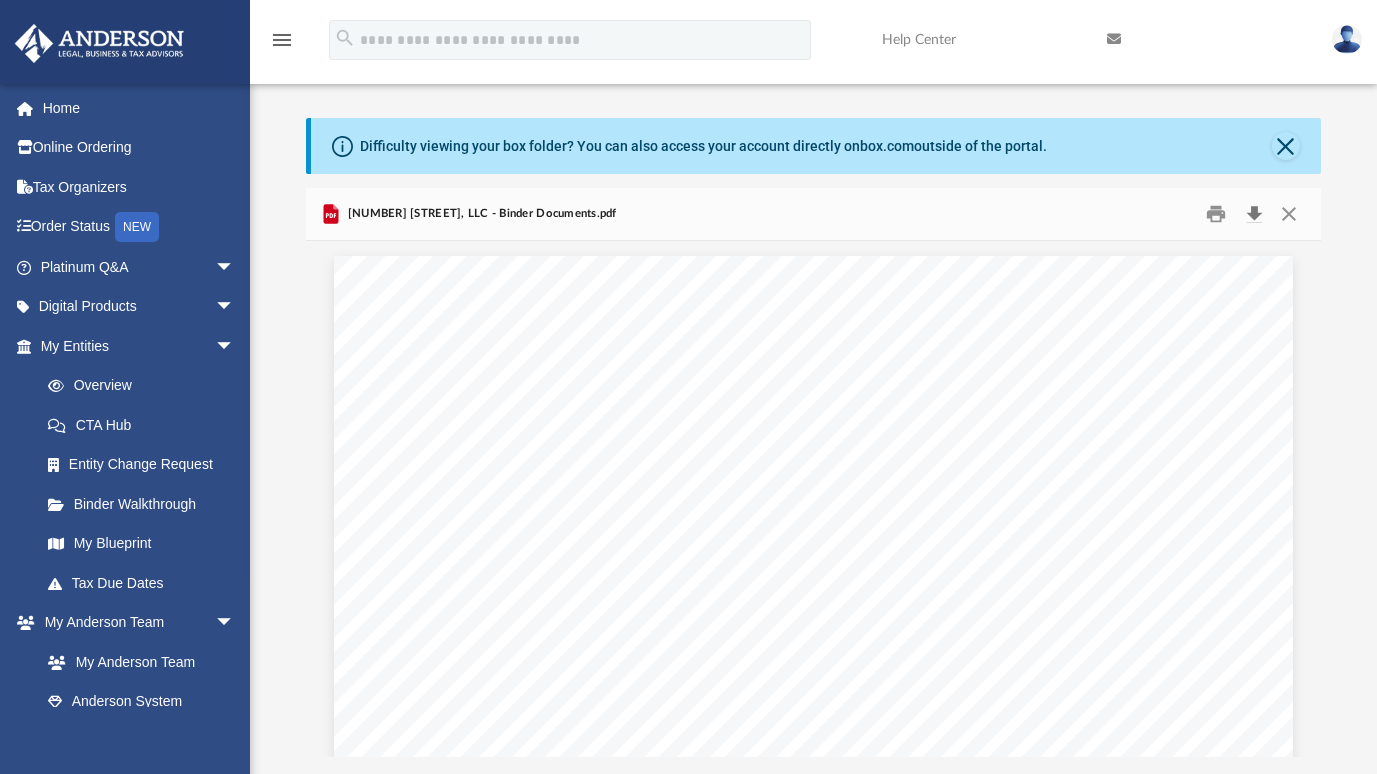click at bounding box center (1254, 213) 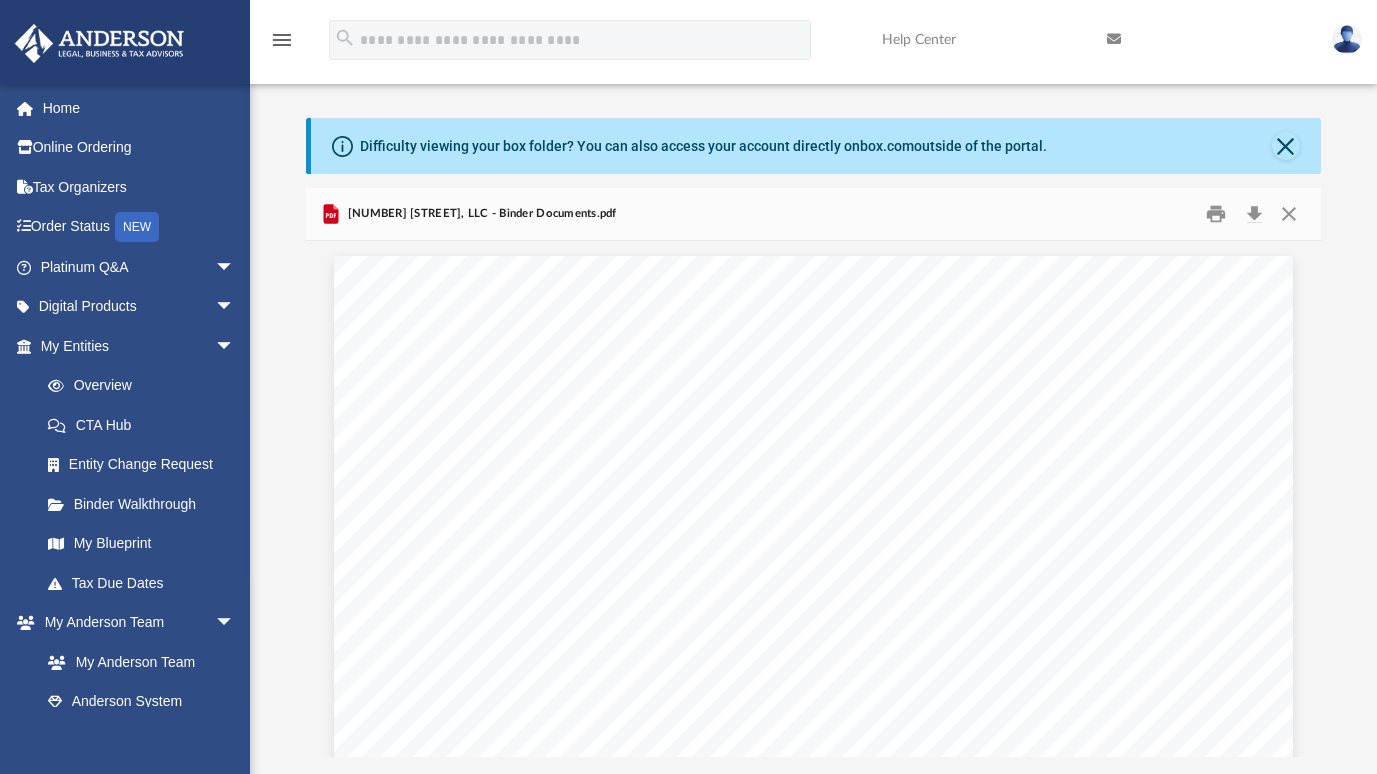click on "Kim Pham 5631 Northwood Dr Riverside ,   California ,   92509 Re:   16121 Ganges St, LLC Dear   Kim Pham Enclosed in this portfolio, you will find your operating agreement for   16121 Ganges St, LLC   and several other important documents for the creation and operation of your new Company. You are responsible for reading and reviewing, for accuracy, all of the information in this portfolio. After your review, you will need to complete several tasks to   finalize the establishment of your Company. Here is a synopsis of what steps are required with detailed information following in each section: Overview   –   Here, you will find information about your Company, such as members, EIN, etc. State/Tax Filings   –   Your EIN application and filed Articles of Organization.   Review this section! LLC Agreement   –   Your Company operating agreement and schedule of members are located in this section. Membership Certificates   –   This section contains your   membership   certificate. Assignments   –     –" at bounding box center [813, 876] 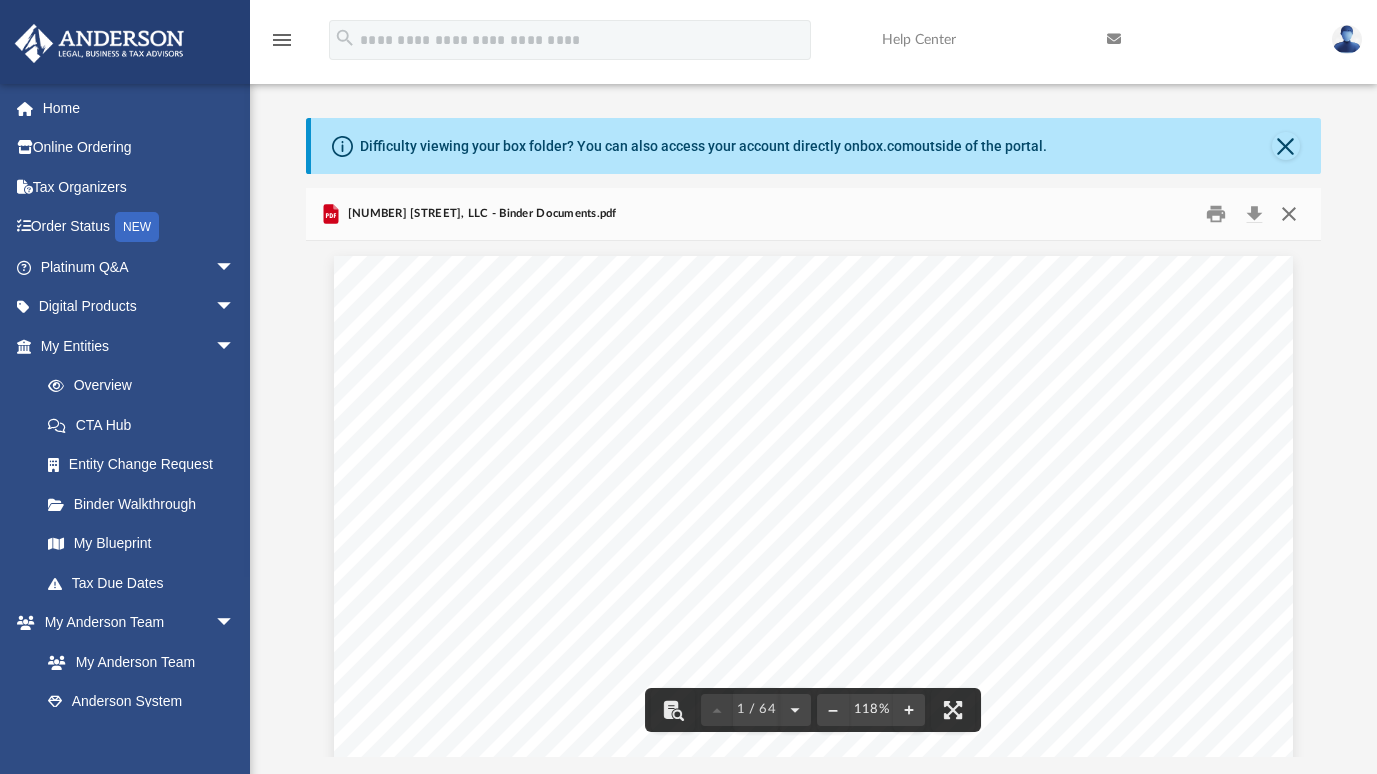 click at bounding box center [1289, 213] 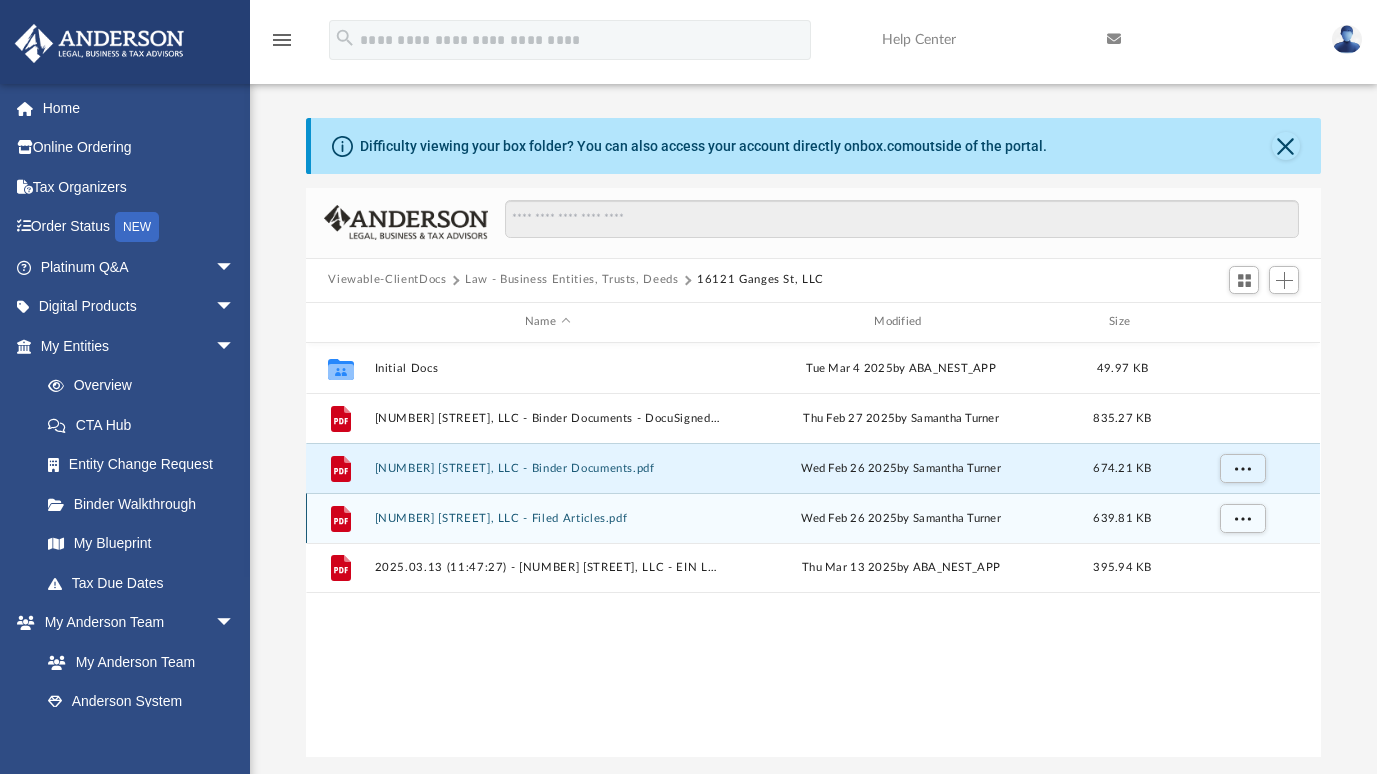click on "16121 Ganges St, LLC - Filed Articles.pdf" at bounding box center [547, 518] 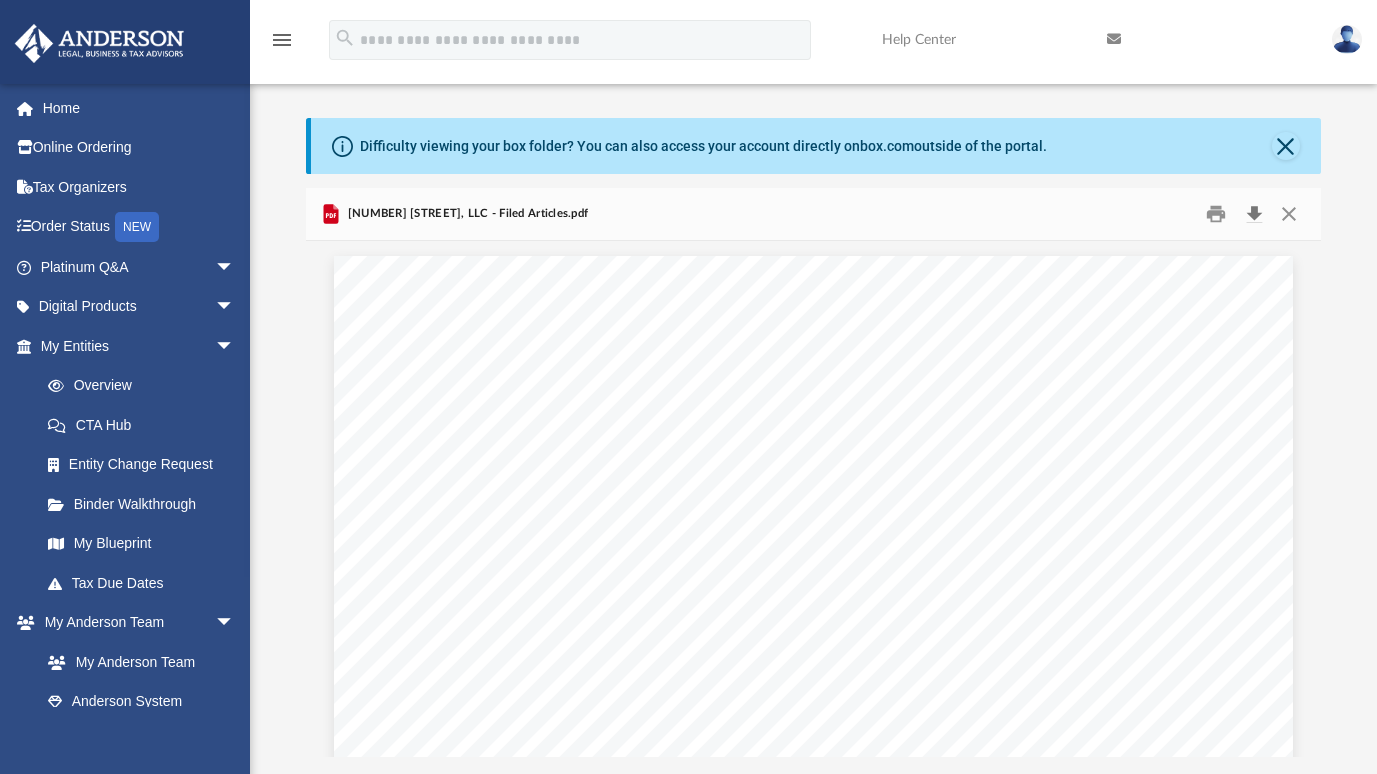 click at bounding box center (1254, 213) 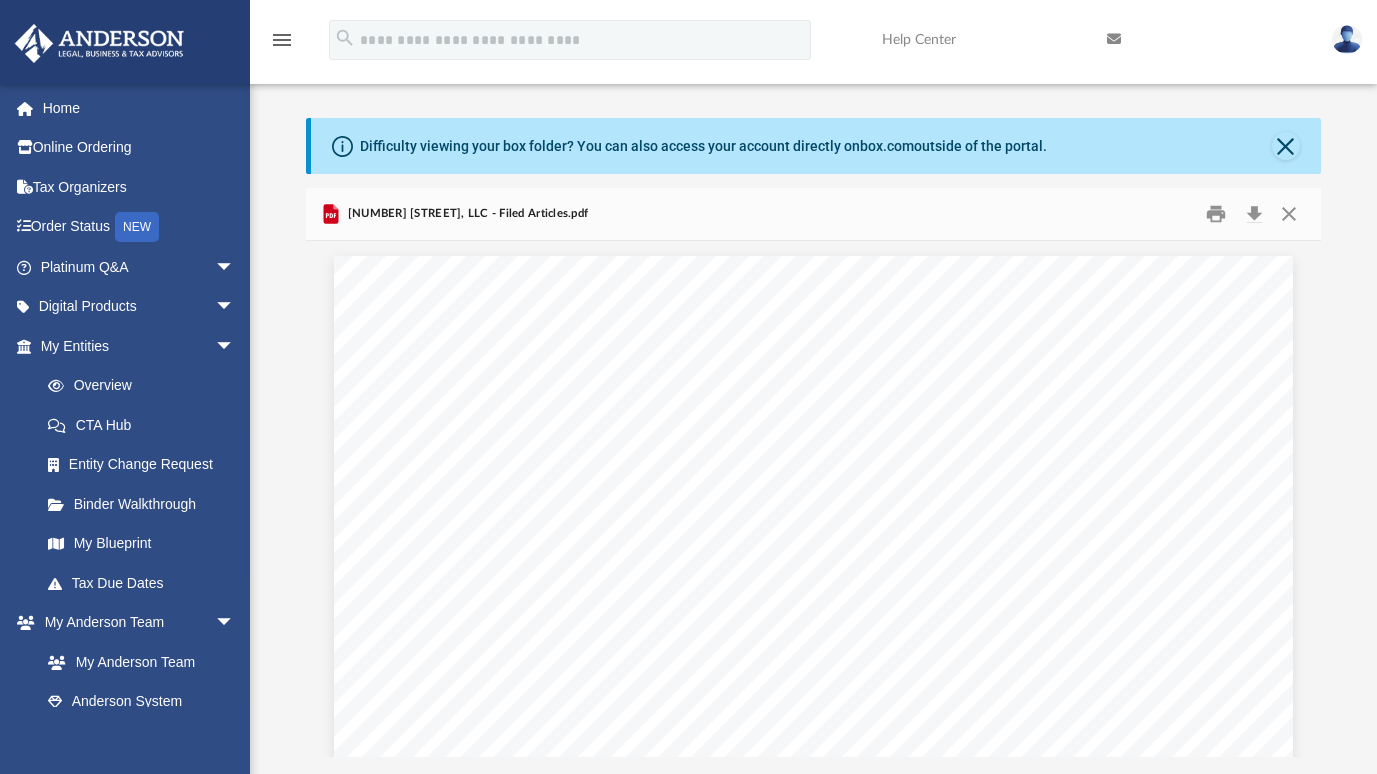 click on "F0100 Fee:   $ 50 2025136045 Mississippi Limited Liability Company Certificate of Formation Business Information Business Type:   Limited Liability Company Business Name:   16121 Ganges St, LLC Business Email:   ra@andersonadvisors.com NAICS Code/Nature of Business 531390 - Other Activities Related to Real Estate Registered Agent Name:   ANDERSON REGISTERED AGENTS, INC. Address:   4780 I-55 N, Ste 100-106 Jackson, MS 39211 Signature The undersigned certifies that: 1) he/she has notified the above-named registered agent of this appointment; 2) he/she has provided the agent an address for the company, and; 3) the agent has agreed to serve as registered agent for this company By entering my name in the space provided, I certify that I am authorized to file this document on behalf of this entity, have examined the document and, to the best of my knowledge and belief, it is true, correct and complete as of this day   02/26/2025 . Name:   Address: Samantha Turner Organizer 3225 McLeod Drive, Suite 100 Filed:" at bounding box center (813, 876) 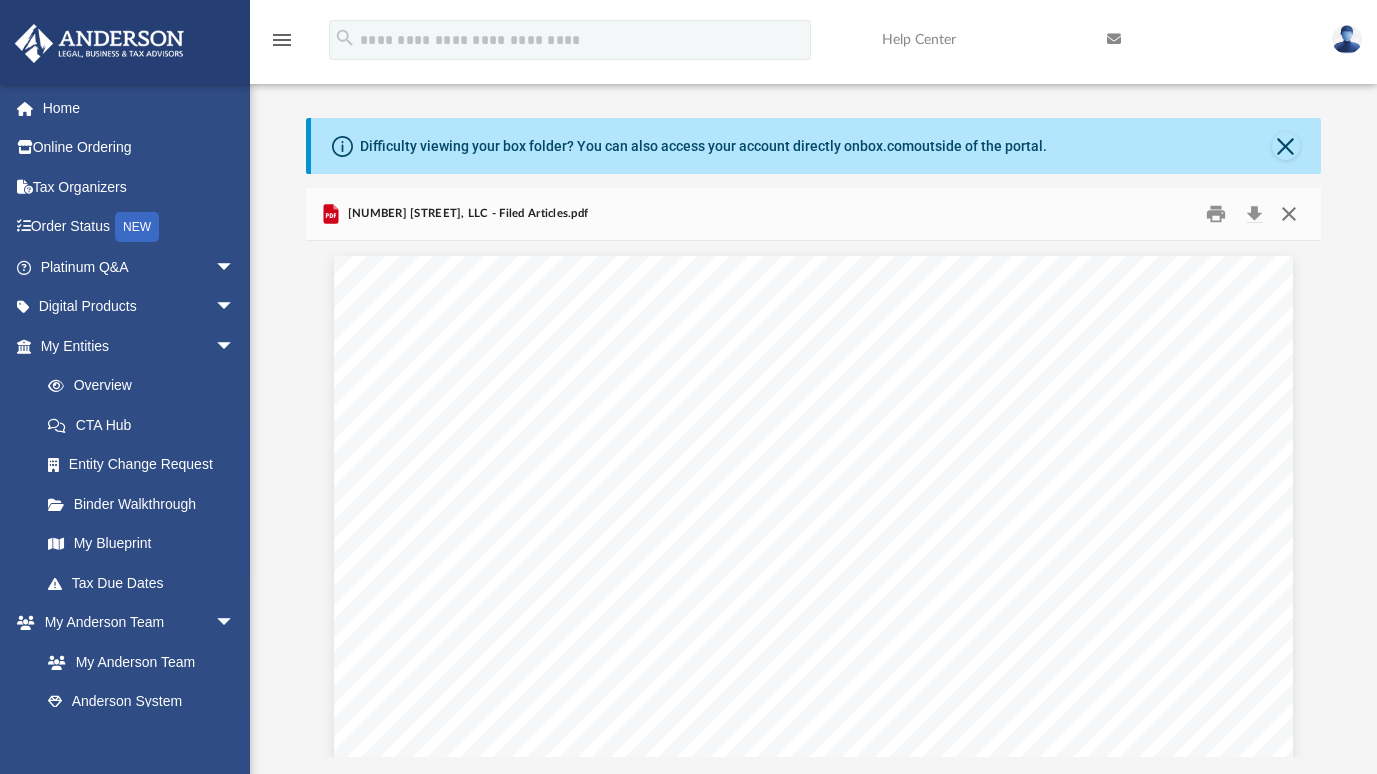 click at bounding box center (1289, 213) 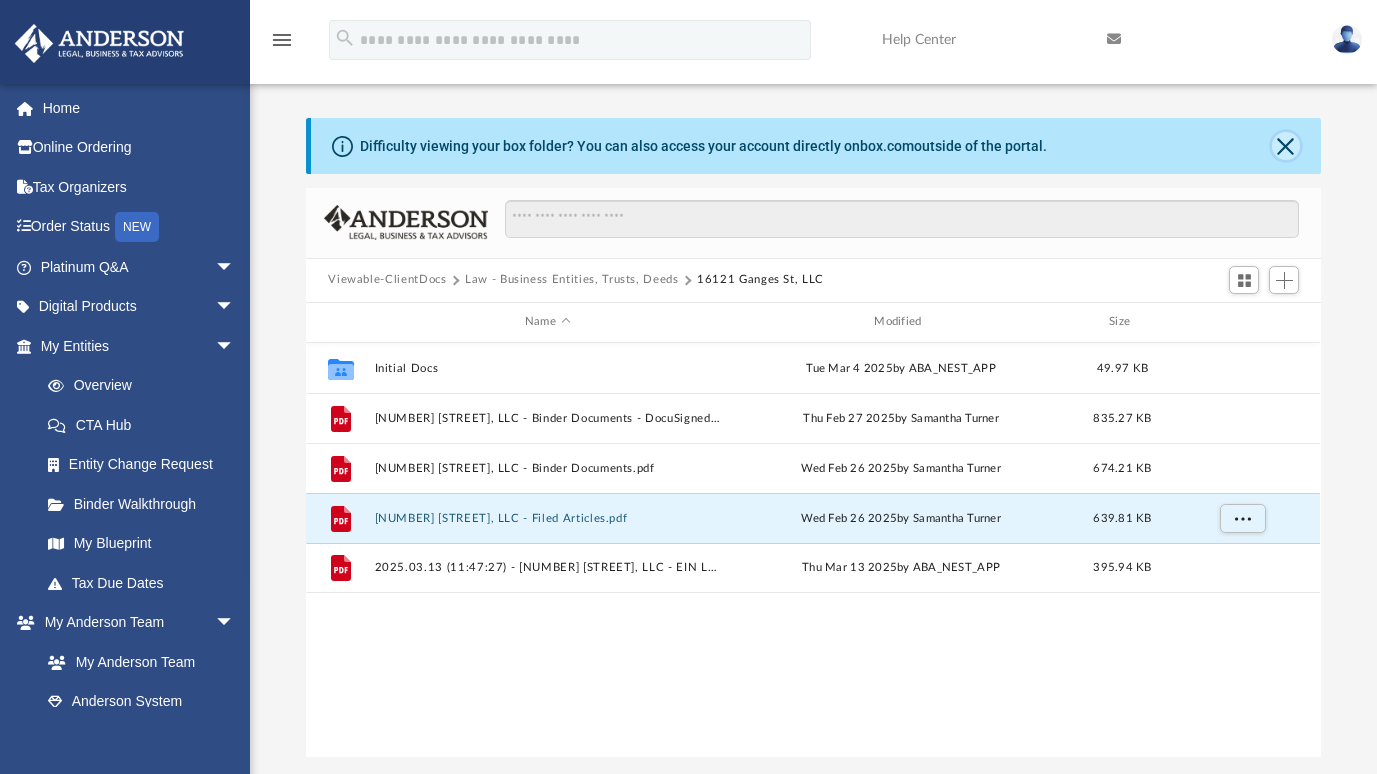 click 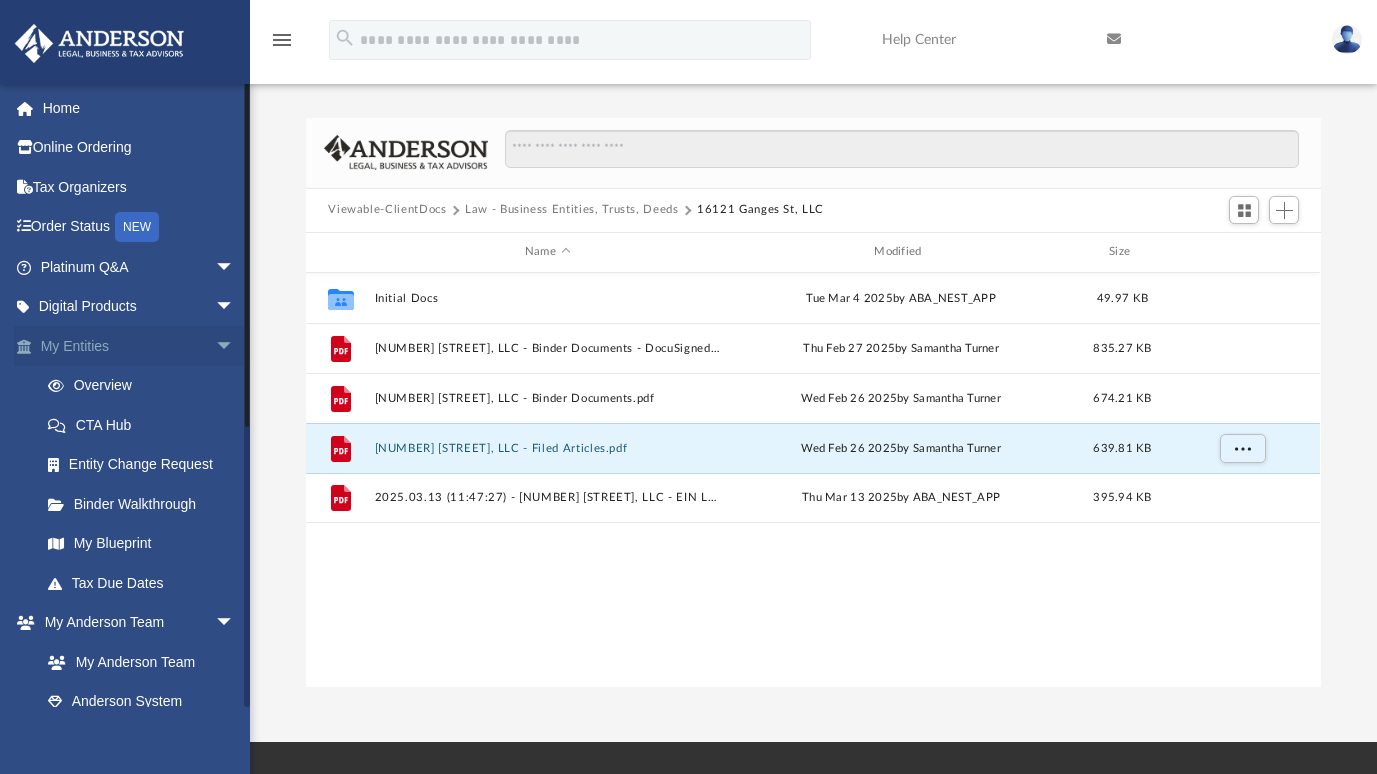 click on "arrow_drop_down" at bounding box center (235, 346) 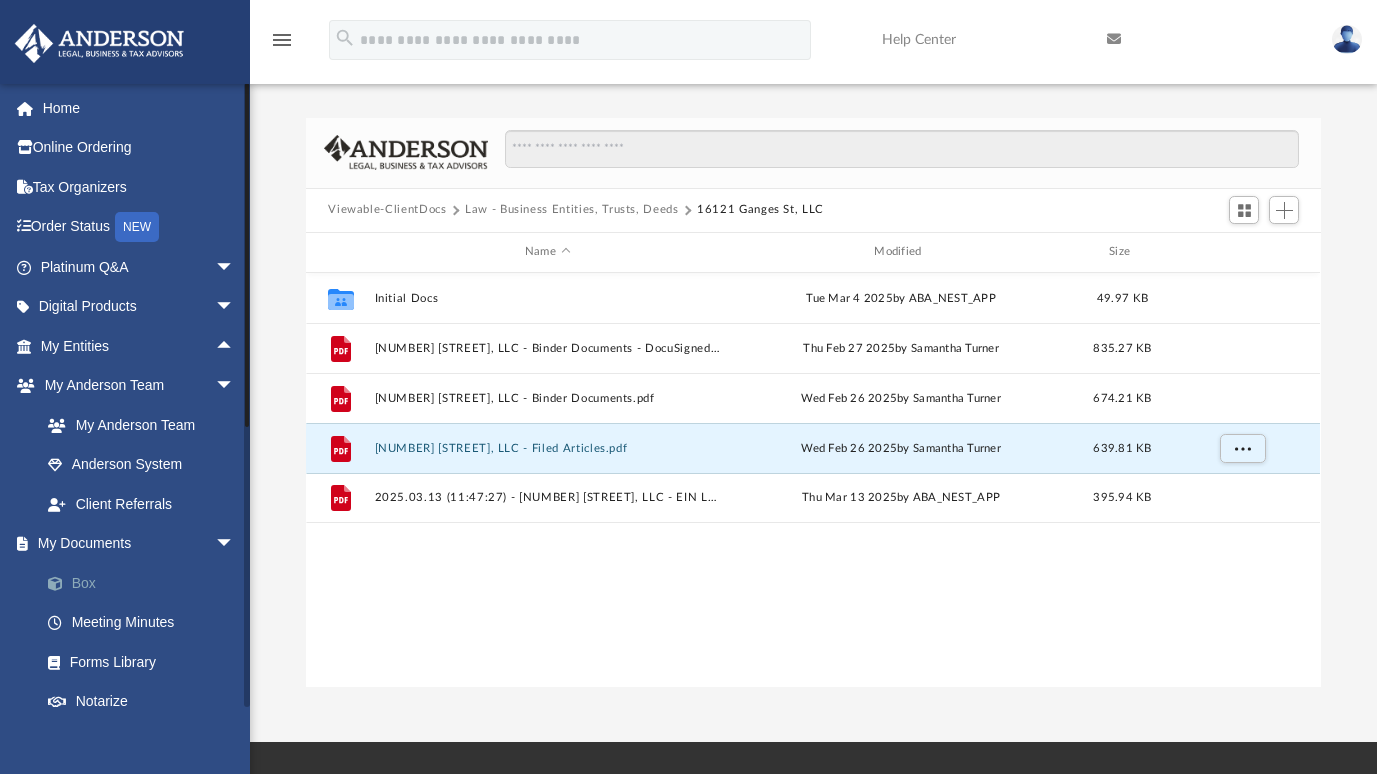 click on "Box" at bounding box center [146, 583] 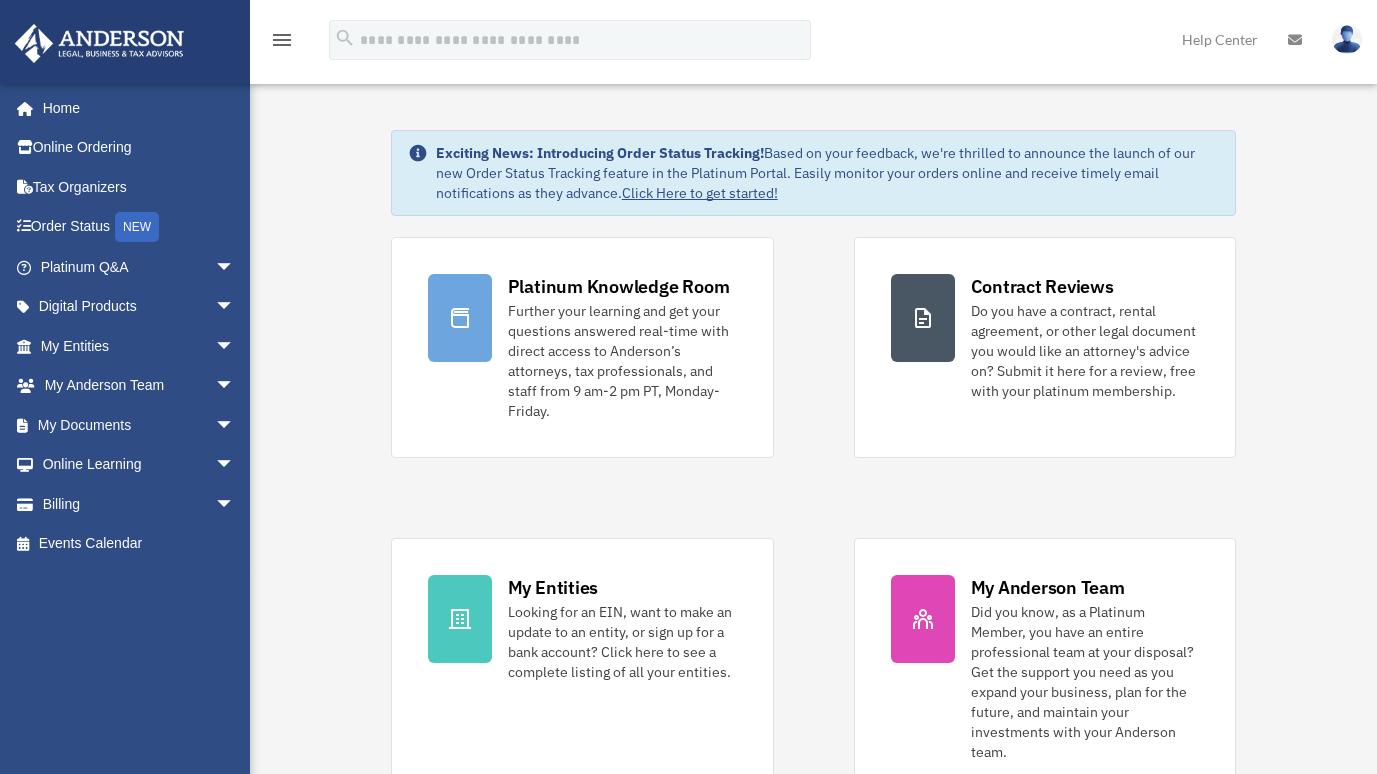 scroll, scrollTop: 0, scrollLeft: 0, axis: both 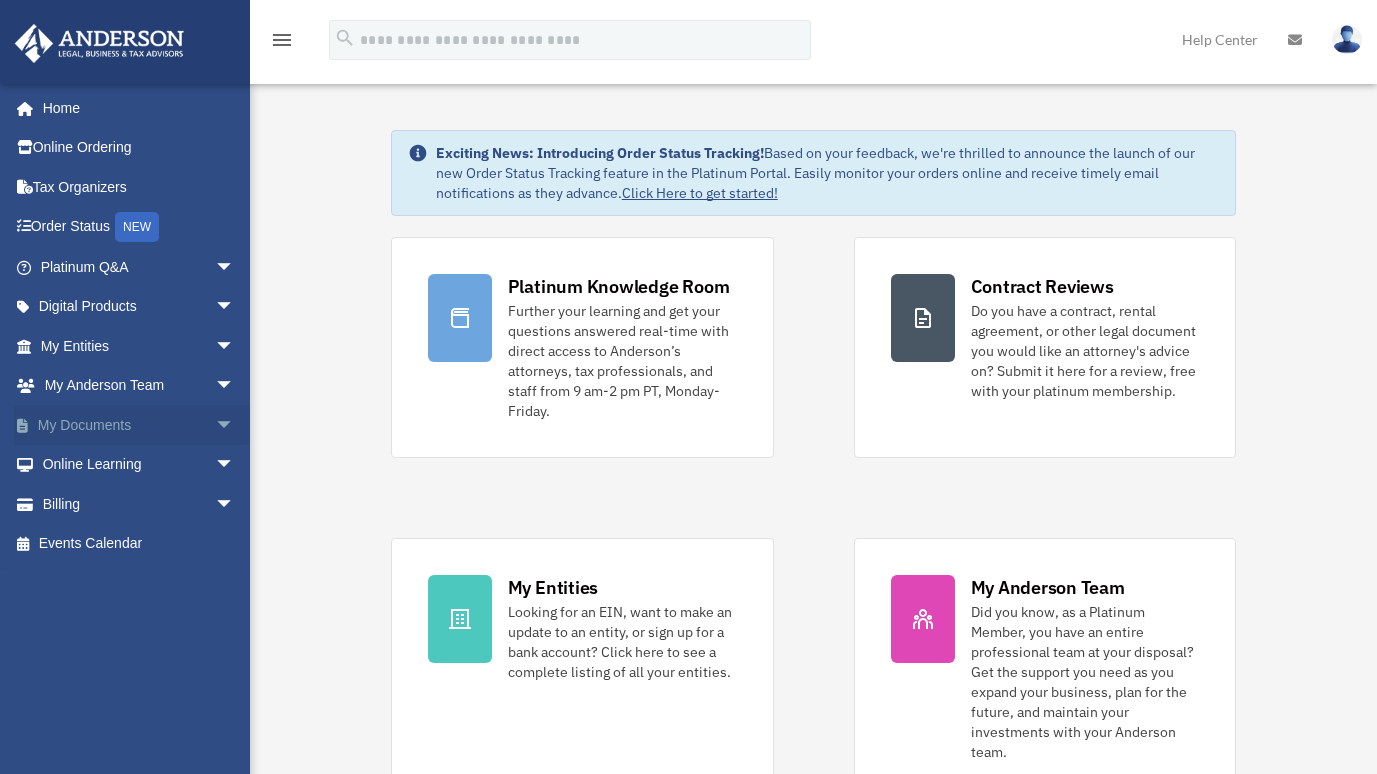 click on "arrow_drop_down" at bounding box center (235, 425) 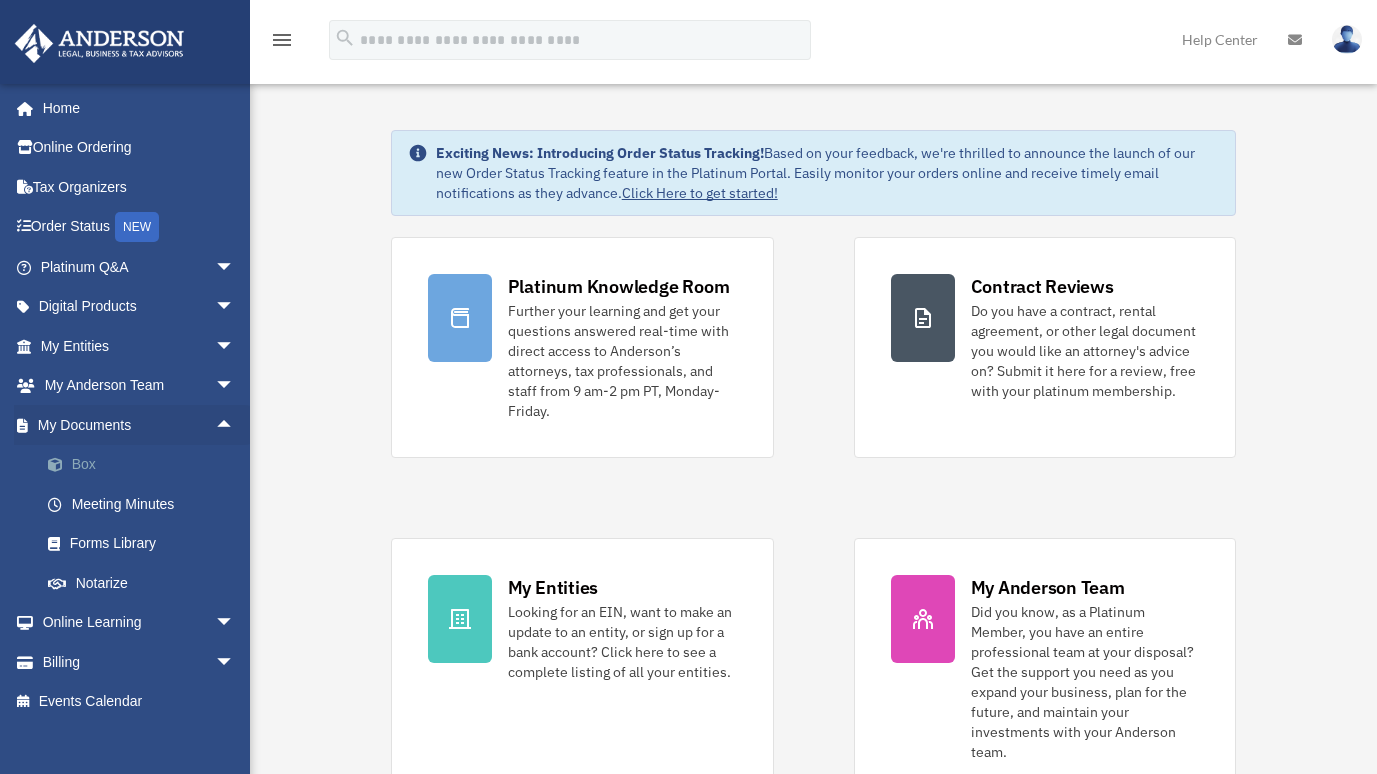 click on "Box" at bounding box center (146, 465) 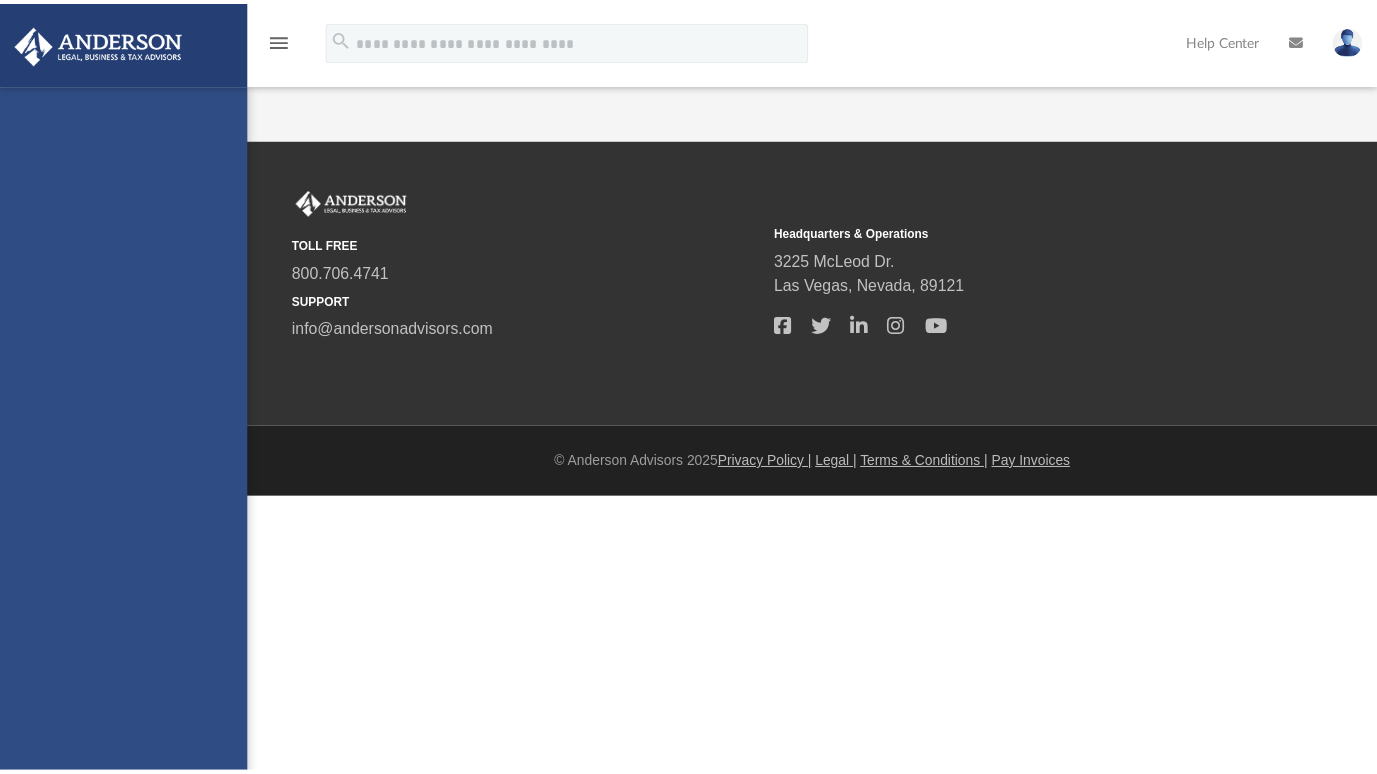 scroll, scrollTop: 0, scrollLeft: 0, axis: both 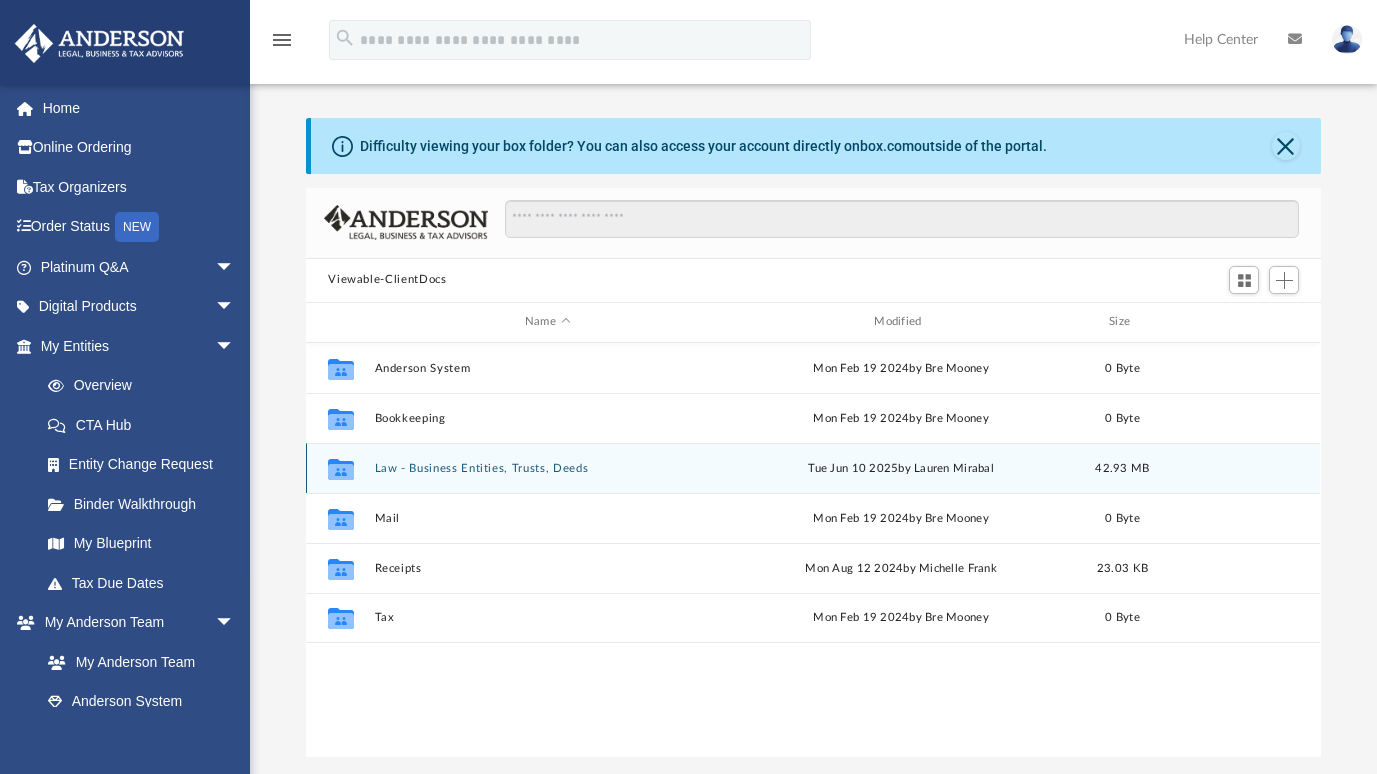 click on "Law - Business Entities, Trusts, Deeds" at bounding box center (547, 468) 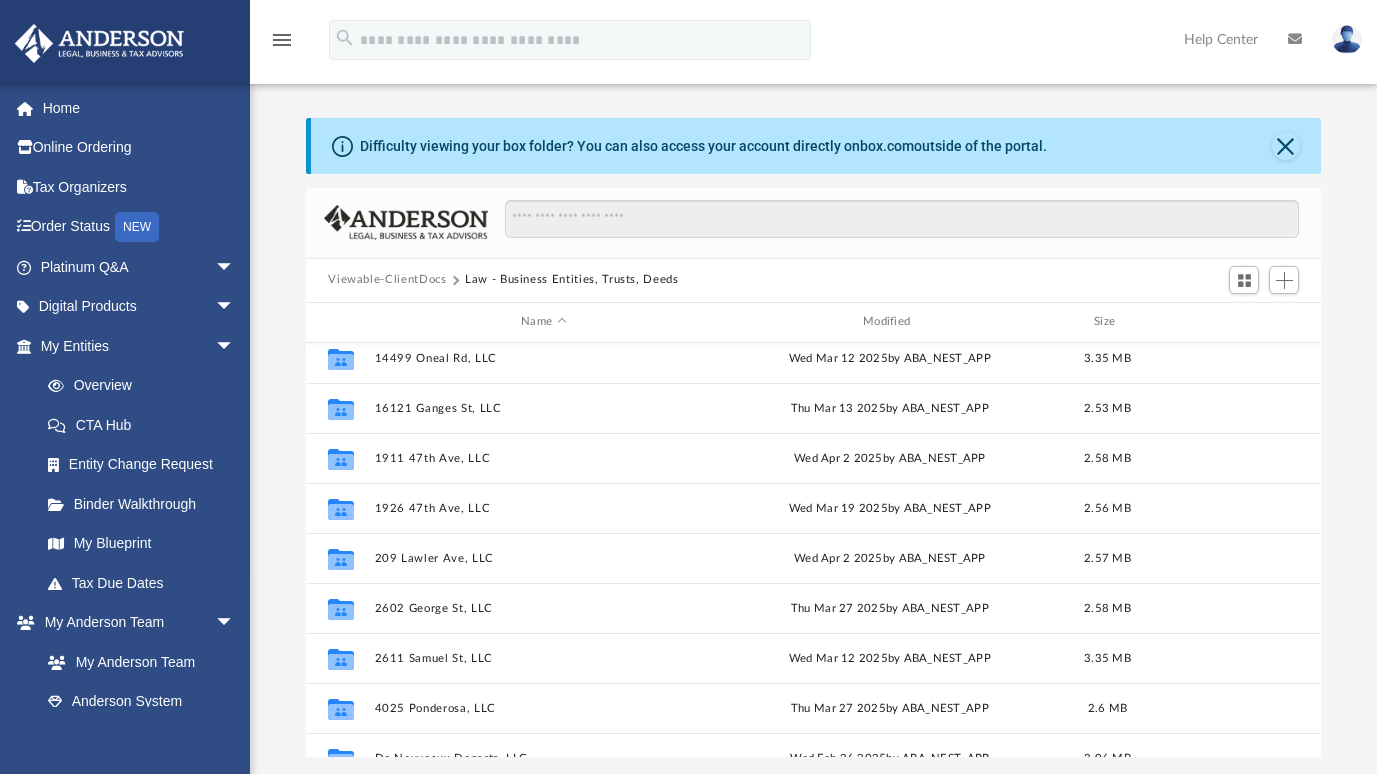 scroll, scrollTop: 189, scrollLeft: 0, axis: vertical 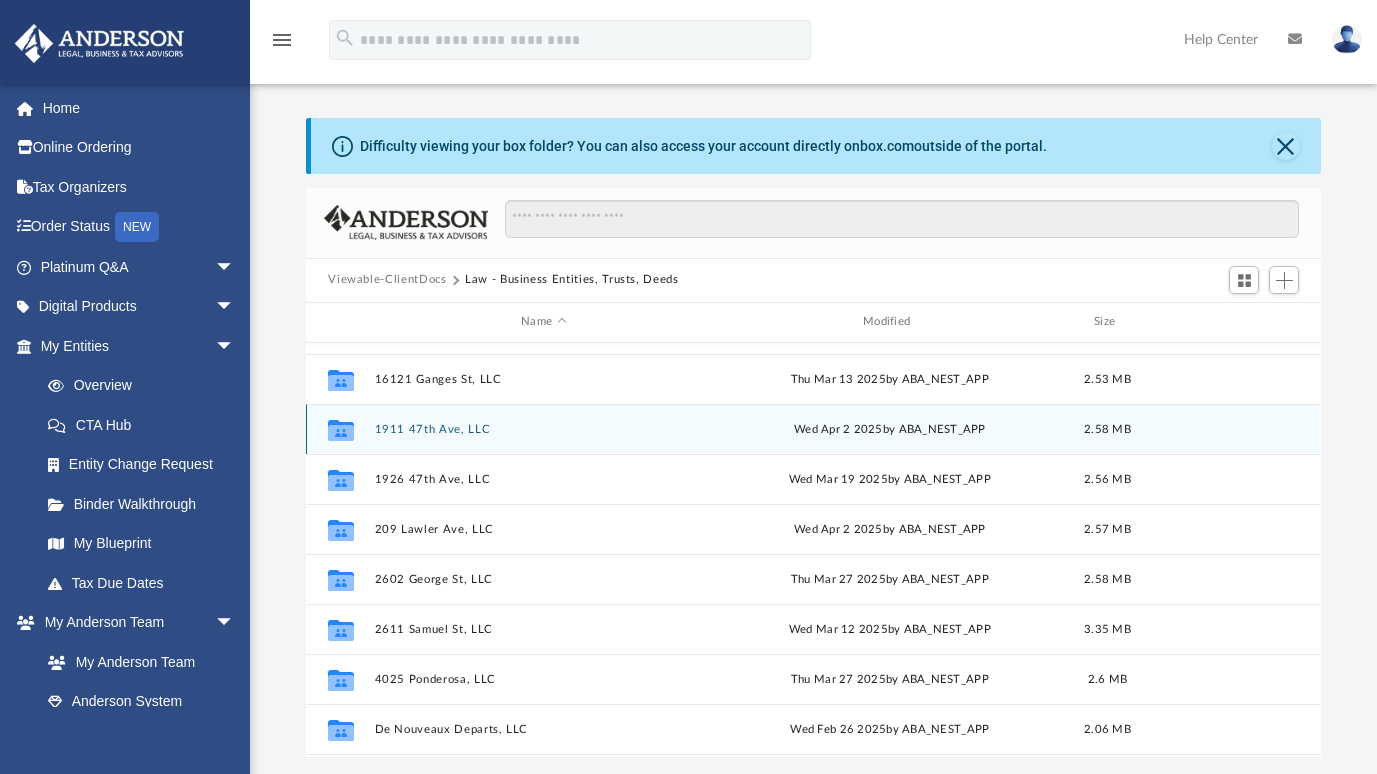 click on "1911 47th Ave, LLC" at bounding box center (544, 429) 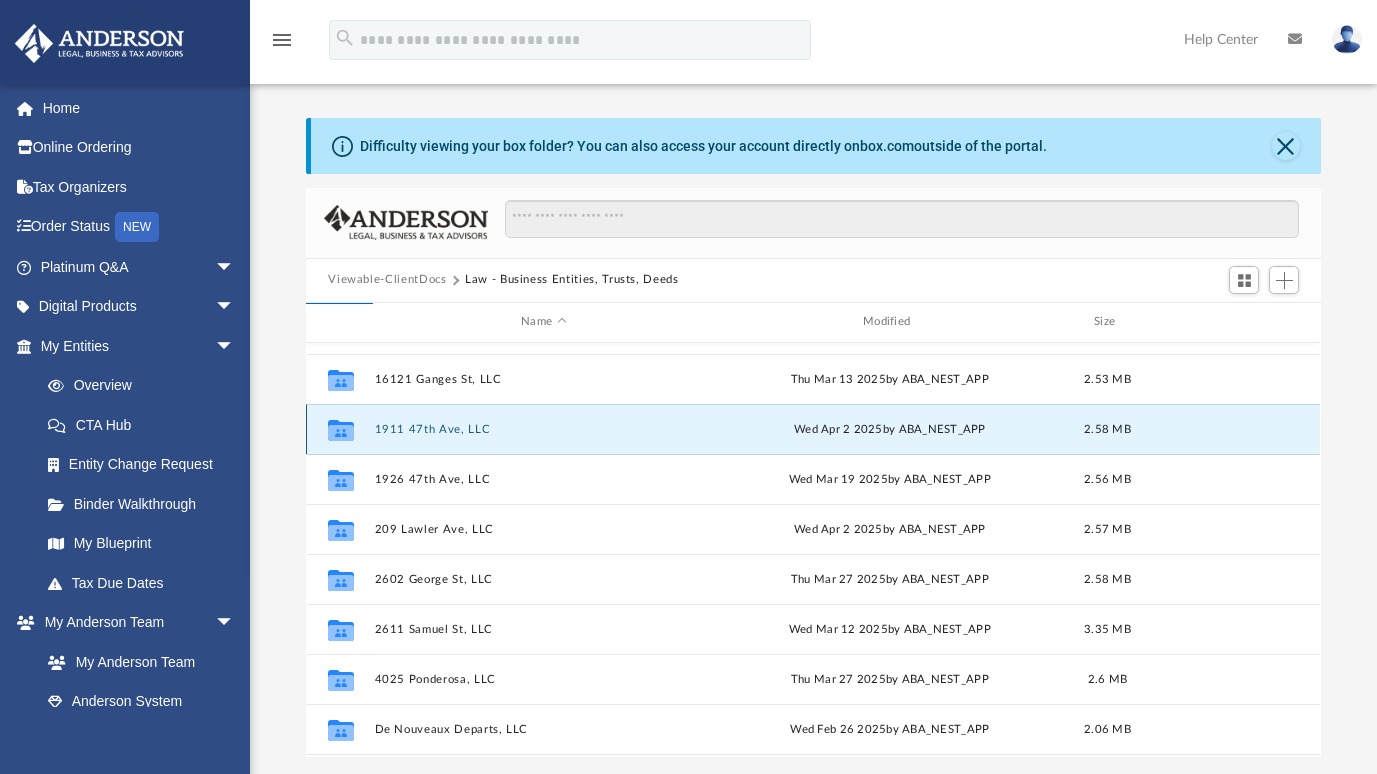 scroll, scrollTop: 0, scrollLeft: 0, axis: both 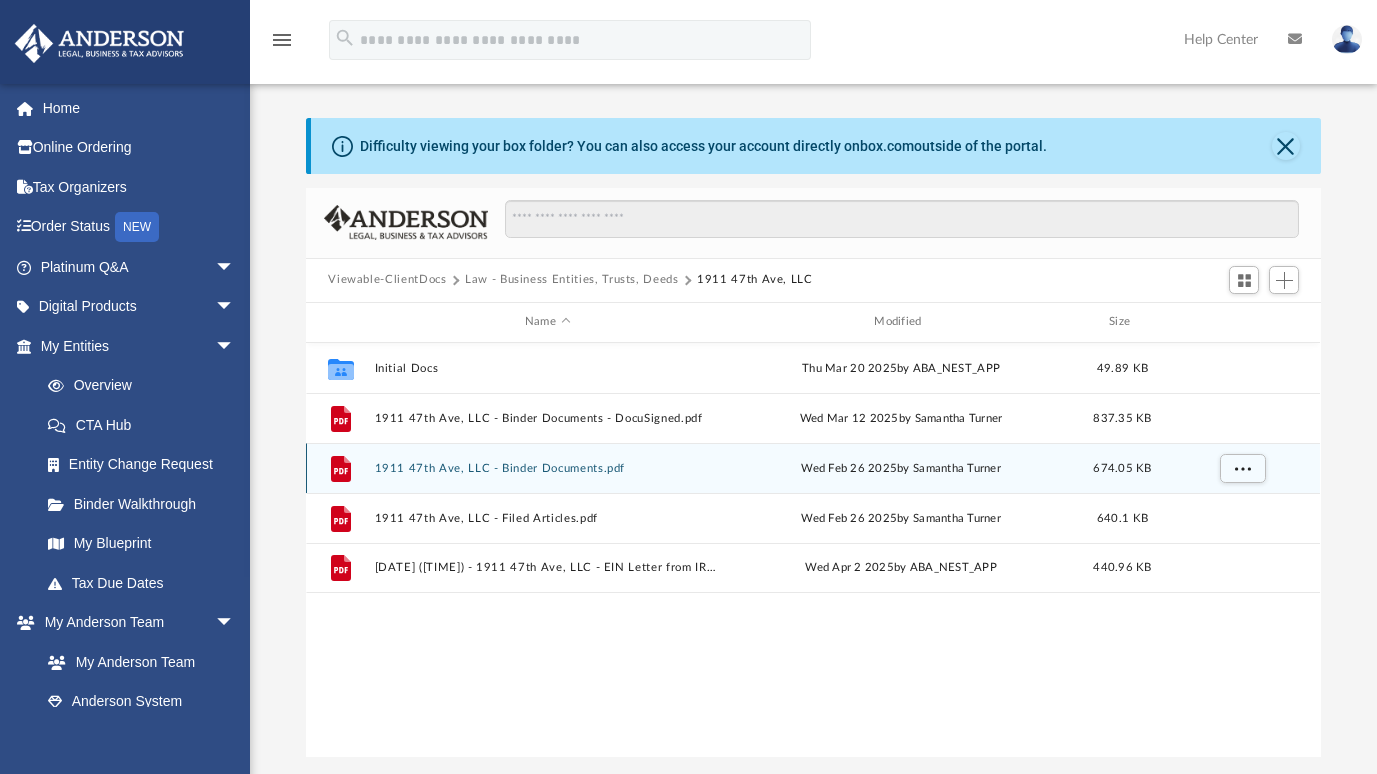 click on "1911 47th Ave, LLC - Binder Documents.pdf" at bounding box center (547, 468) 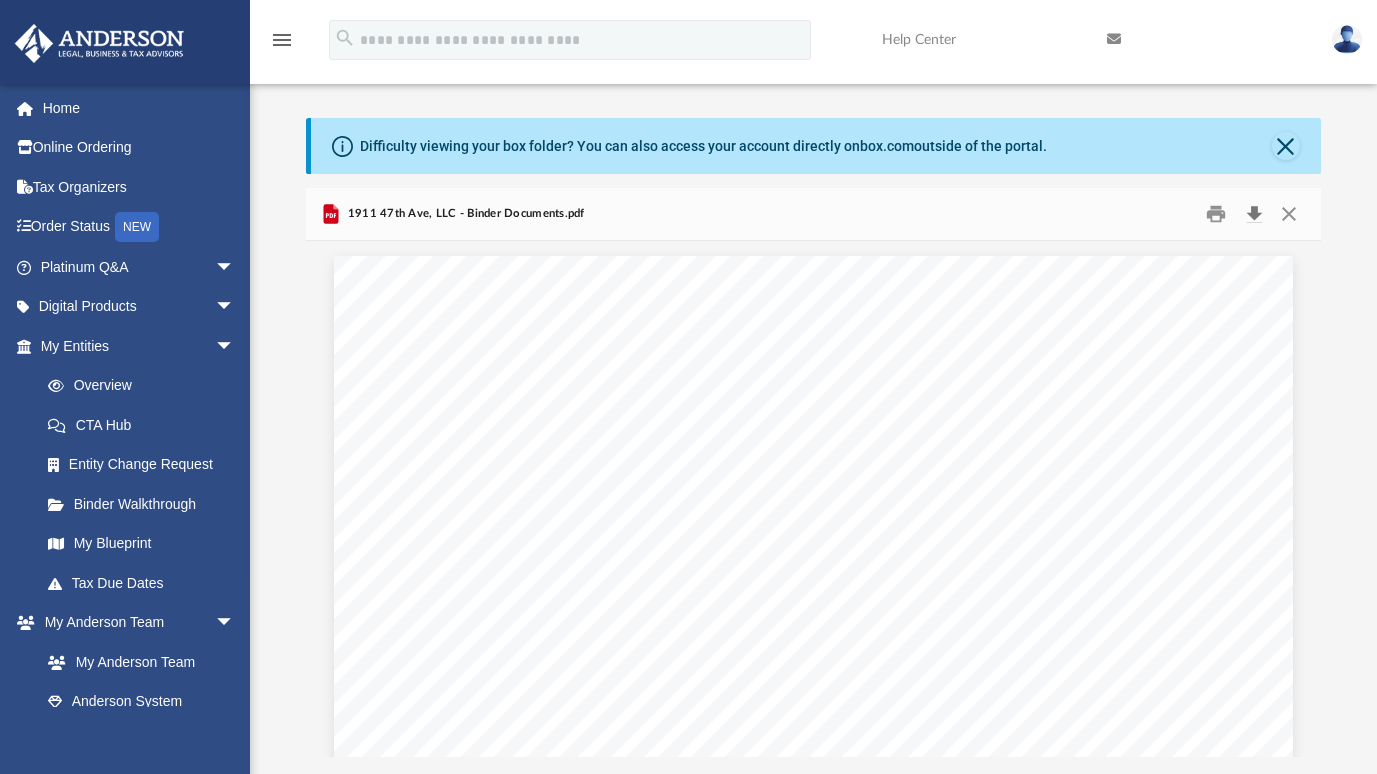 click at bounding box center [1254, 213] 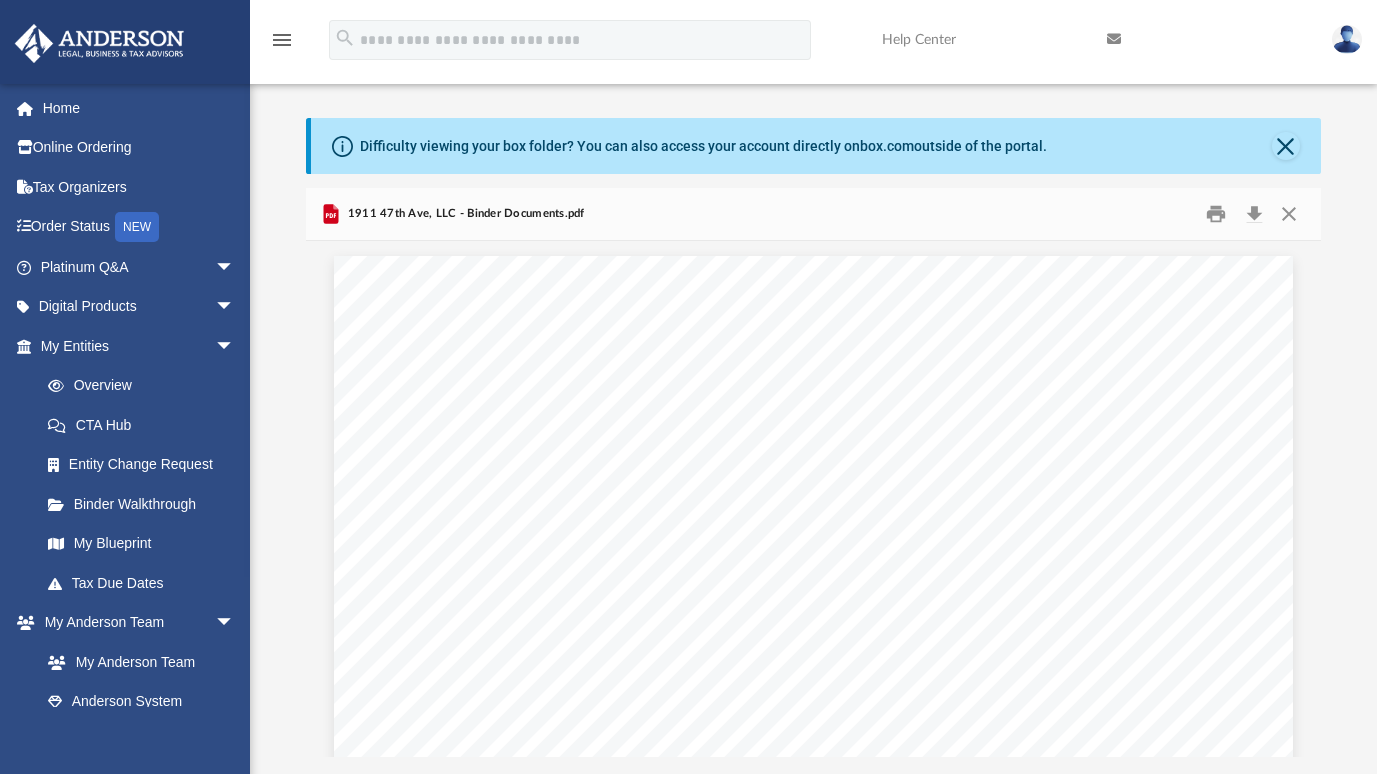 click on "Kim Pham 5631 Northwood Dr Riverside ,   California ,   92509 Re:   1911 47th Ave, LLC Dear   Kim Pham Enclosed in this portfolio, you will find your operating agreement for   1911 47th Ave, LLC   and several other important documents for the creation and operation of your new Company. You are responsible for reading and reviewing, for accuracy, all of the information in this portfolio. After your review, you will need to complete several tasks to   finalize the establishment of your Company. Here is a synopsis of what steps are required with detailed information following in each section: Overview   –   Here, you will find information about your Company, such as members, EIN, etc. State/Tax Filings   –   Your EIN application and filed Articles of Organization.   Review this section! LLC Agreement   –   Your Company operating agreement and schedule of members are located in this section. Membership Certificates   –   This section contains your   membership   certificate. Assignments   –   Banking" at bounding box center (813, 876) 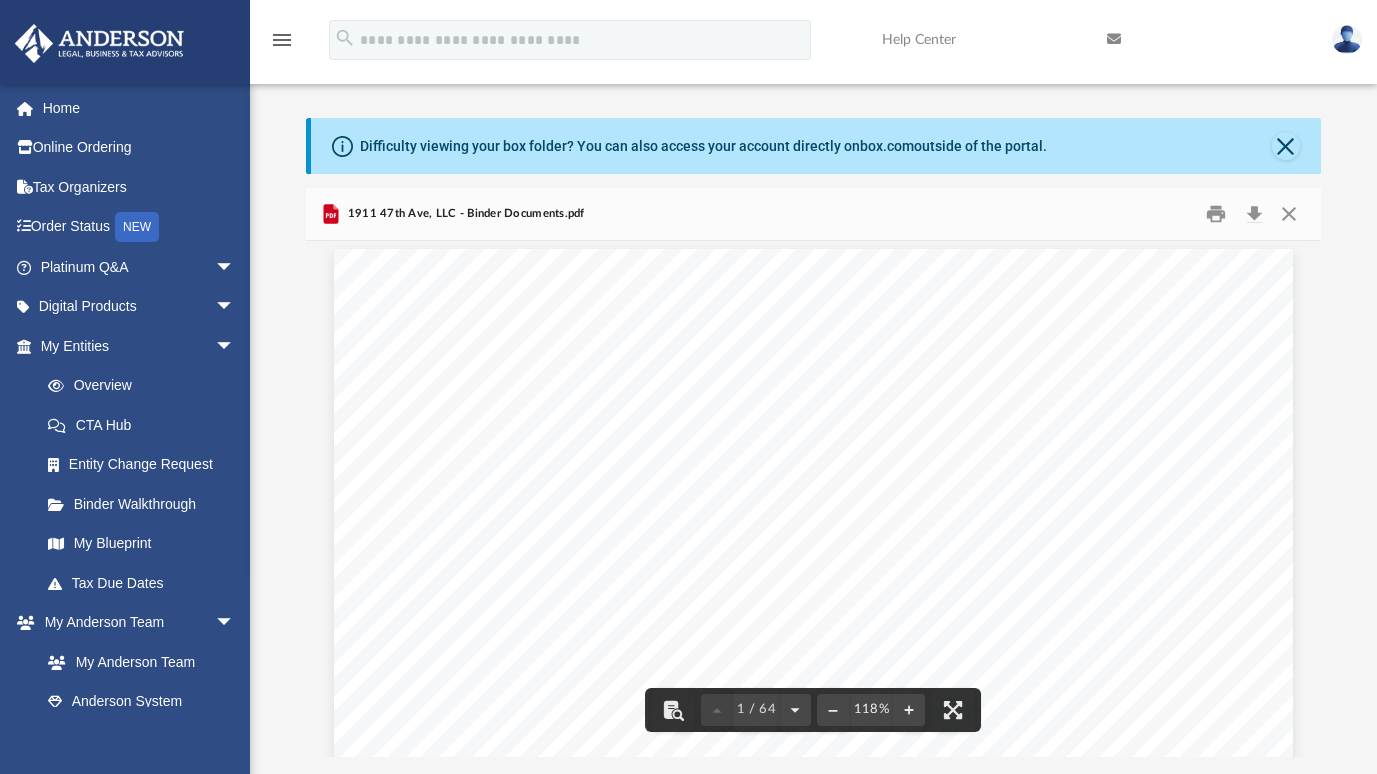 scroll, scrollTop: 6, scrollLeft: 0, axis: vertical 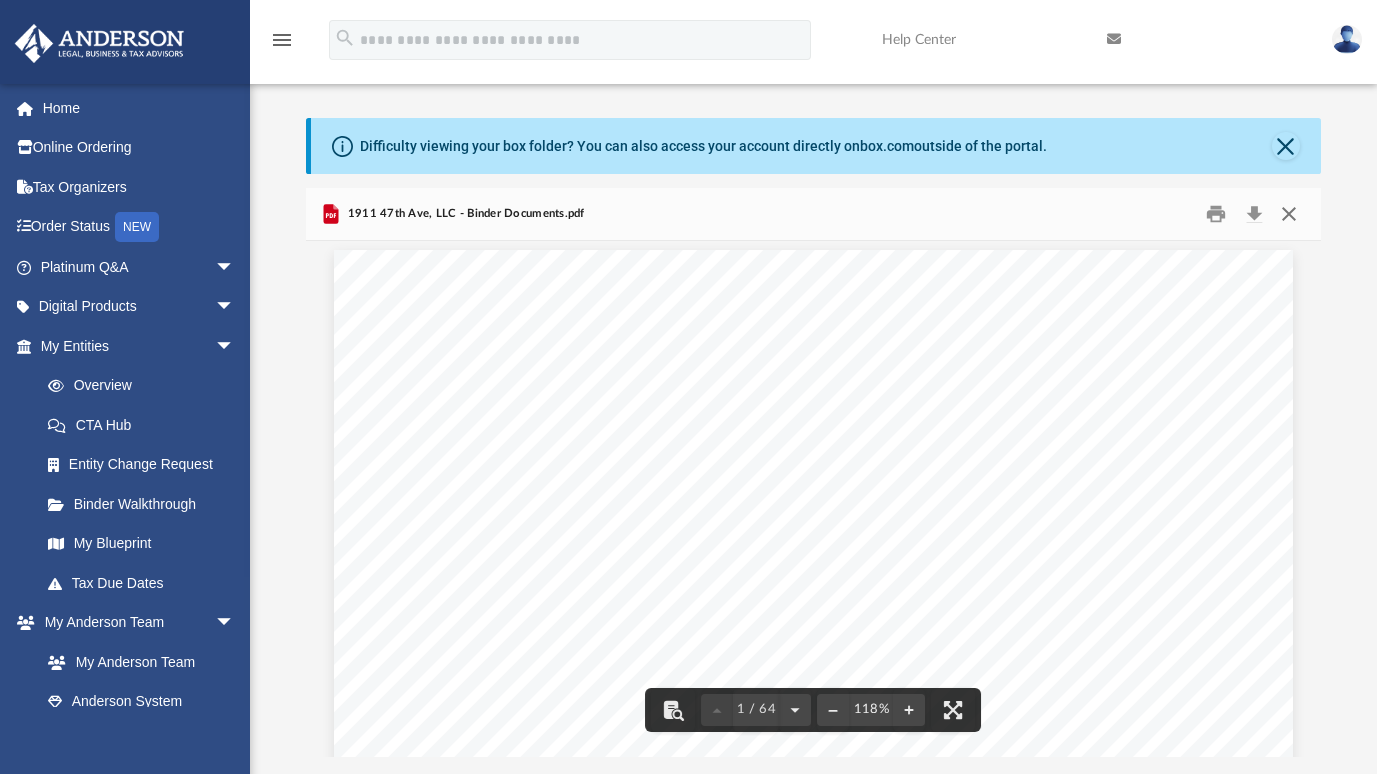 click at bounding box center [1289, 213] 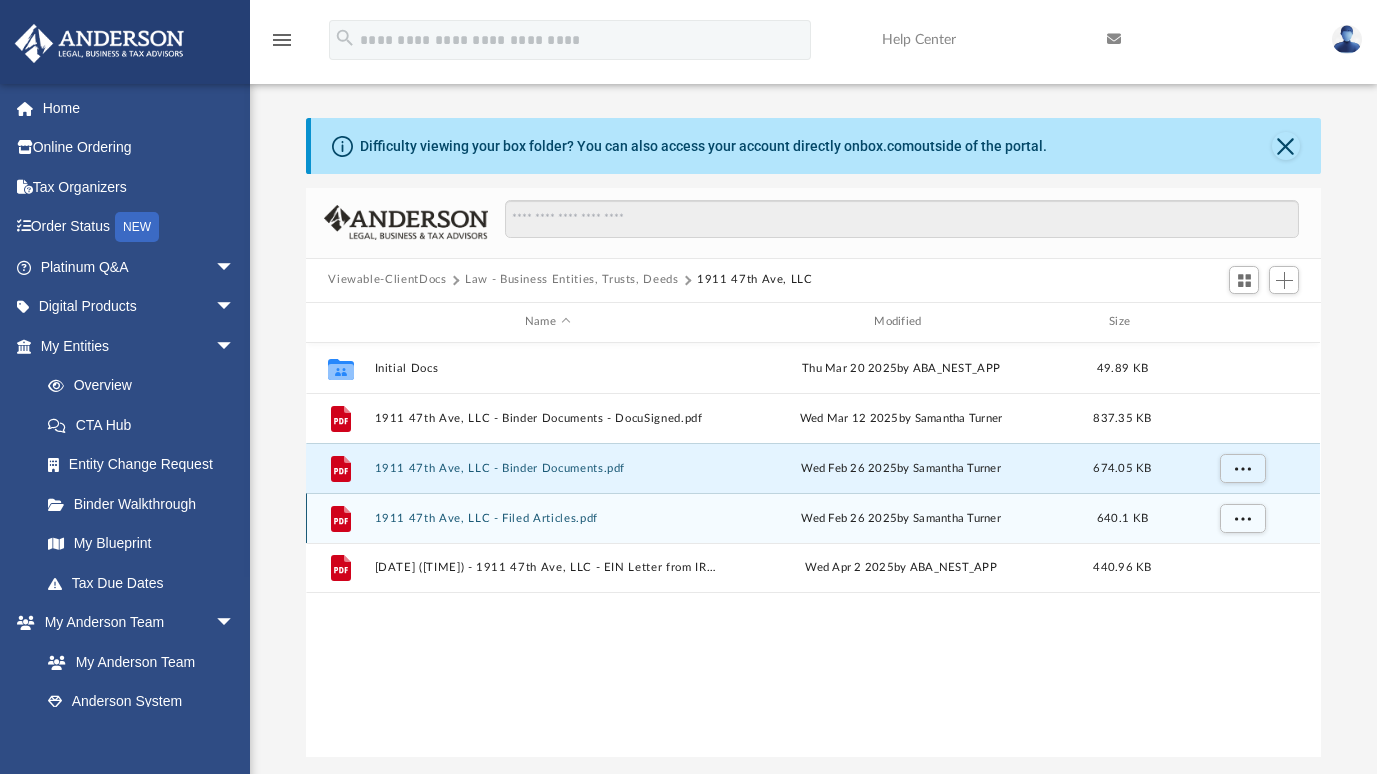 click on "1911 47th Ave, LLC - Filed Articles.pdf" at bounding box center [547, 518] 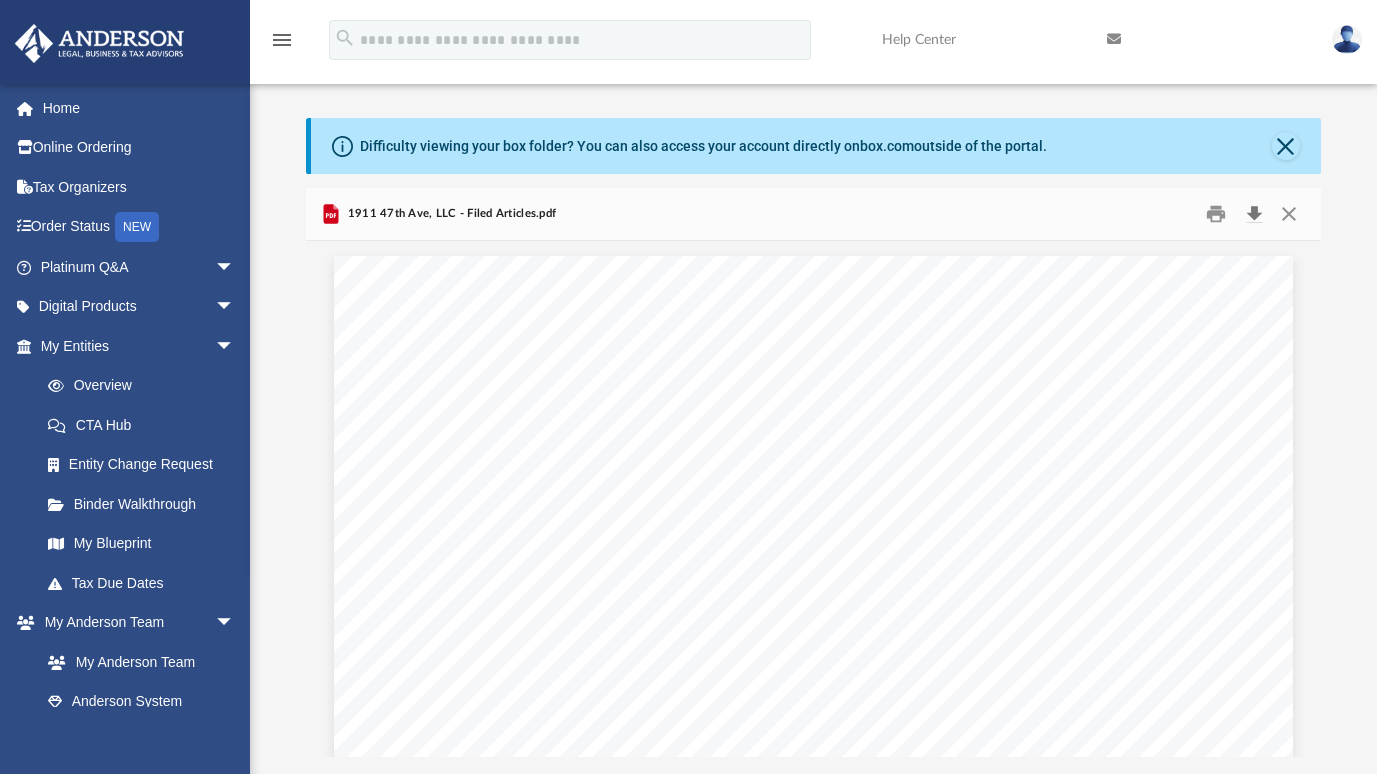 click at bounding box center [1254, 213] 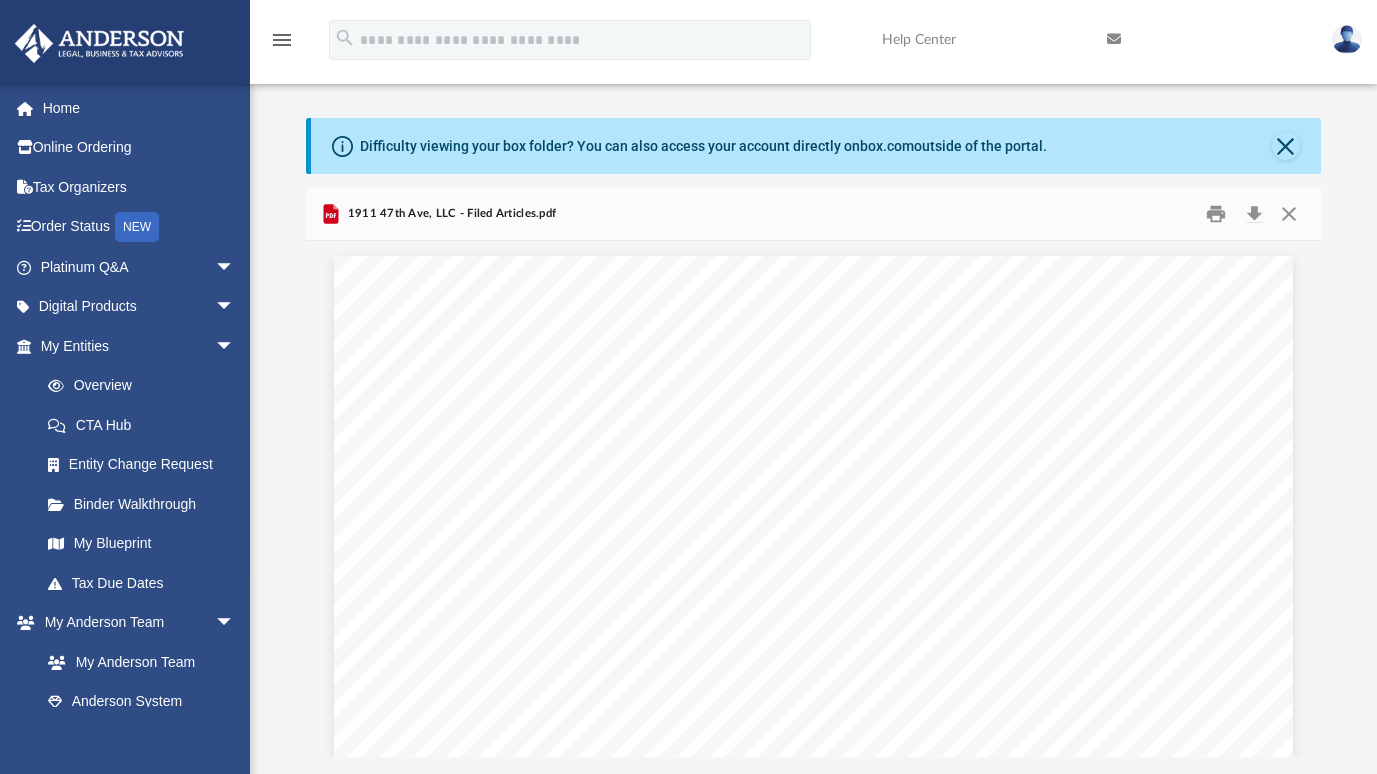 click on "F0100 Fee:   $ 50 2025134926 Mississippi Limited Liability Company Certificate of Formation Business Information Business Type:   Limited Liability Company Business Name:   1911 47th Ave, LLC Business Email:   ra@andersonadvisors.com NAICS Code/Nature of Business 531390 - Other Activities Related to Real Estate Registered Agent Name:   ANDERSON REGISTERED AGENTS, INC. Address:   4780 I-55 N, Ste 100-106 Jackson, MS 39211 Signature The undersigned certifies that: 1) he/she has notified the above-named registered agent of this appointment; 2) he/she has provided the agent an address for the company, and; 3) the agent has agreed to serve as registered agent for this company By entering my name in the space provided, I certify that I am authorized to file this document on behalf of this entity, have examined the document and, to the best of my knowledge and belief, it is true, correct and complete as of this day   02/26/2025 . Name:   Address: Samantha Turner Organizer 3225 McLeod Drive, Suite 100 Filed:" at bounding box center [813, 876] 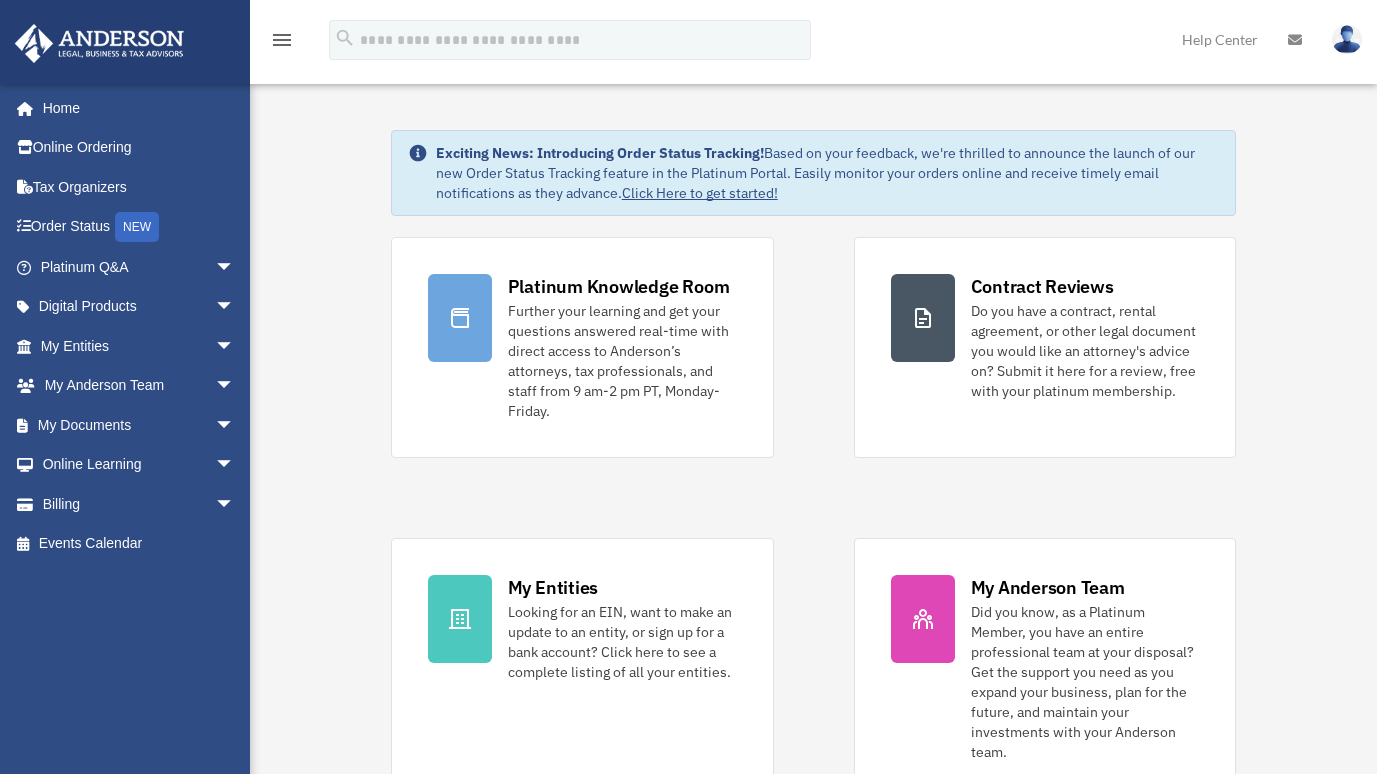 scroll, scrollTop: 0, scrollLeft: 0, axis: both 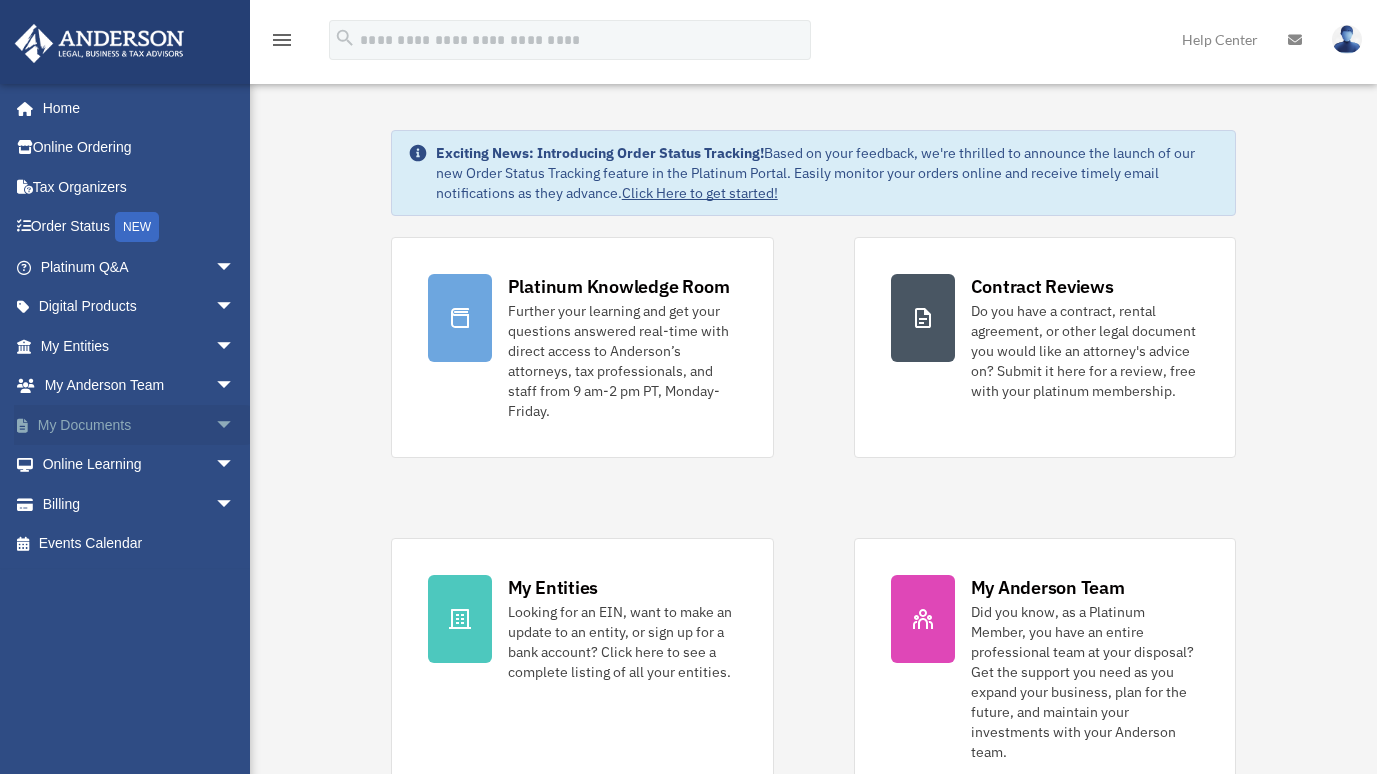 click on "arrow_drop_down" at bounding box center [235, 425] 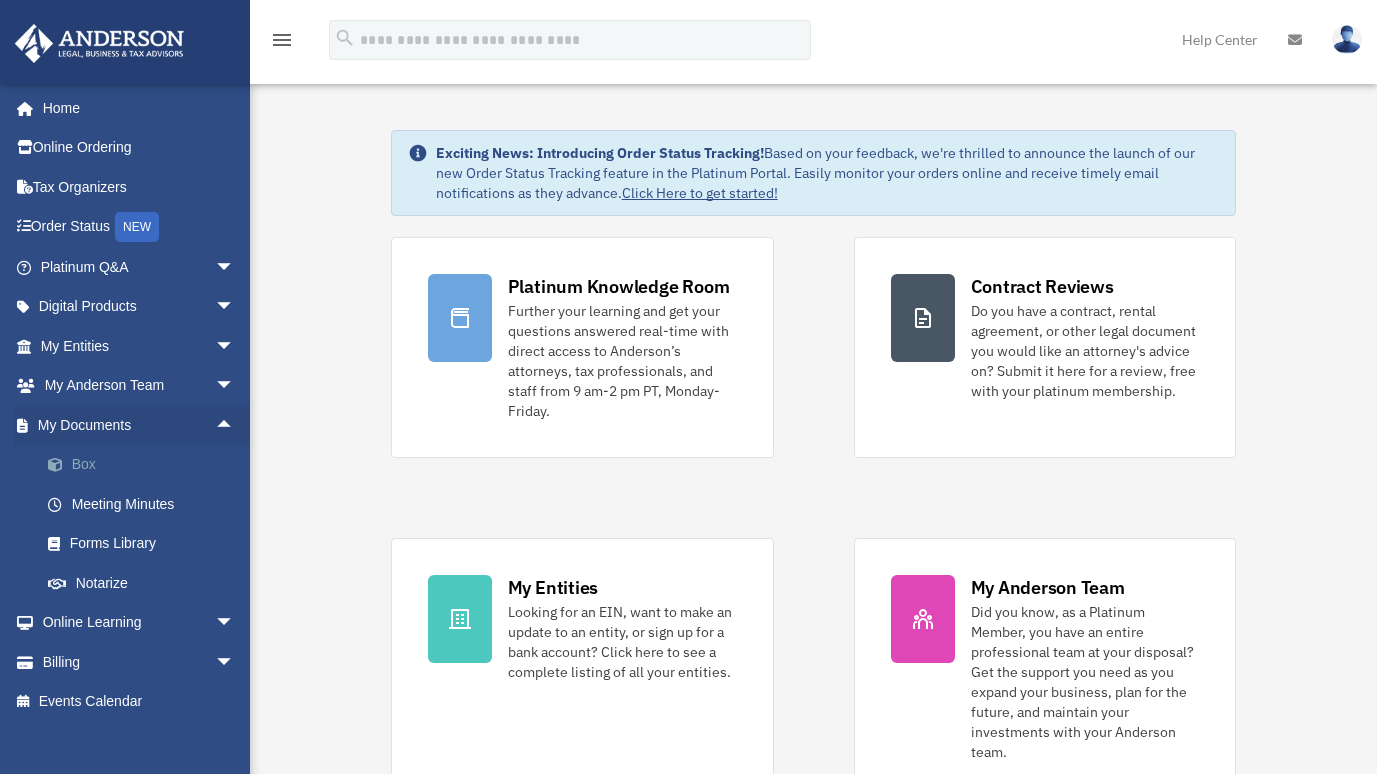 click on "Box" at bounding box center (146, 465) 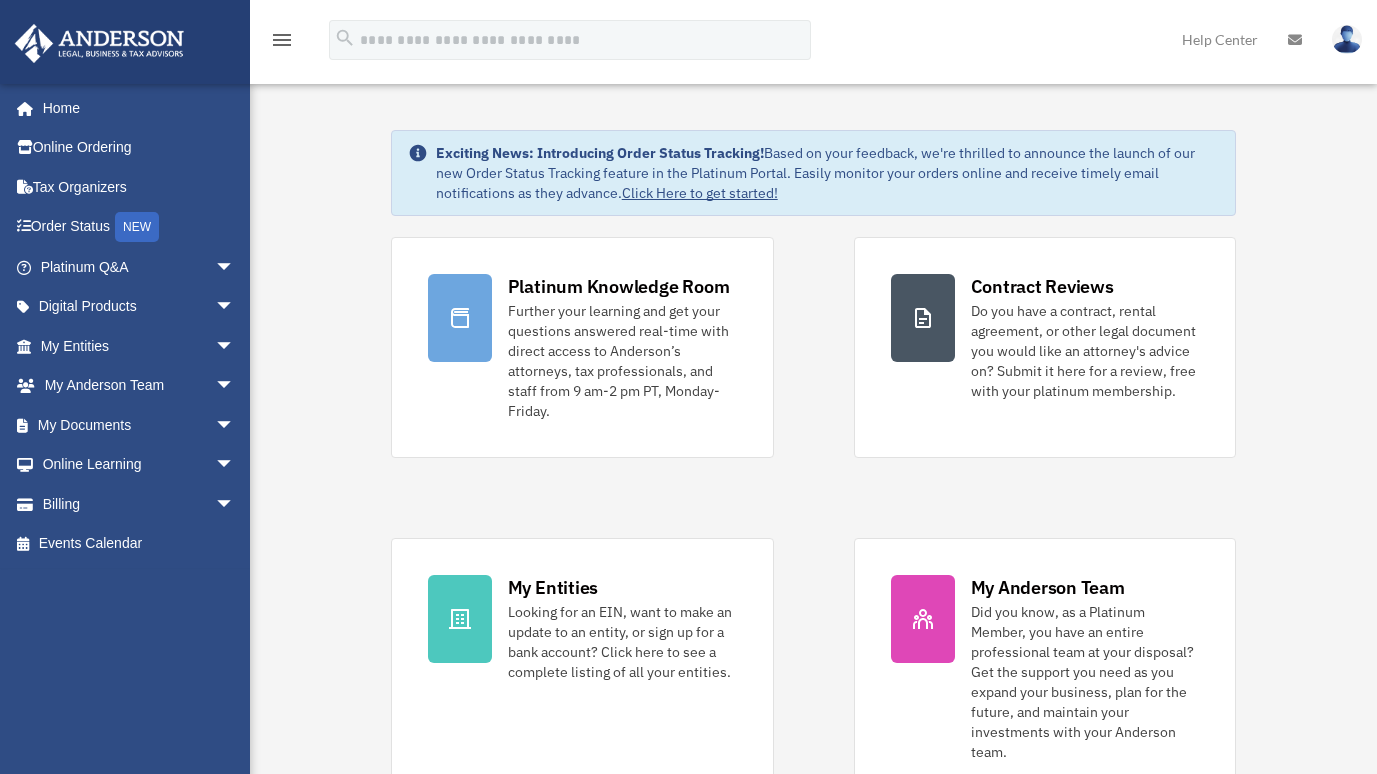 scroll, scrollTop: 0, scrollLeft: 0, axis: both 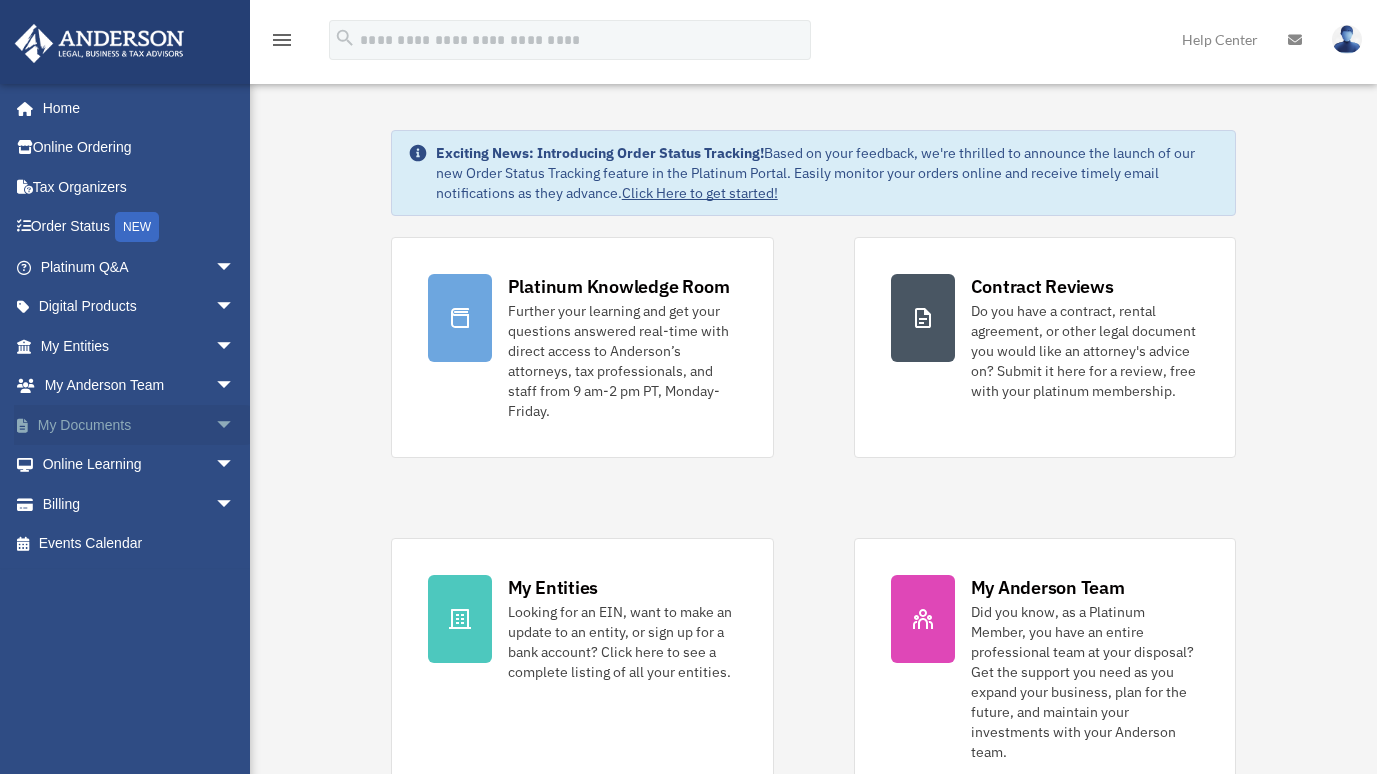 click on "arrow_drop_down" at bounding box center [235, 425] 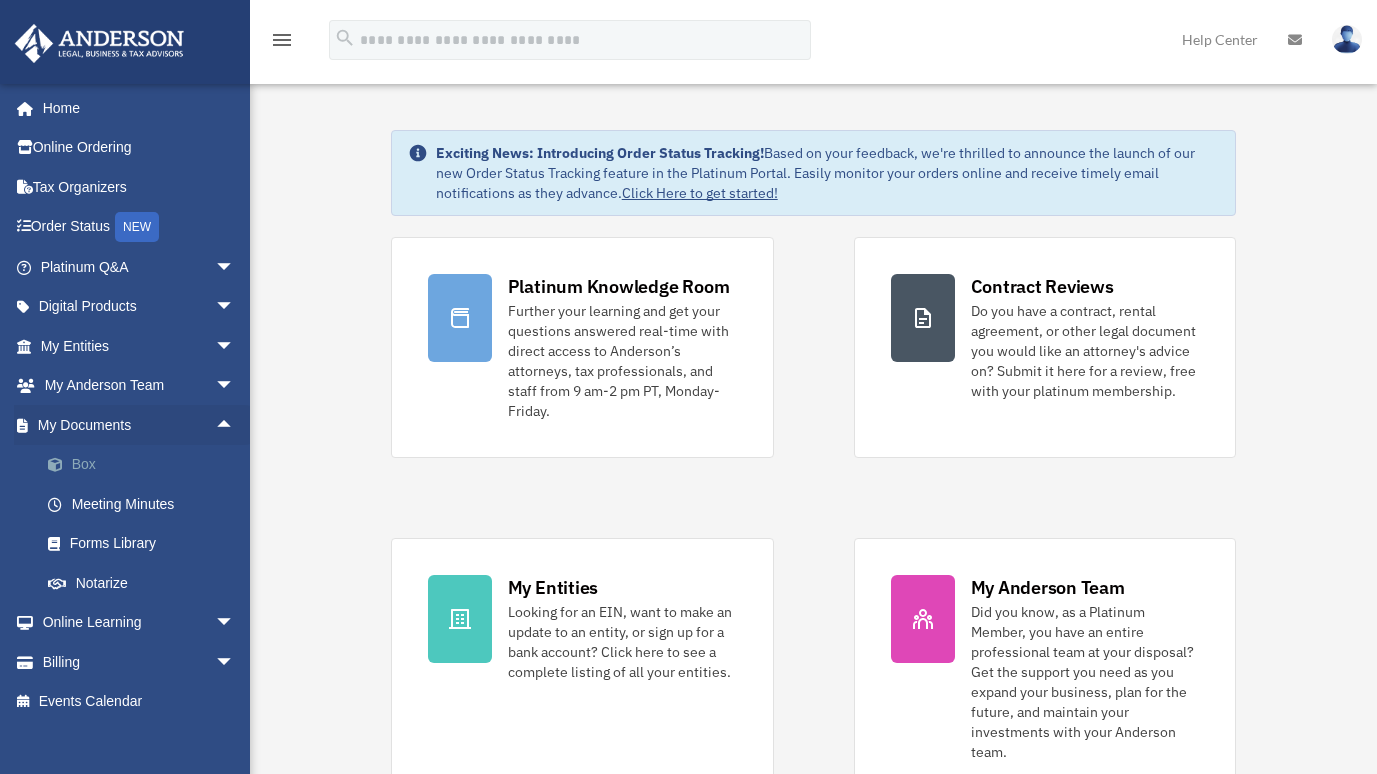 click on "Box" at bounding box center [146, 465] 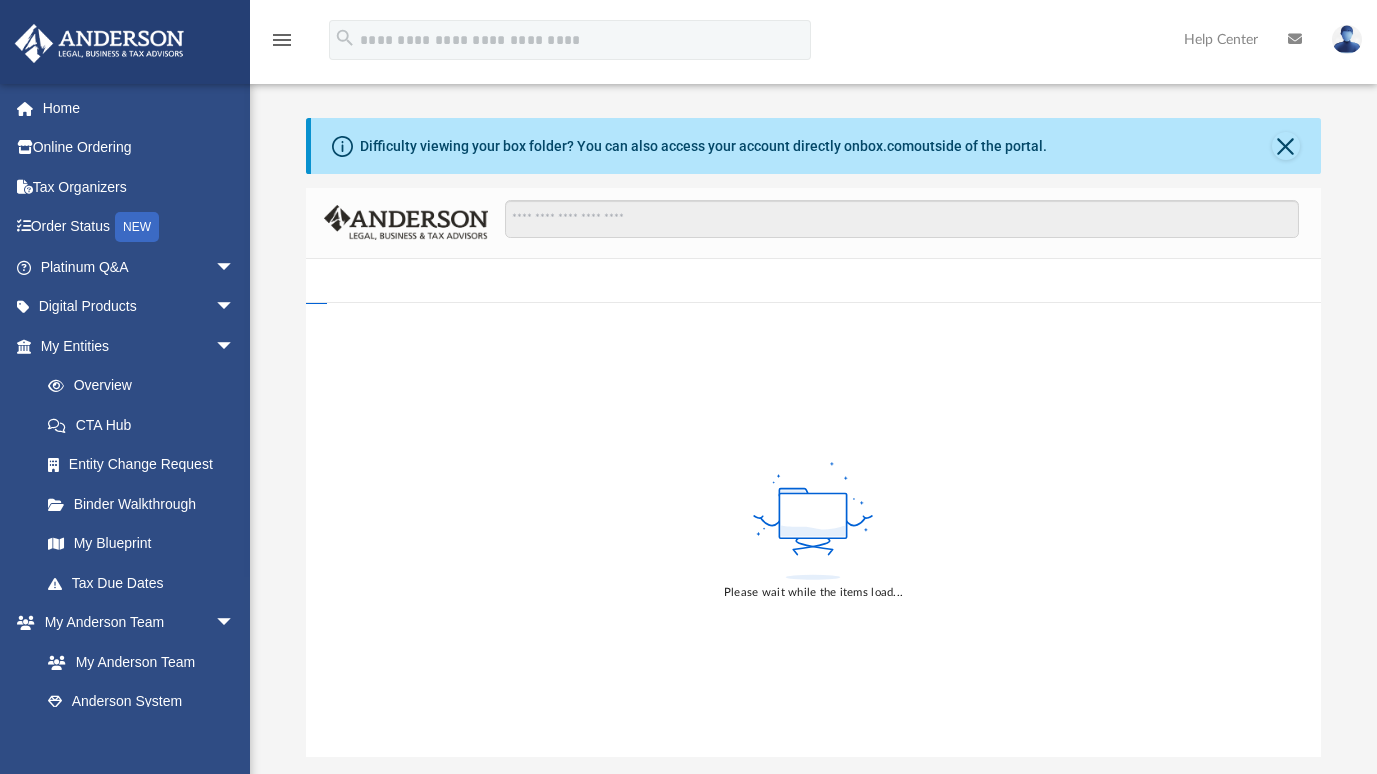 scroll, scrollTop: 0, scrollLeft: 0, axis: both 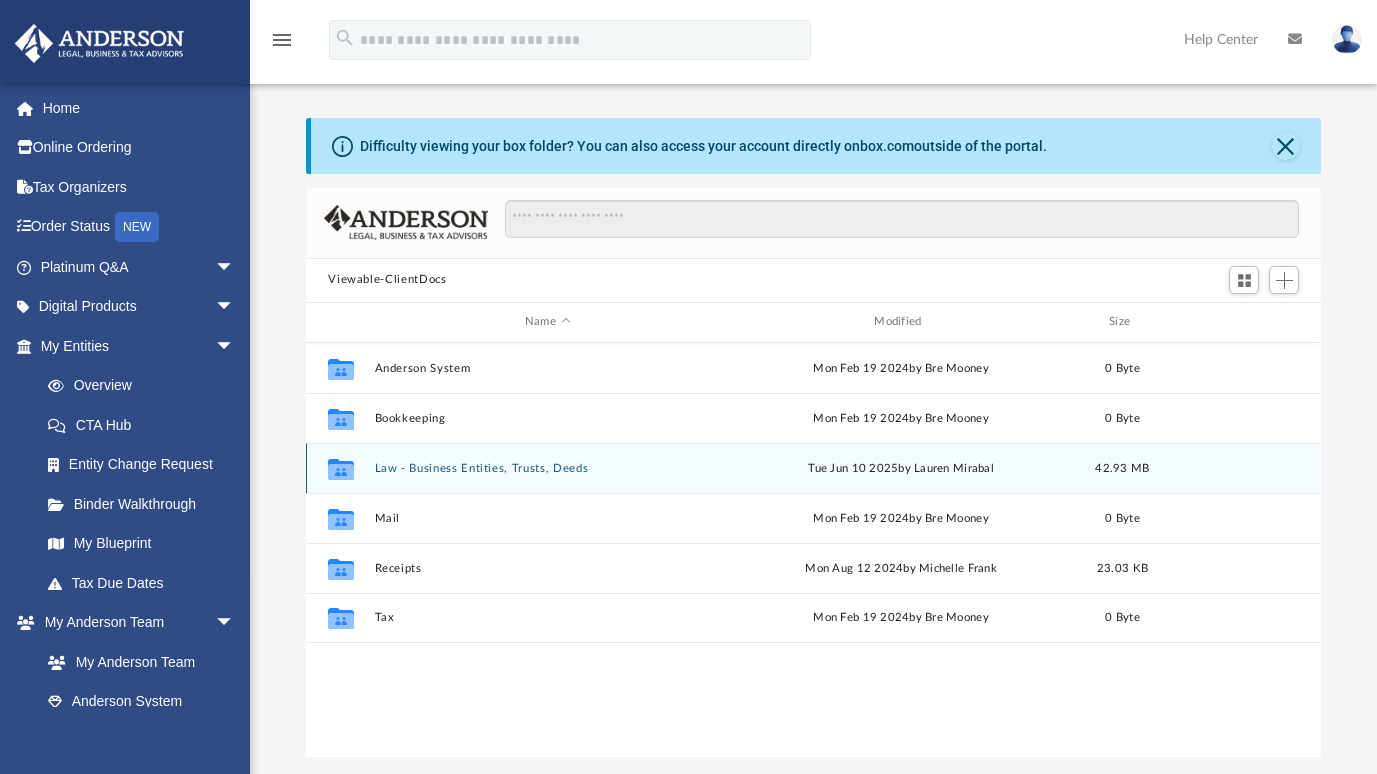 click on "Law - Business Entities, Trusts, Deeds" at bounding box center (547, 468) 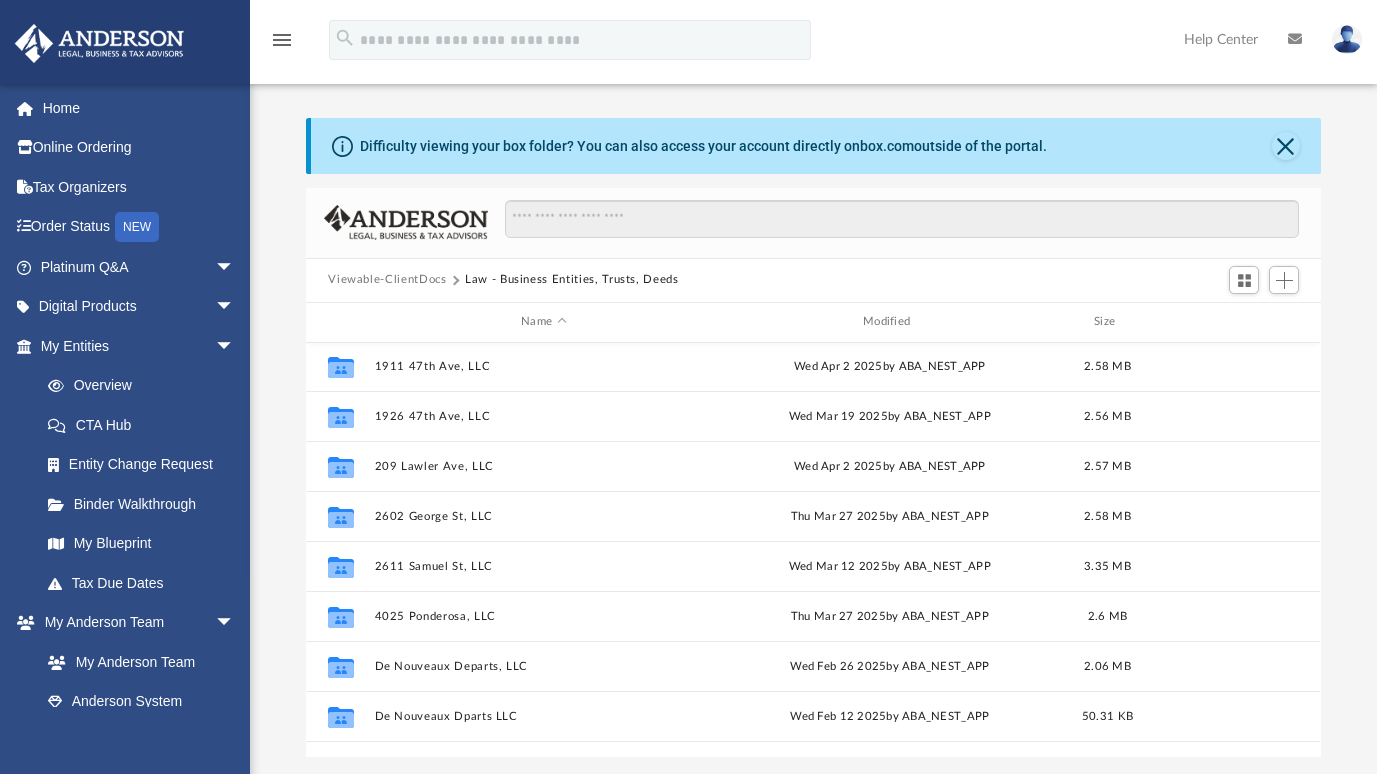 scroll, scrollTop: 253, scrollLeft: 0, axis: vertical 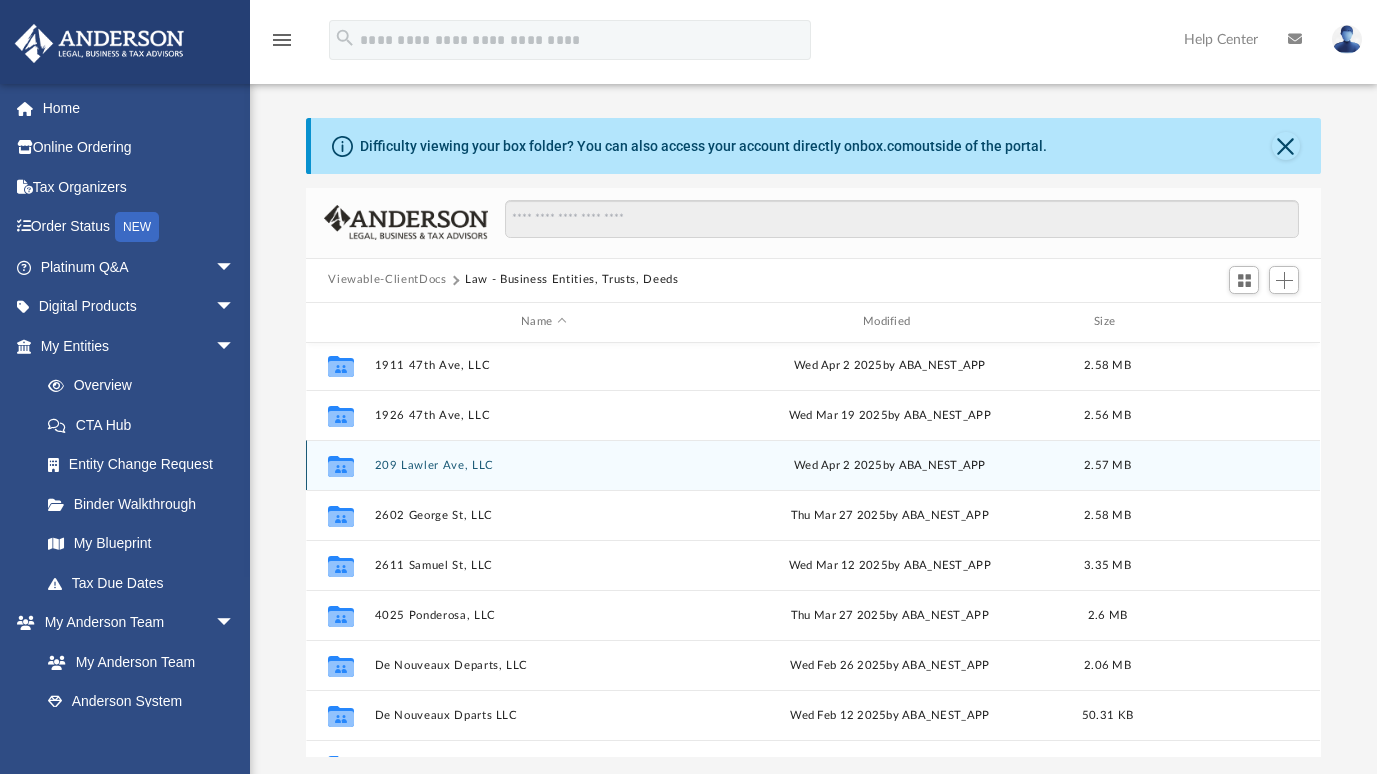 click on "209 Lawler Ave, LLC" at bounding box center (544, 465) 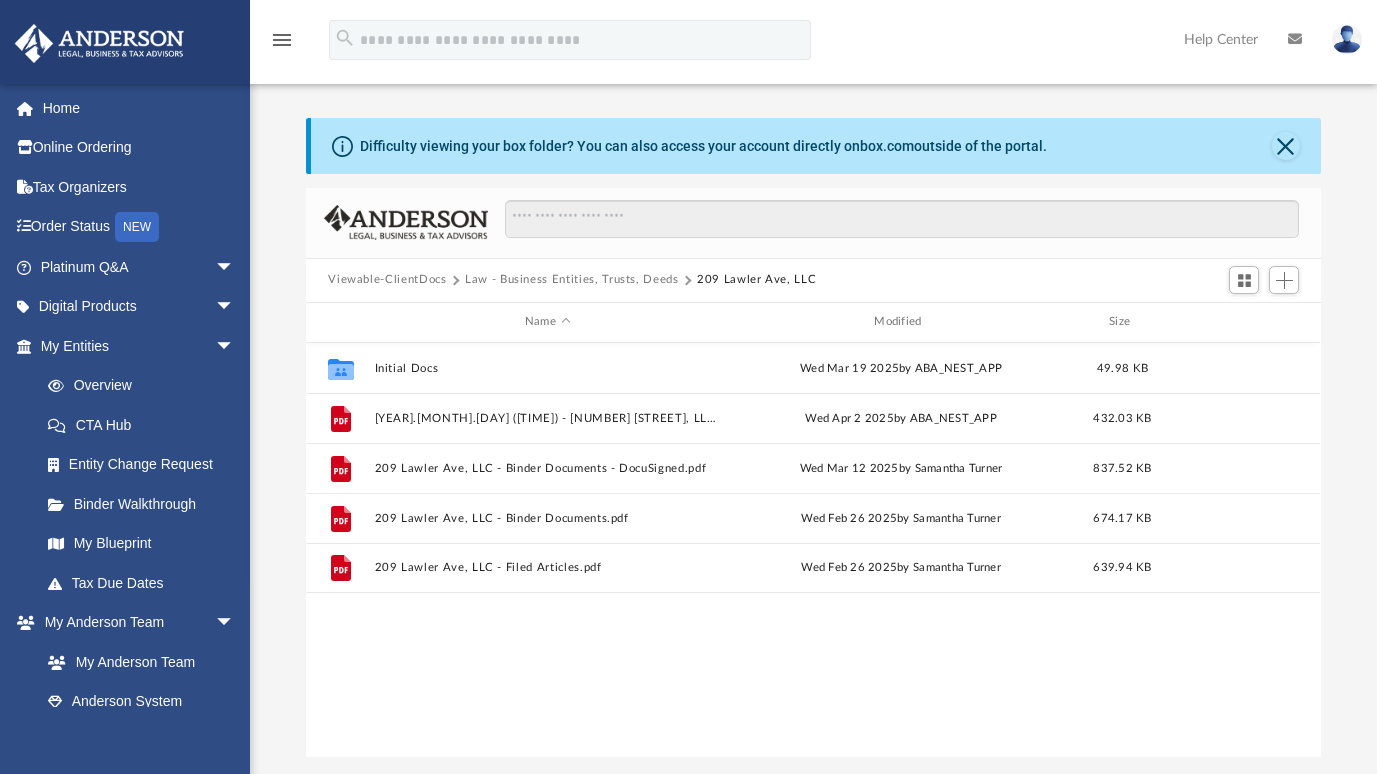 scroll, scrollTop: 0, scrollLeft: 0, axis: both 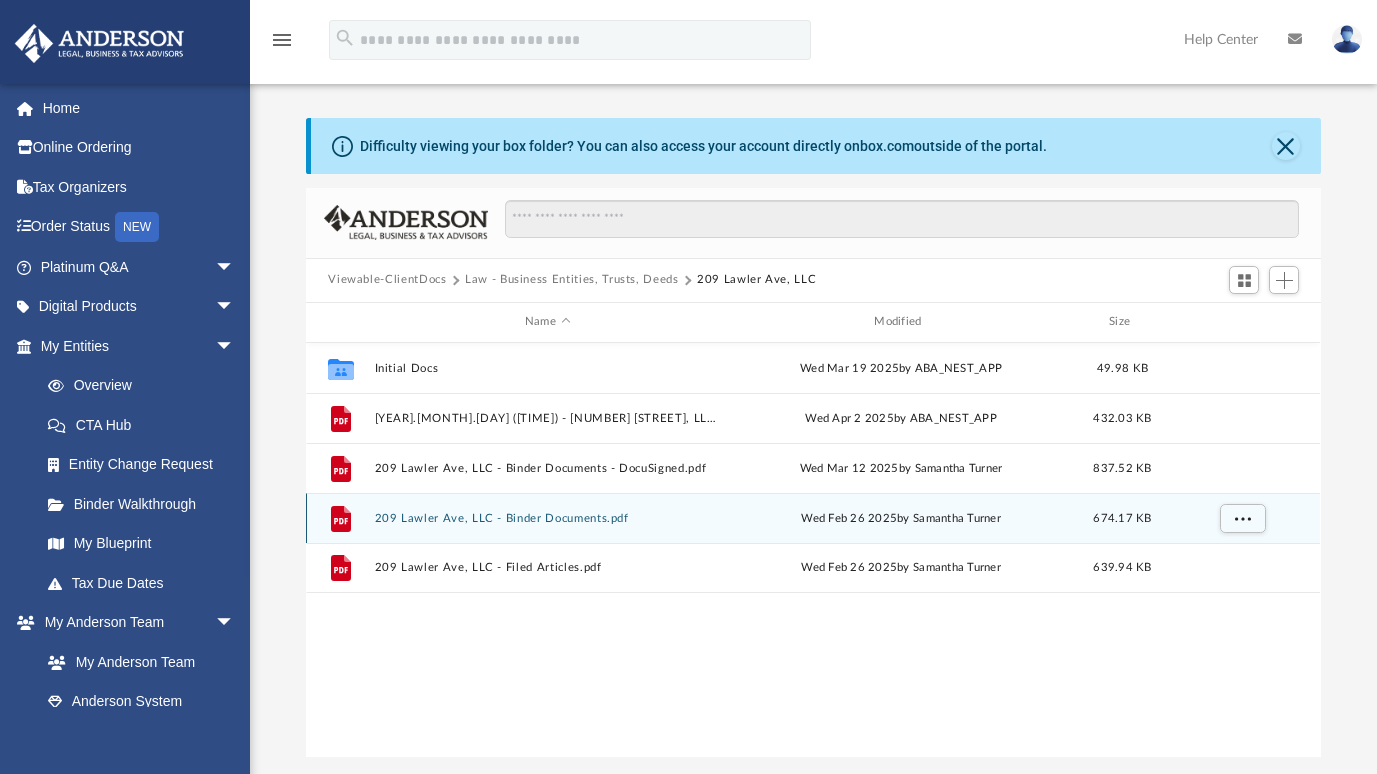 click on "209 Lawler Ave, LLC - Binder Documents.pdf" at bounding box center (547, 518) 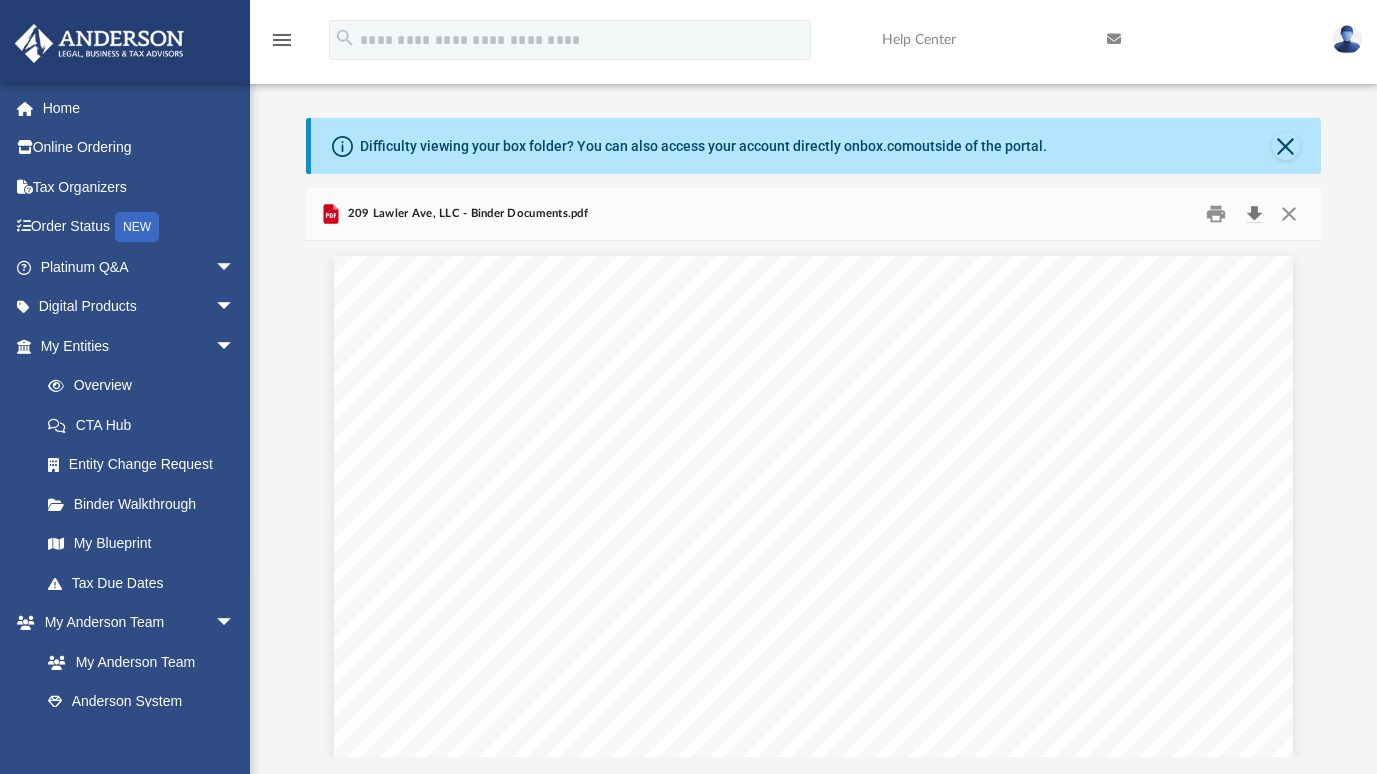 click at bounding box center [1254, 213] 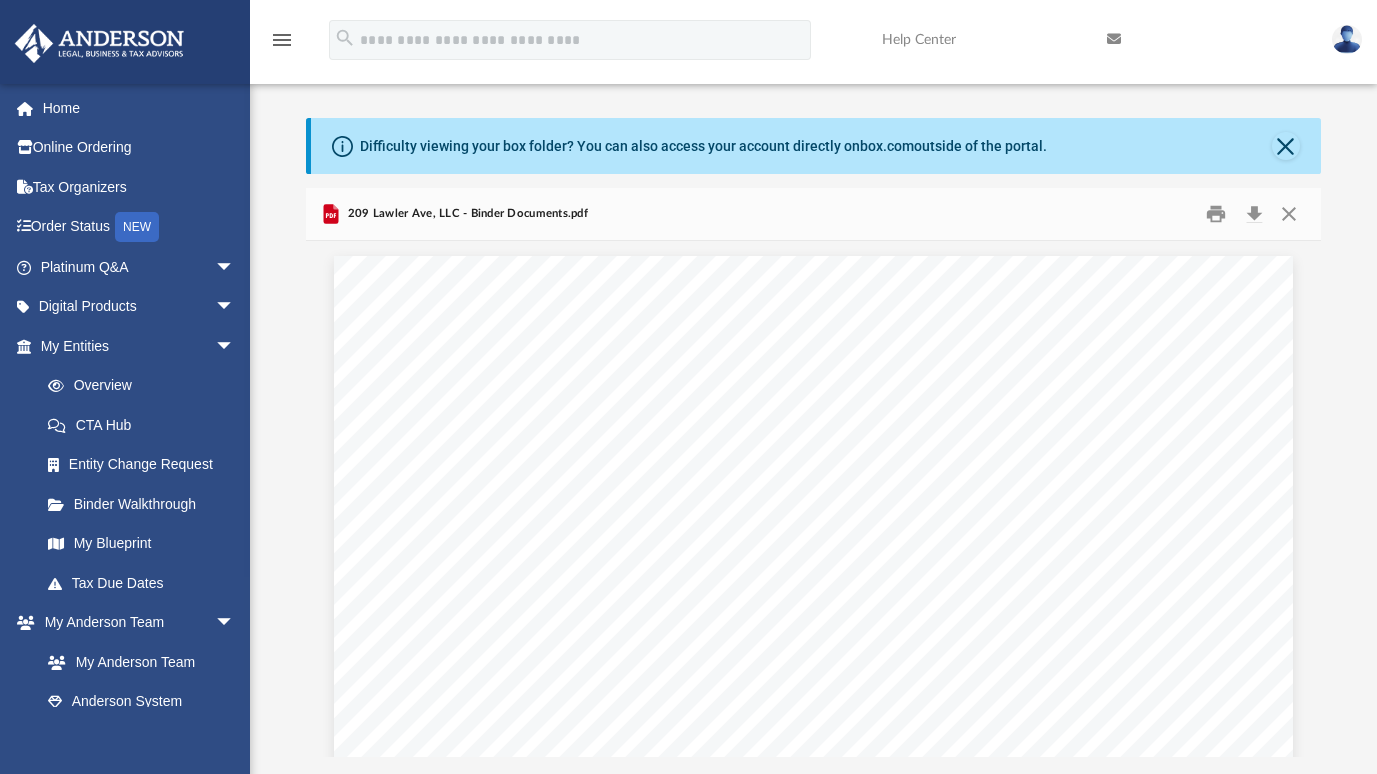 click on "Kim Pham 5631 Northwood Dr Riverside ,   California ,   92509 Re:   209 Lawler Ave, LLC Dear   Kim Pham Enclosed in this portfolio, you will find your operating agreement for   209 Lawler Ave, LLC   and several other important documents for the creation and operation of your new Company. You are responsible for reading and reviewing, for accuracy, all of the information in this portfolio. After your review, you will need to complete several tasks to   finalize the establishment of your Company. Here is a synopsis of what steps are required with detailed information following in each section: Overview   –   Here, you will find information about your Company, such as members, EIN, etc. State/Tax Filings   –   Your EIN application and filed Articles of Organization.   Review this section! LLC Agreement   –   Your Company operating agreement and schedule of members are located in this section. Membership Certificates   –   This section contains your   membership   certificate. Assignments   –   Banking" at bounding box center (813, 876) 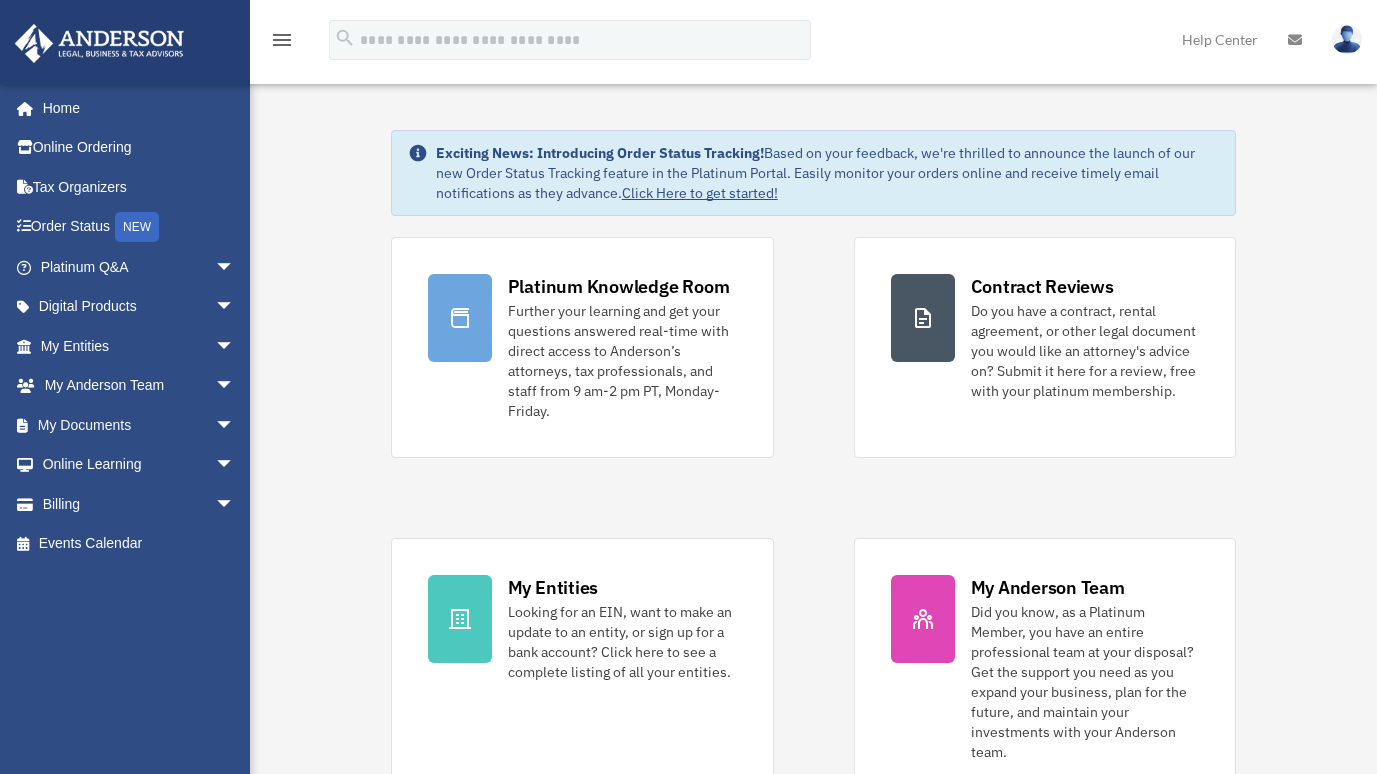 scroll, scrollTop: 0, scrollLeft: 0, axis: both 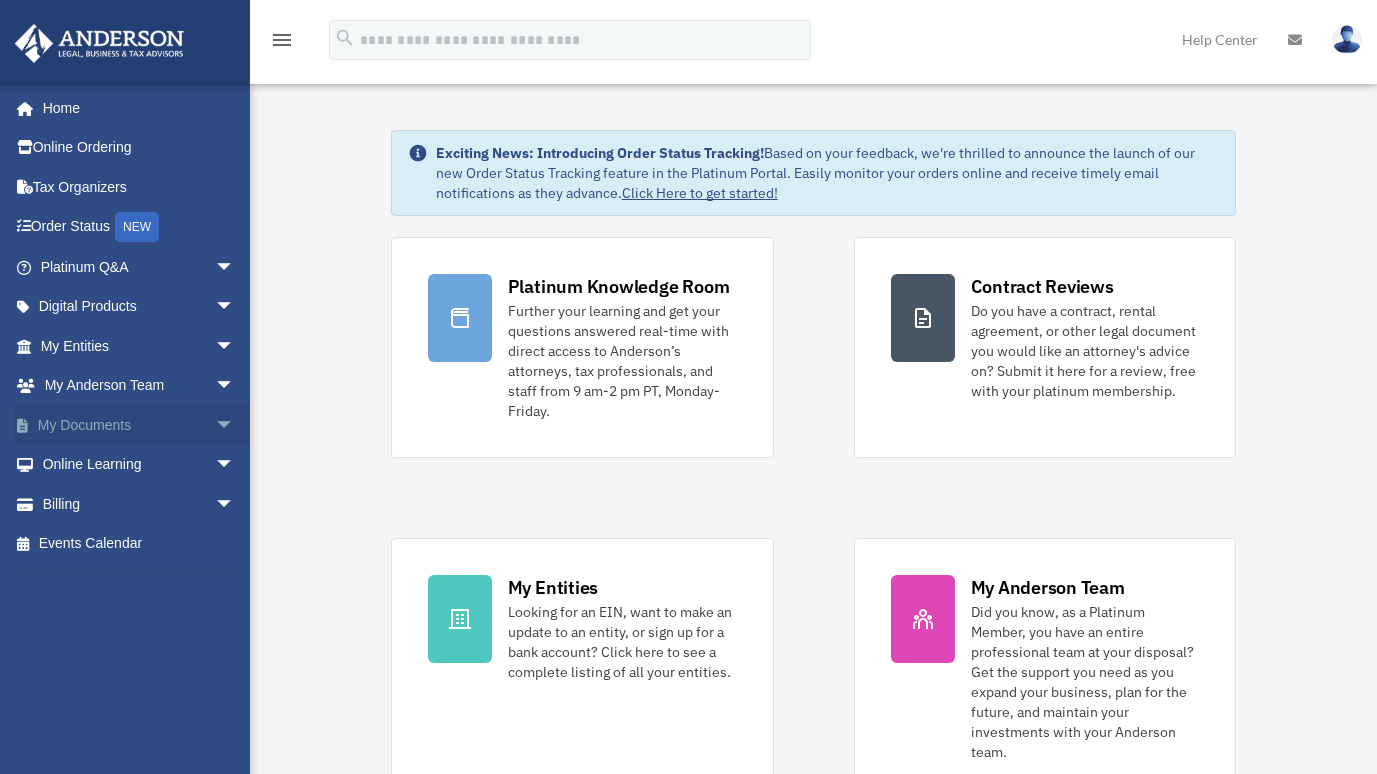 click on "arrow_drop_down" at bounding box center (235, 425) 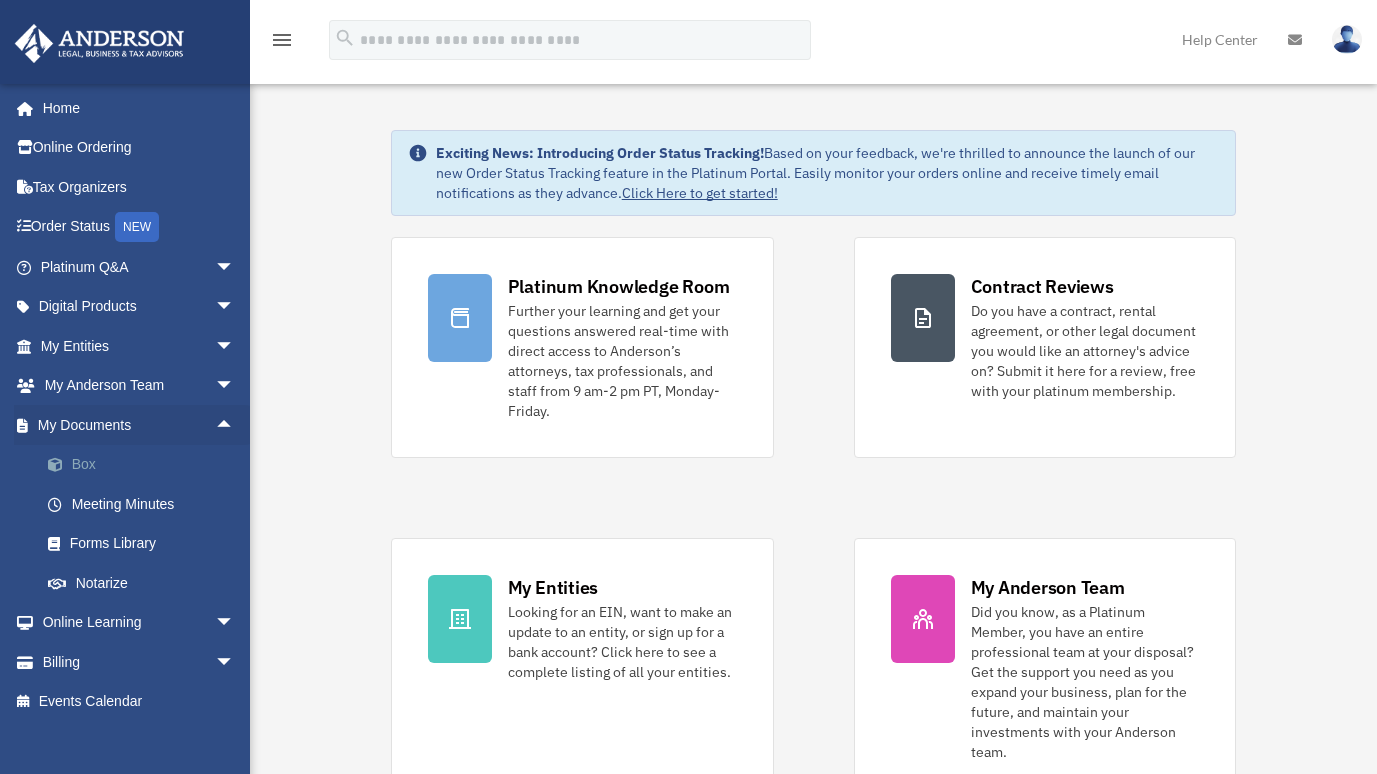 click on "Box" at bounding box center (146, 465) 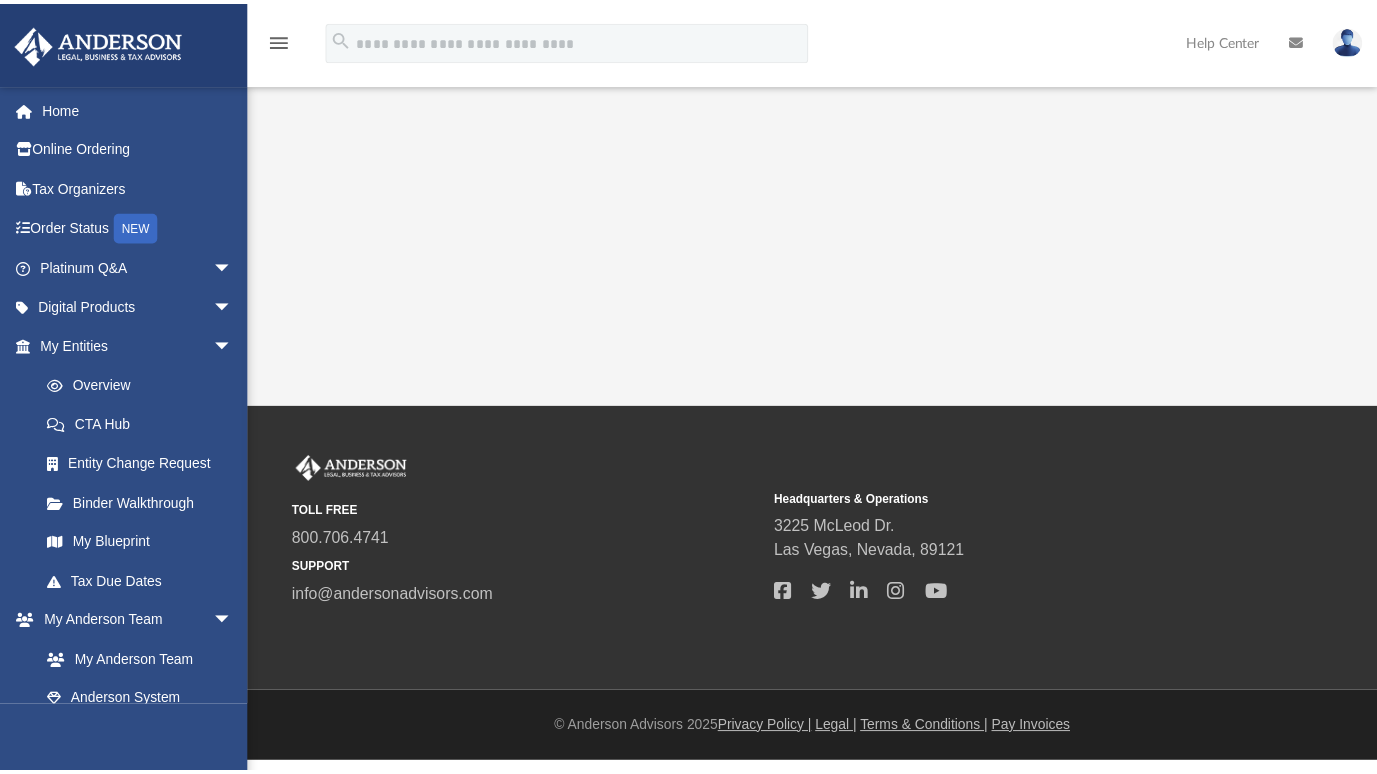 scroll, scrollTop: 0, scrollLeft: 0, axis: both 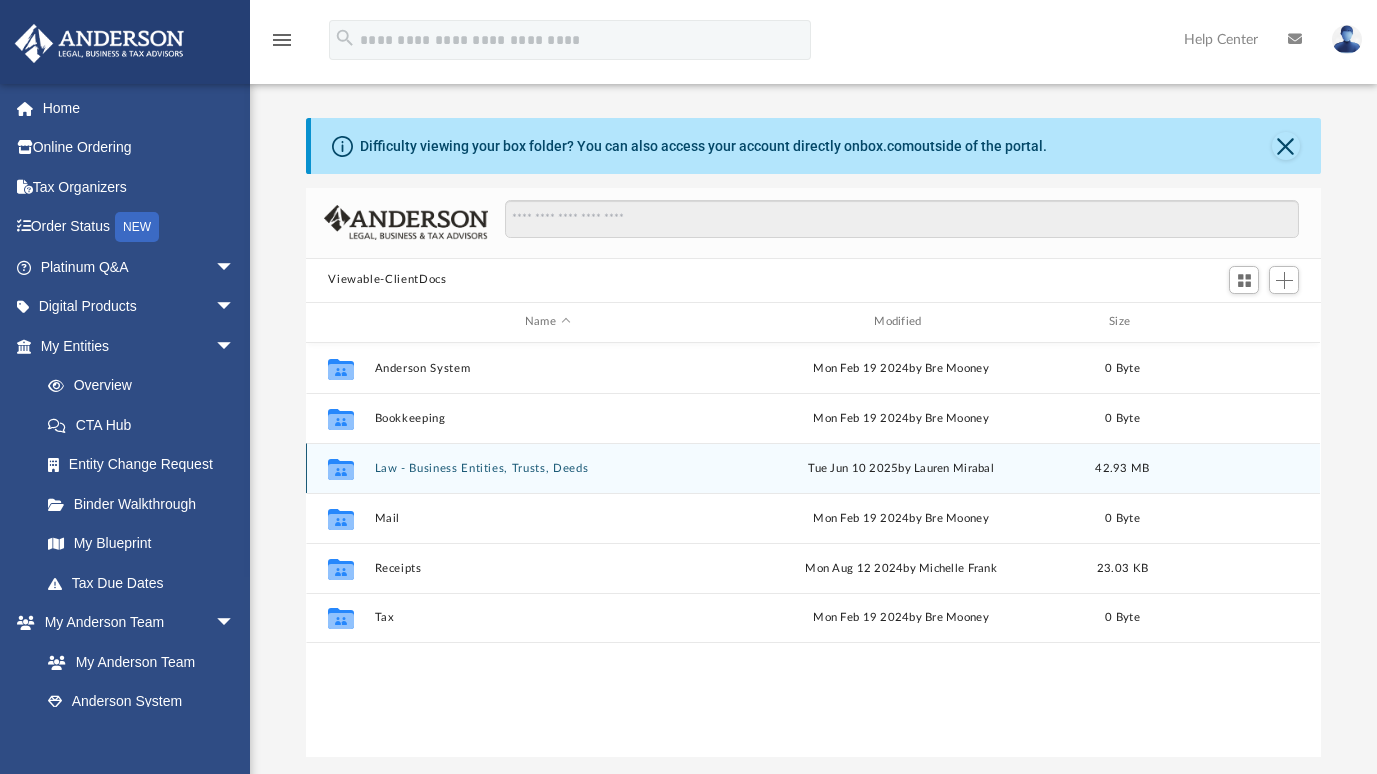 click on "Law - Business Entities, Trusts, Deeds" at bounding box center [547, 468] 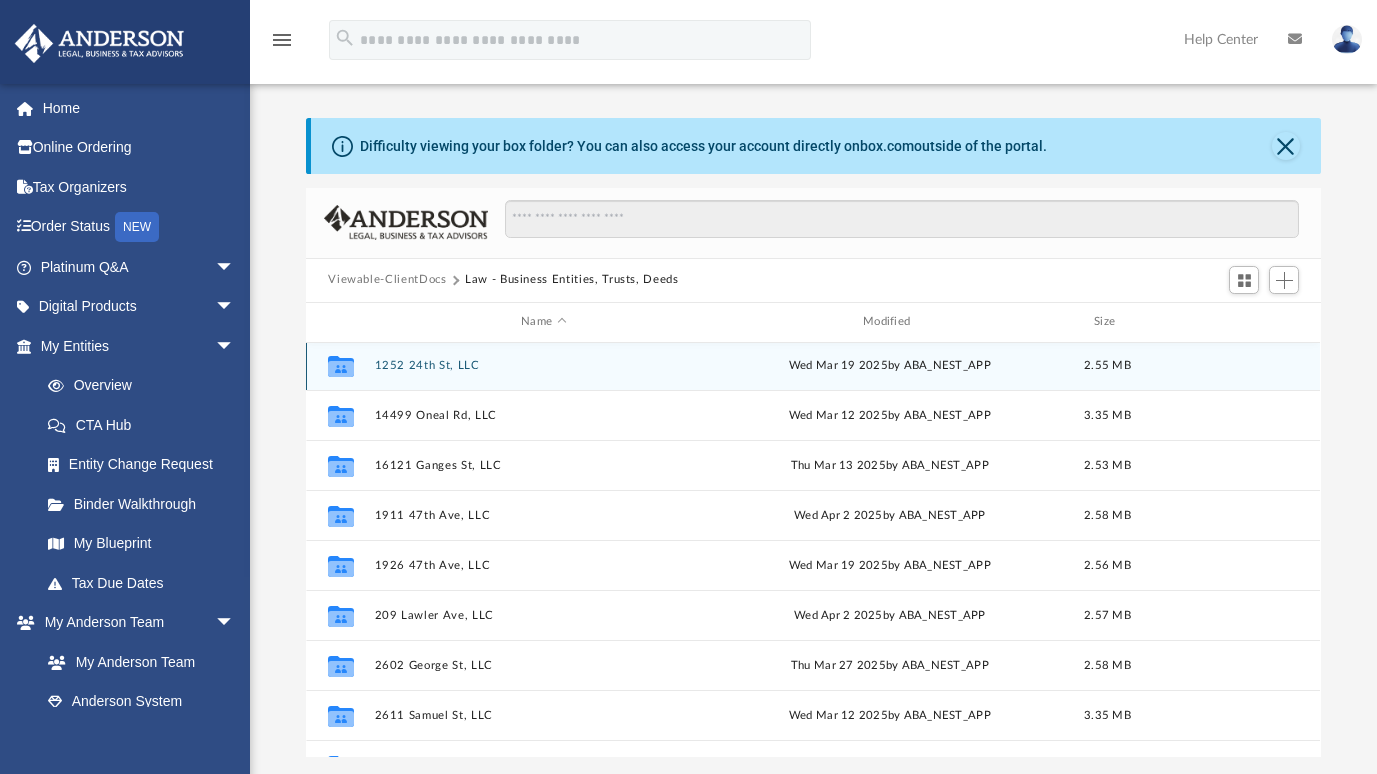 scroll, scrollTop: 129, scrollLeft: 0, axis: vertical 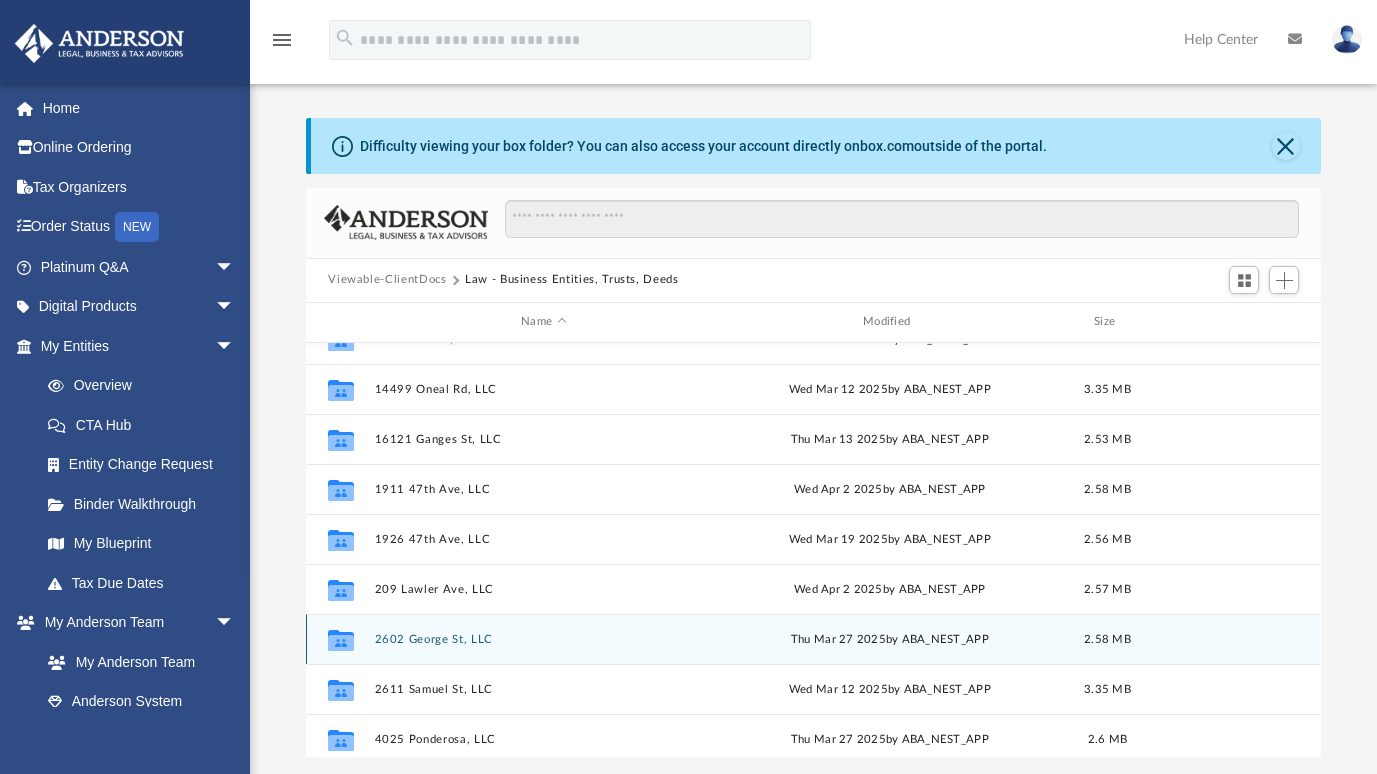 click on "2602 George St, LLC" at bounding box center [544, 639] 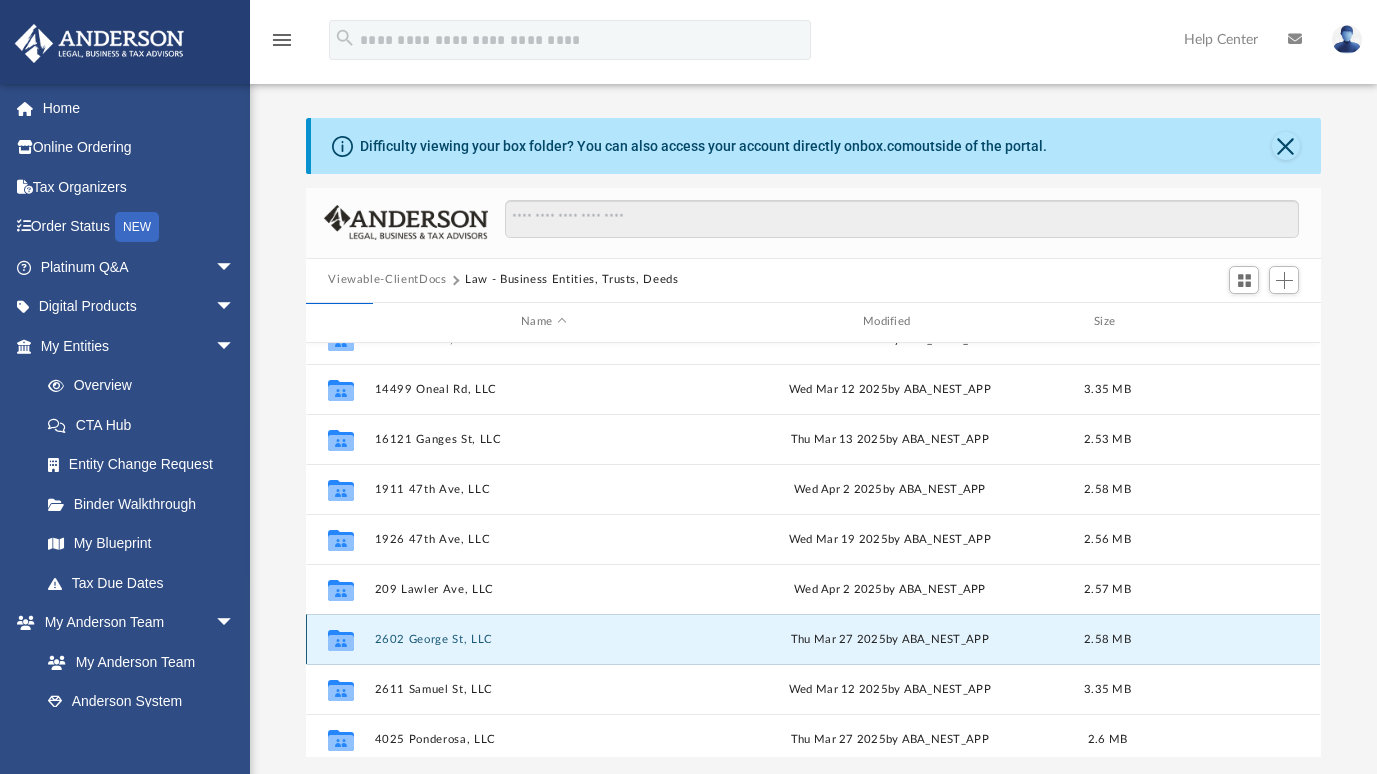 scroll, scrollTop: 0, scrollLeft: 0, axis: both 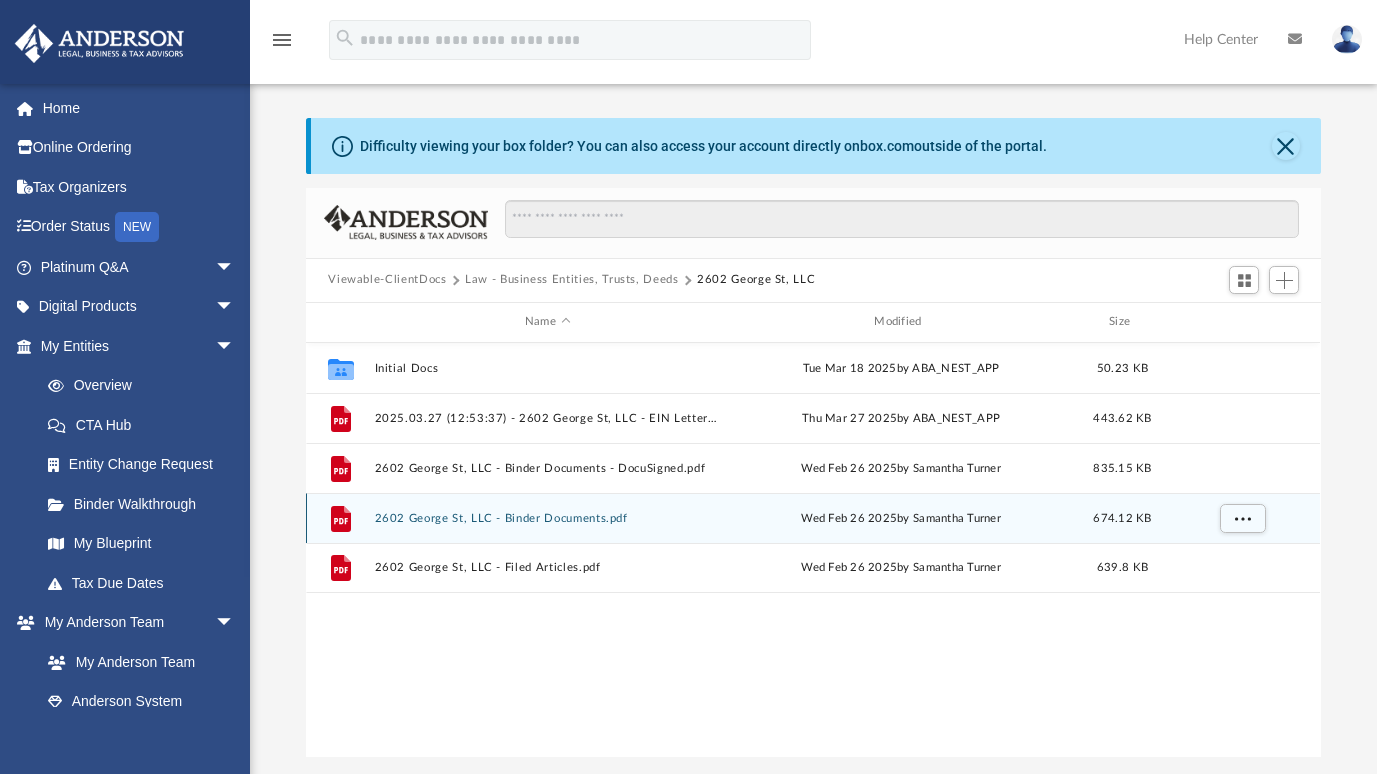 click on "2602 George St, LLC - Binder Documents.pdf" at bounding box center [547, 518] 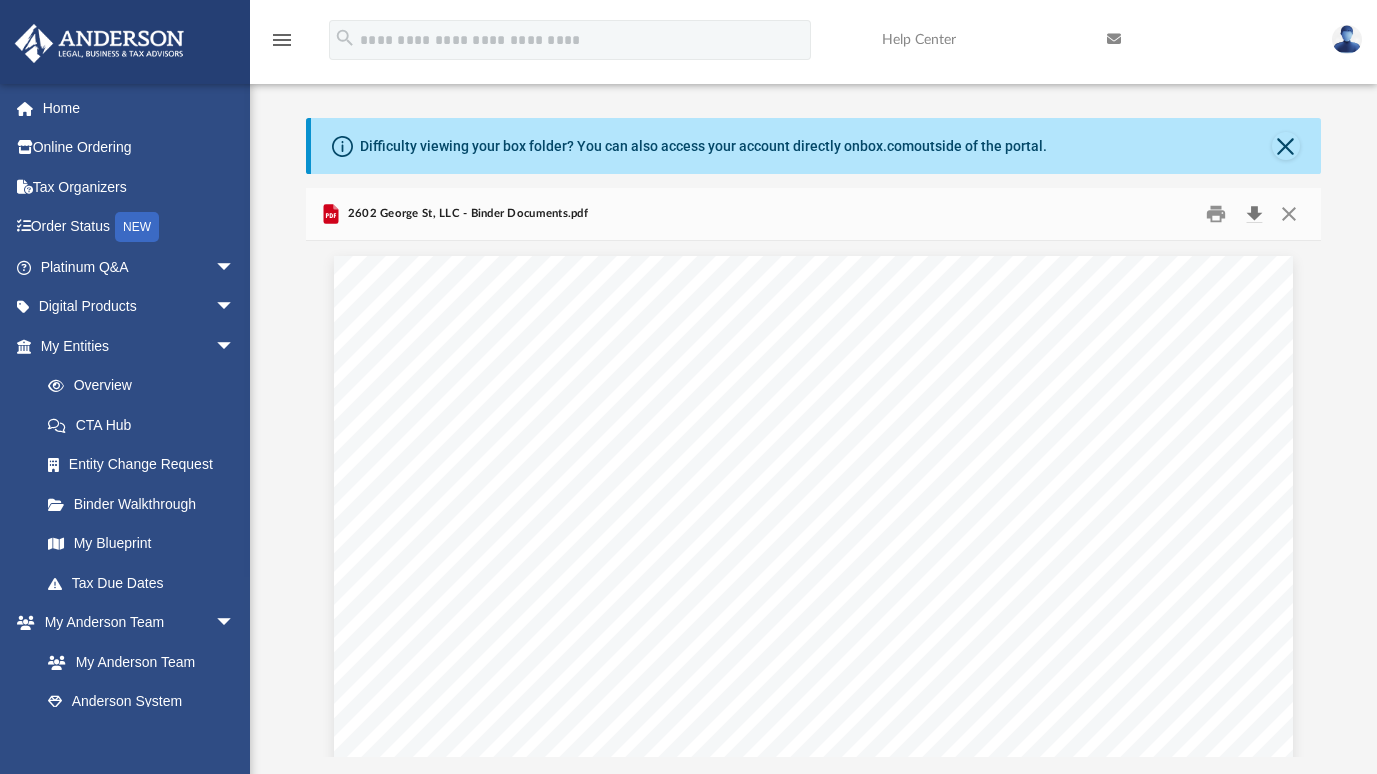 click at bounding box center (1254, 213) 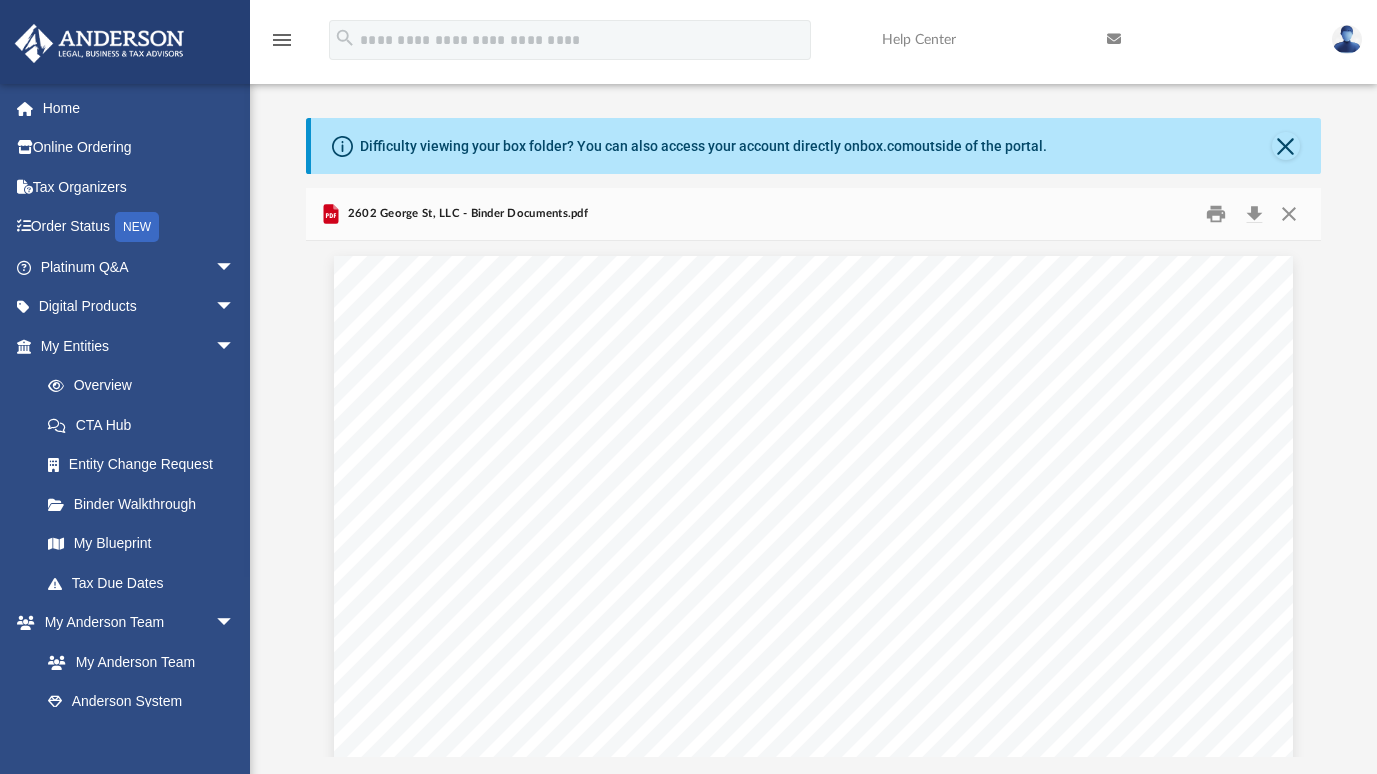 click on "[FIRST] [LAST] [NUMBER] [STREET] [CITY] ,   [STATE] ,   [POSTAL_CODE] Re:   [NUMBER] [STREET], LLC Dear   [FIRST] [LAST] Enclosed in this portfolio, you will find your operating agreement for   [NUMBER] [STREET], LLC   and several other important documents for the creation and operation of your new Company. You are responsible for reading and reviewing, for accuracy, all of the information in this portfolio. After your review, you will need to complete several tasks to   finalize the establishment of your Company. Here is a synopsis of what steps are required with detailed information following in each section: Overview   –   Here, you will find information about your Company, such as members, EIN, etc. State/Tax Filings   –   Your EIN application and filed Articles of Organization.   Review this section! LLC Agreement   –   Your Company operating agreement and schedule of members are located in this section. Membership Certificates   –   This section contains your   membership   certificate. Assignments   –   Banking" at bounding box center [813, 876] 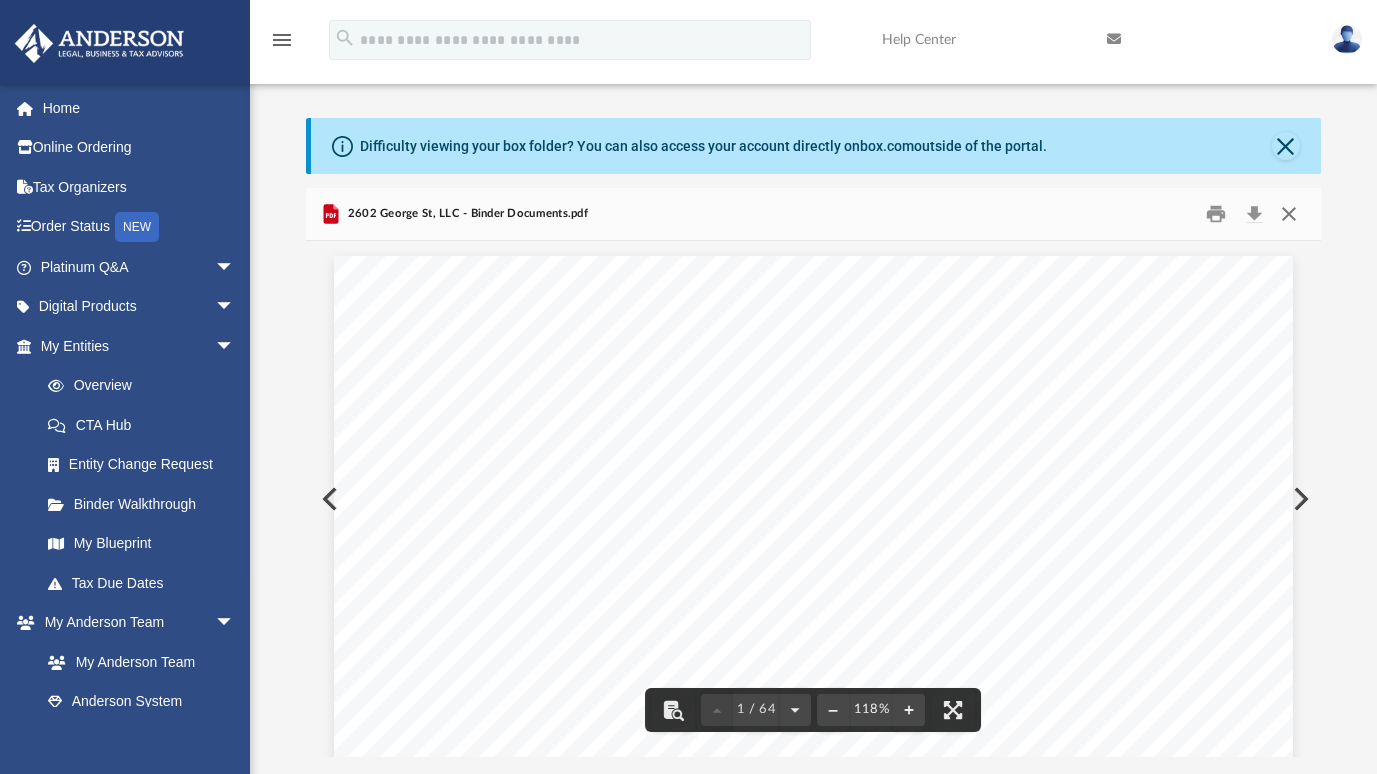 click at bounding box center (1289, 213) 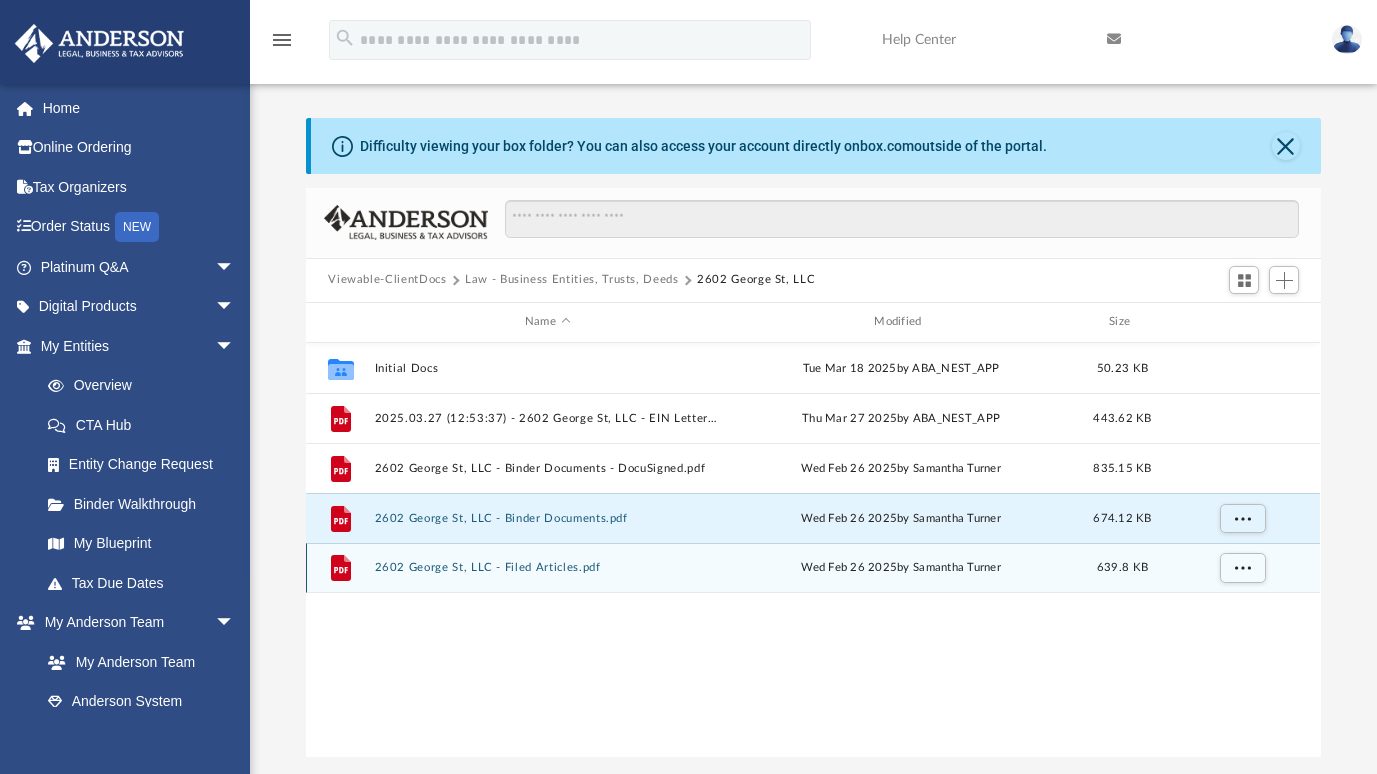 click on "2602 George St, LLC - Filed Articles.pdf" at bounding box center [547, 567] 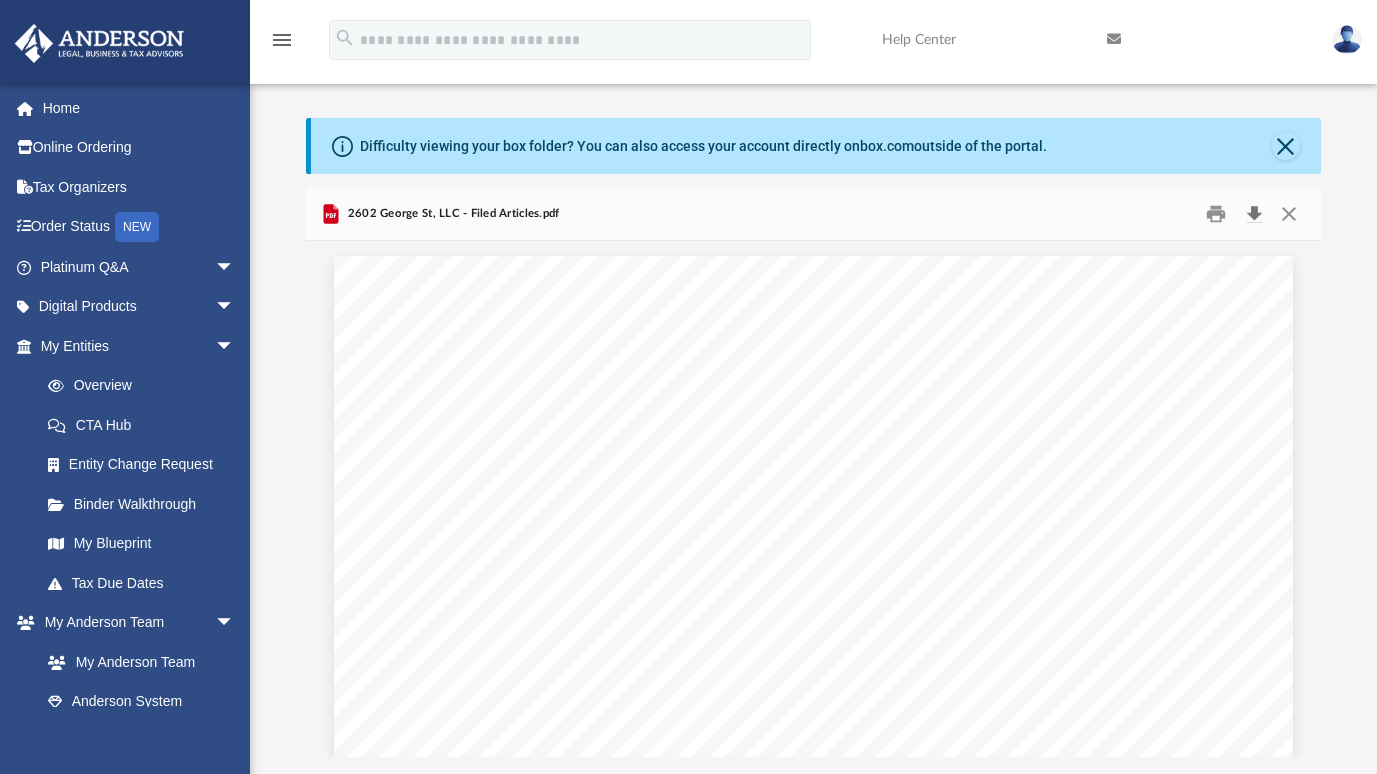 click at bounding box center [1254, 213] 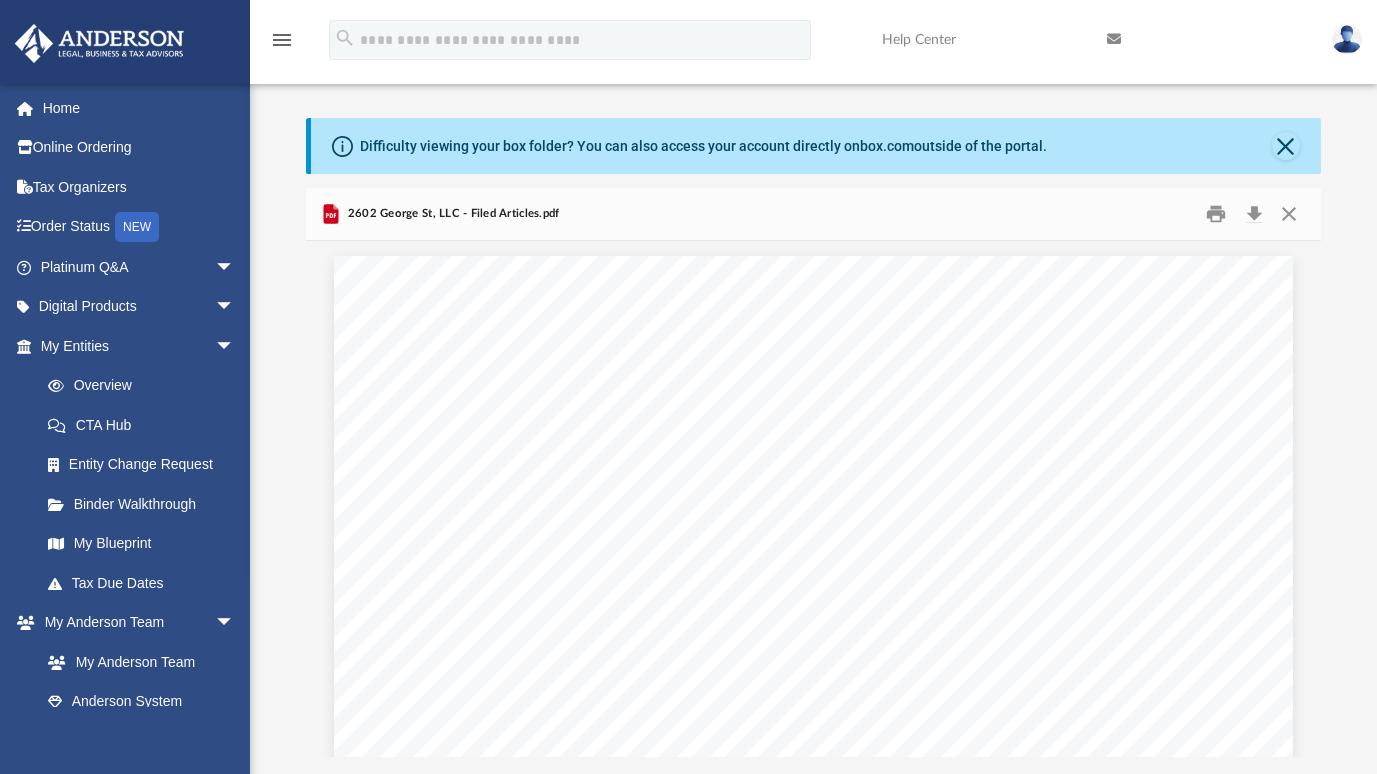 click on "F0100 Fee:   $ 50 2025135035 Mississippi Limited Liability Company Certificate of Formation Business Information Business Type:   Limited Liability Company Business Name:   2602 George St, LLC Business Email:   ra@andersonadvisors.com NAICS Code/Nature of Business 531390 - Other Activities Related to Real Estate Registered Agent Name:   ANDERSON REGISTERED AGENTS, INC. Address:   4780 I-55 N, Ste 100-106 Jackson, MS 39211 Signature The undersigned certifies that: 1) he/she has notified the above-named registered agent of this appointment; 2) he/she has provided the agent an address for the company, and; 3) the agent has agreed to serve as registered agent for this company By entering my name in the space provided, I certify that I am authorized to file this document on behalf of this entity, have examined the document and, to the best of my knowledge and belief, it is true, correct and complete as of this day   02/26/2025 . Name:   Address: Samantha Turner Organizer 3225 McLeod Drive, Suite 100 Filed:" at bounding box center (813, 876) 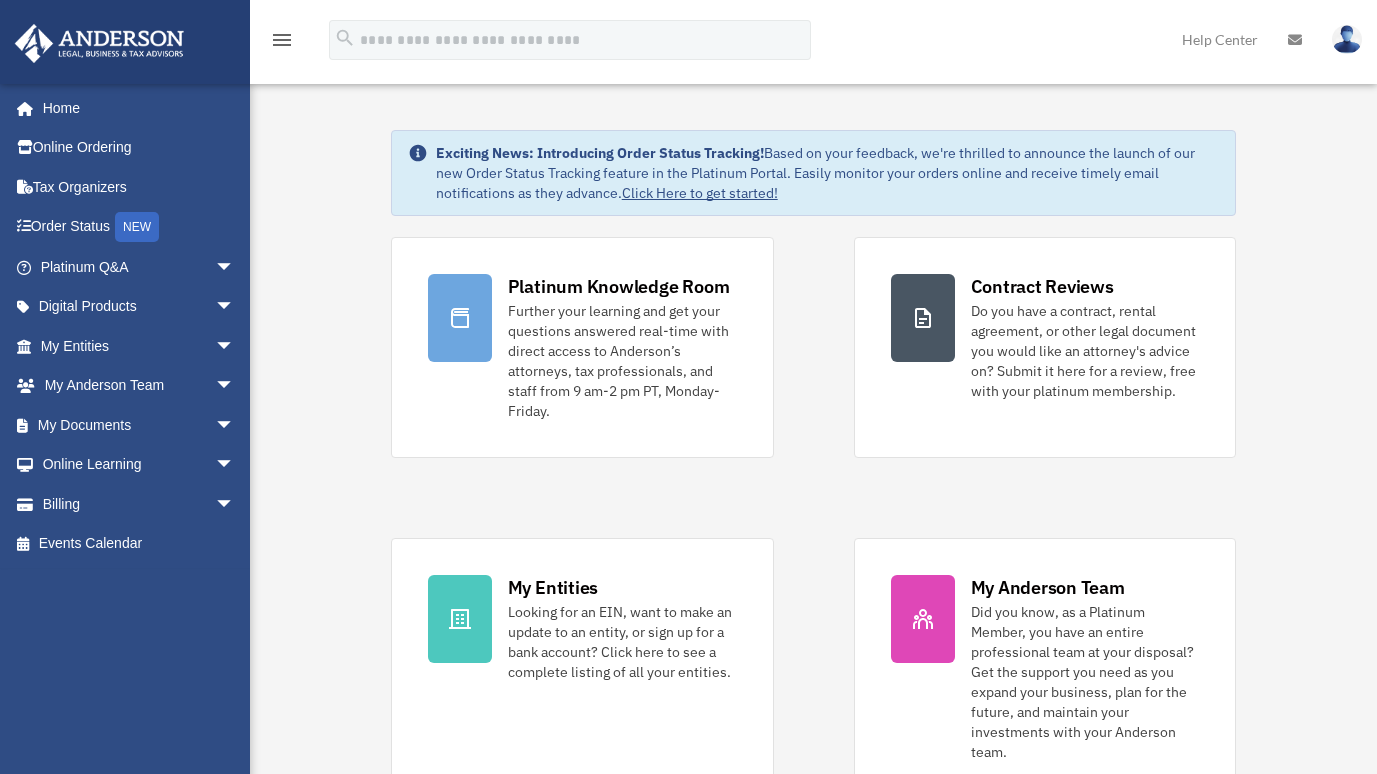 scroll, scrollTop: 0, scrollLeft: 0, axis: both 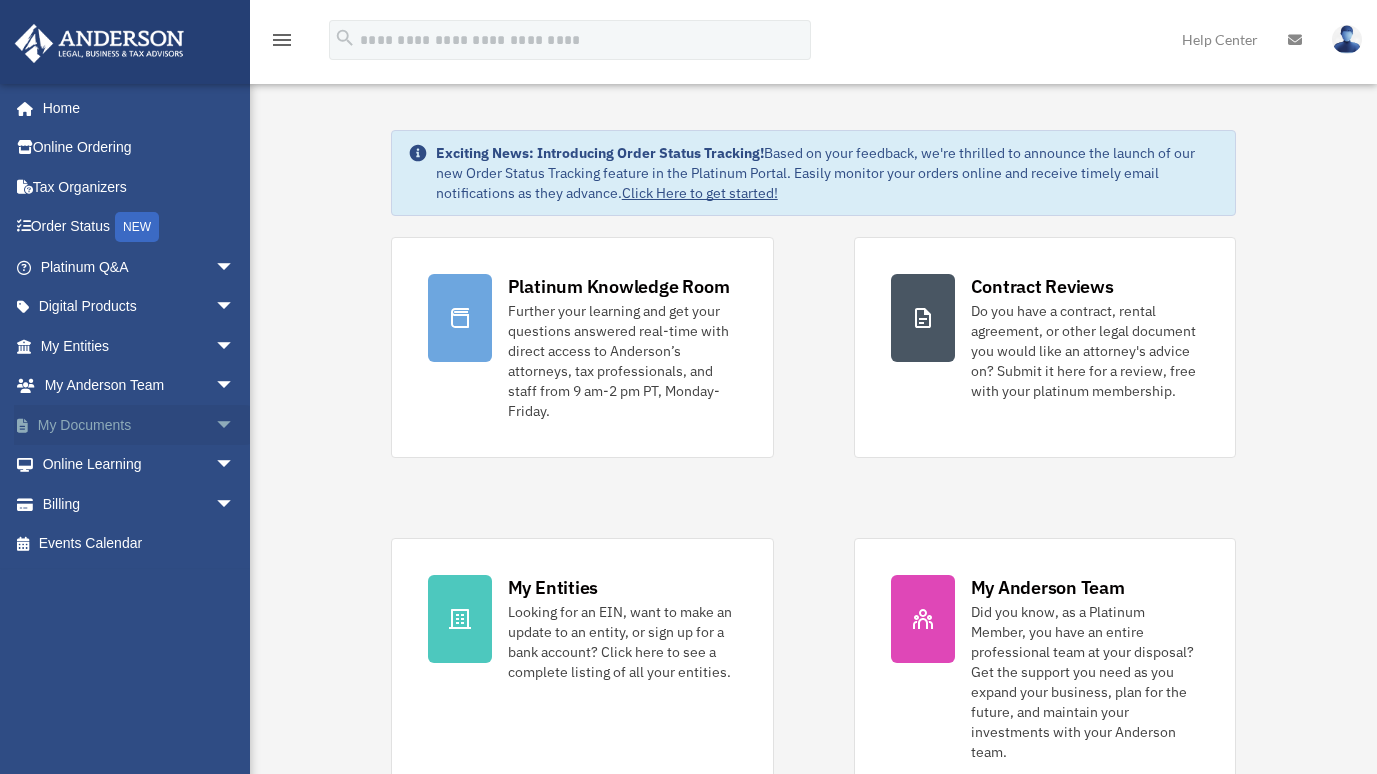 click on "arrow_drop_down" at bounding box center [235, 425] 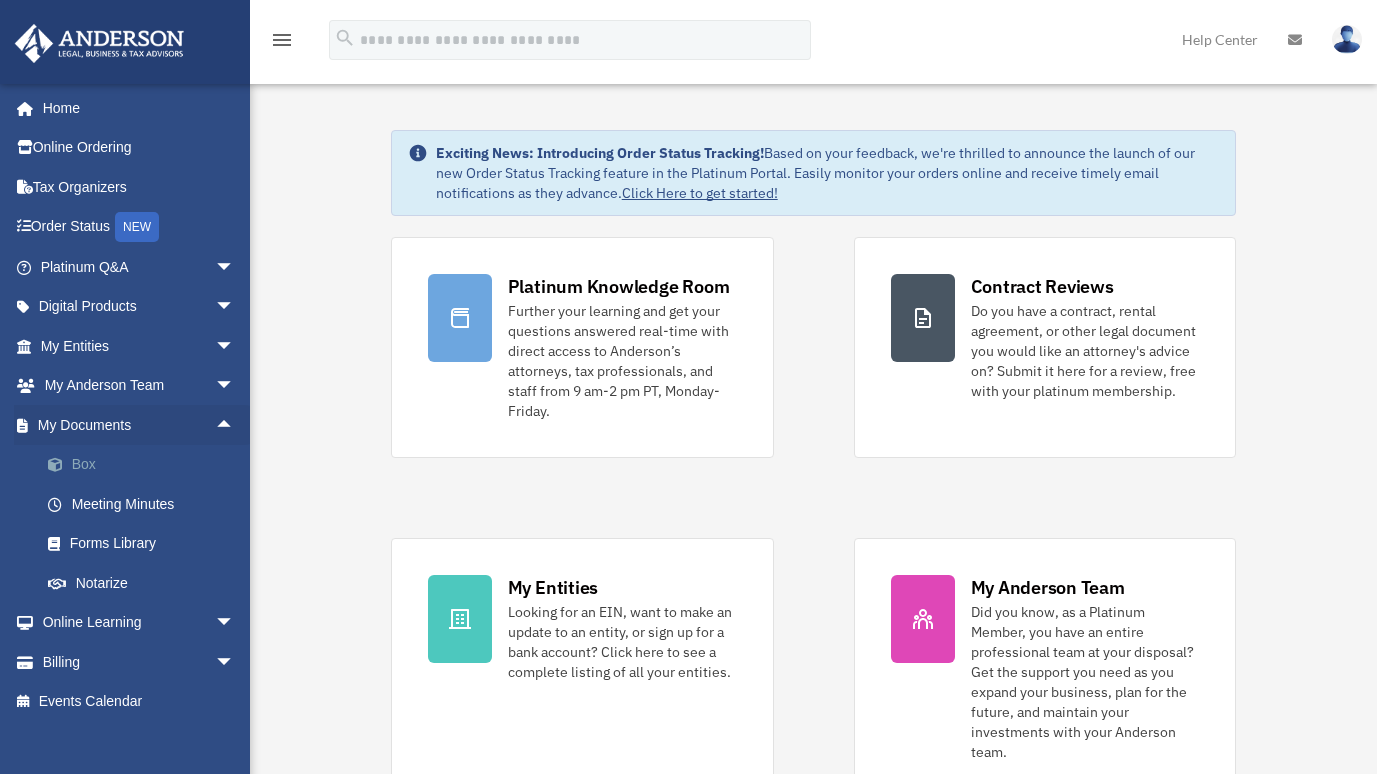 click on "Box" at bounding box center [146, 465] 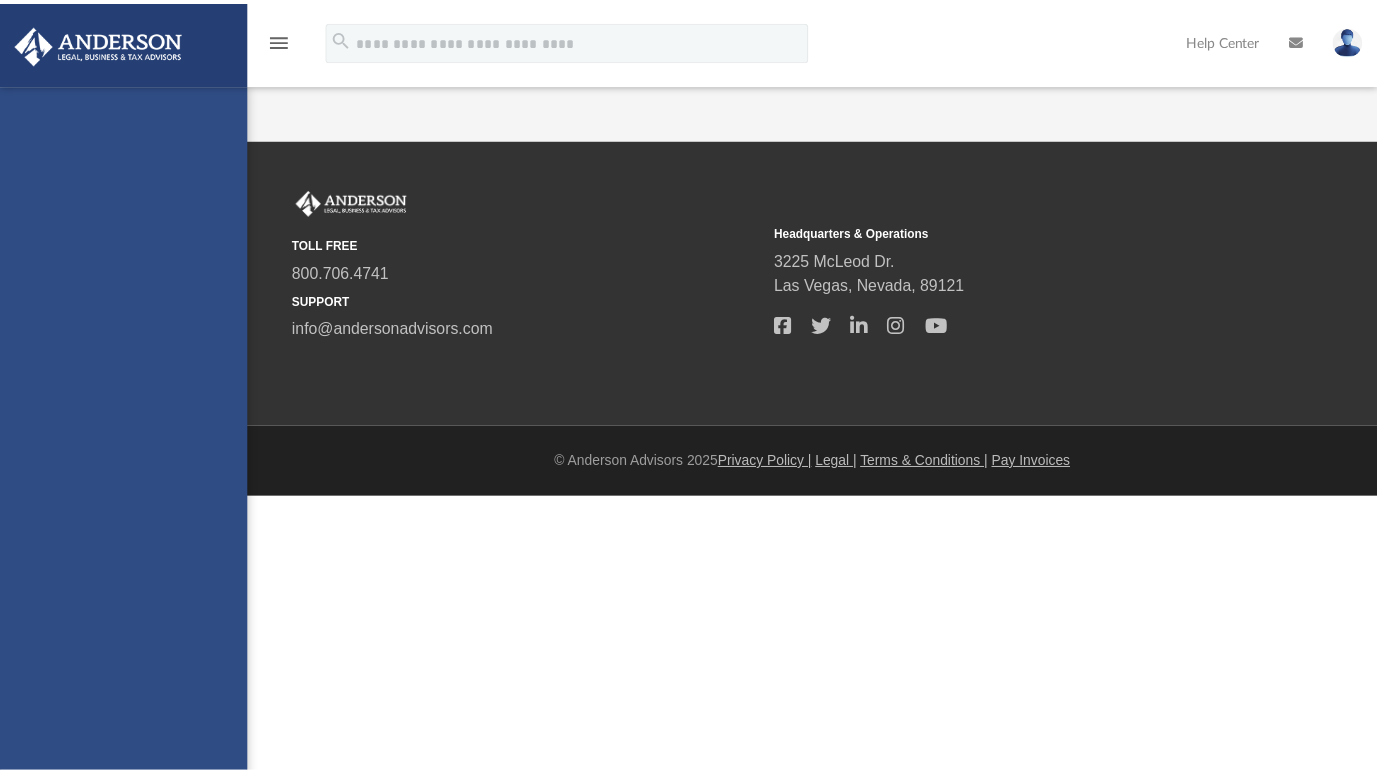 scroll, scrollTop: 0, scrollLeft: 0, axis: both 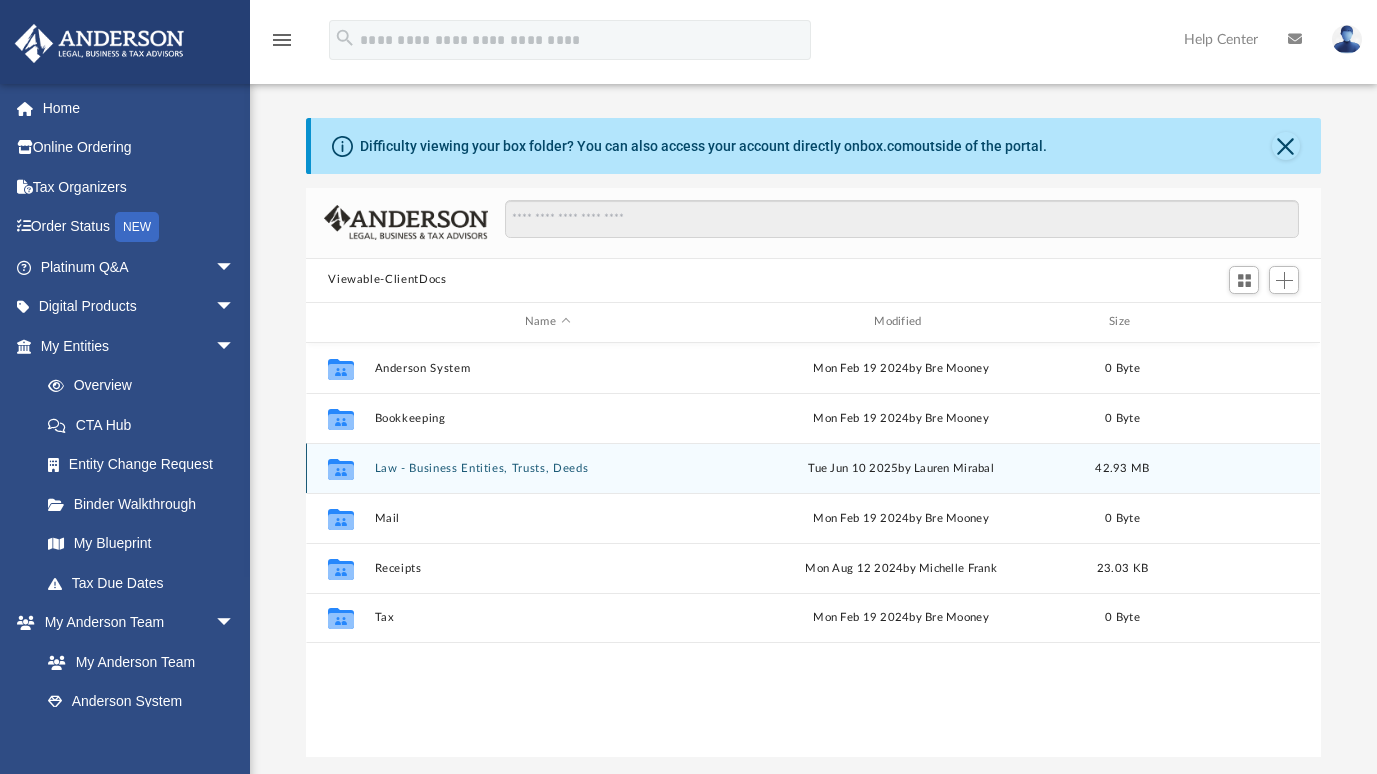 click on "Law - Business Entities, Trusts, Deeds" at bounding box center [547, 468] 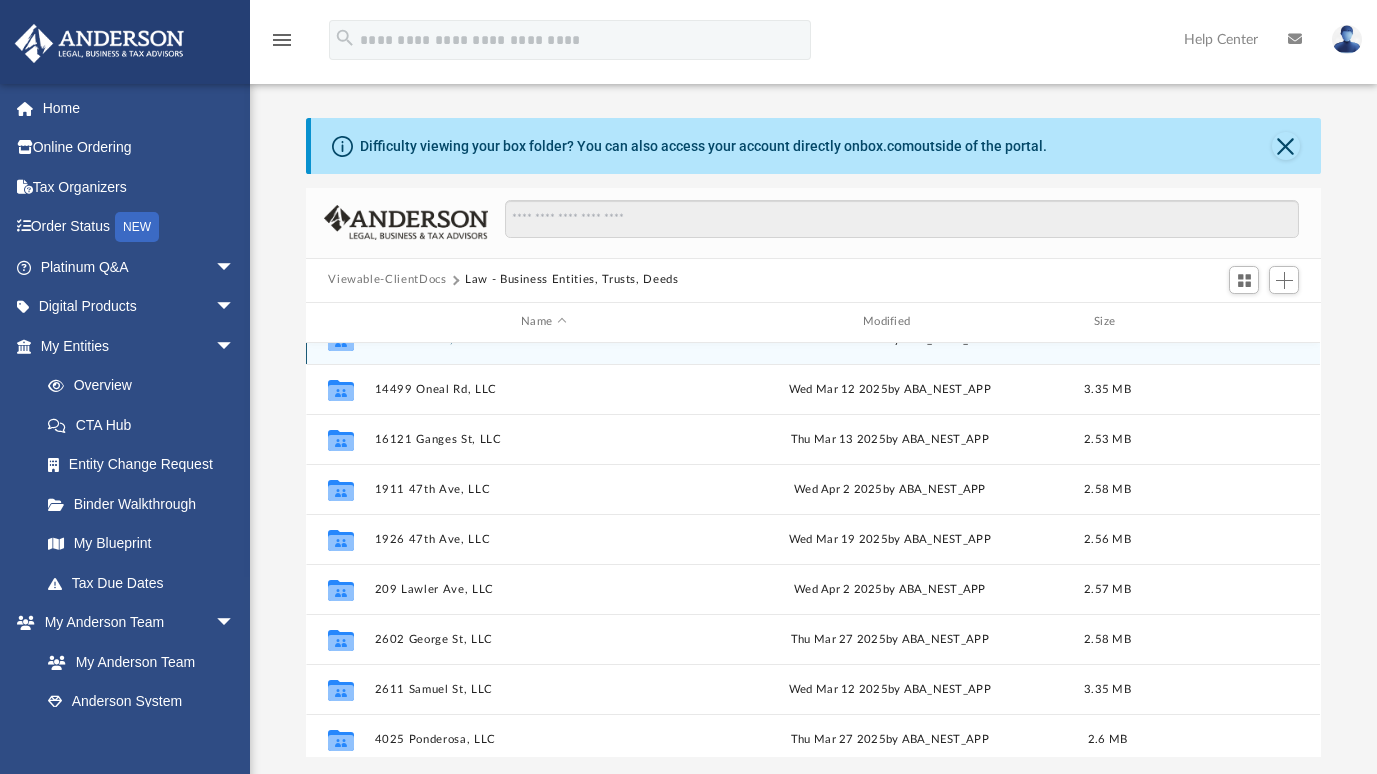 scroll, scrollTop: 134, scrollLeft: 0, axis: vertical 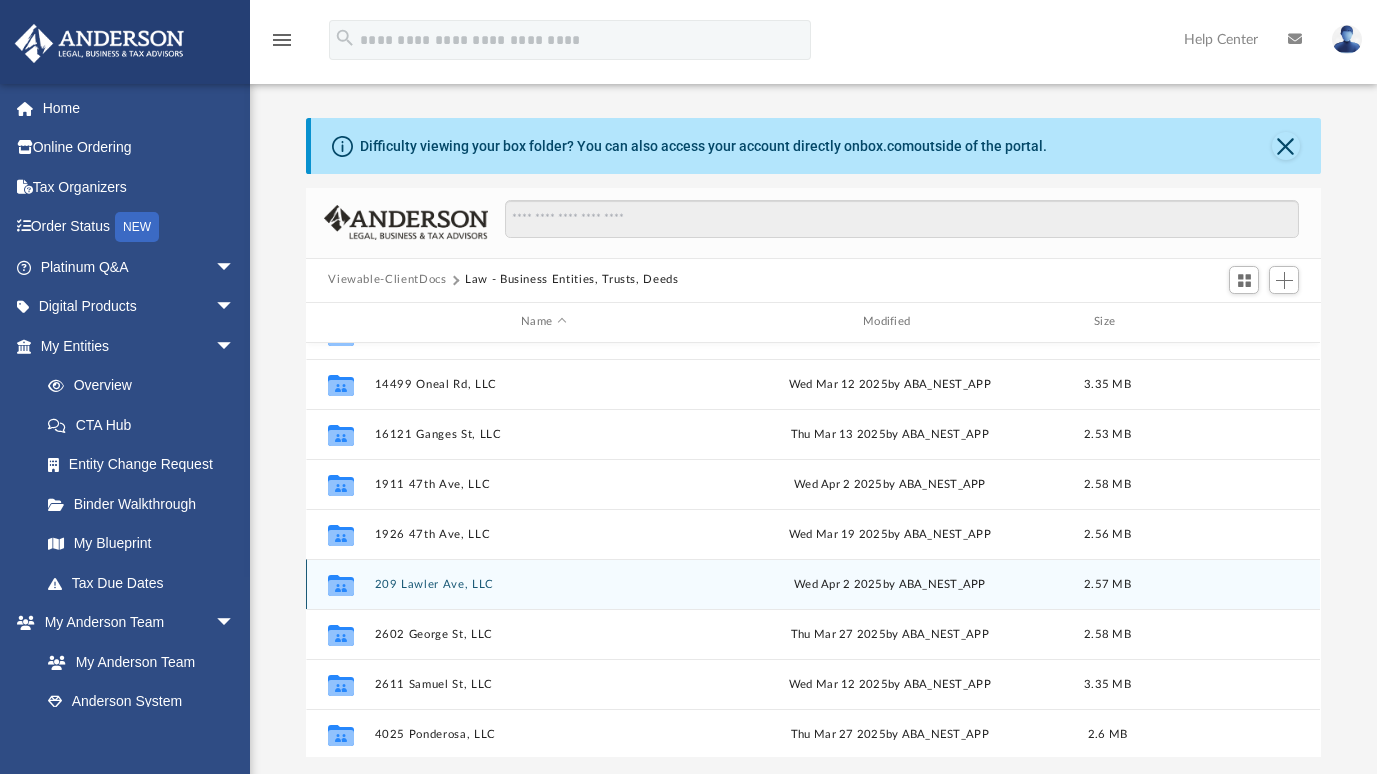 click on "209 Lawler Ave, LLC" at bounding box center (544, 584) 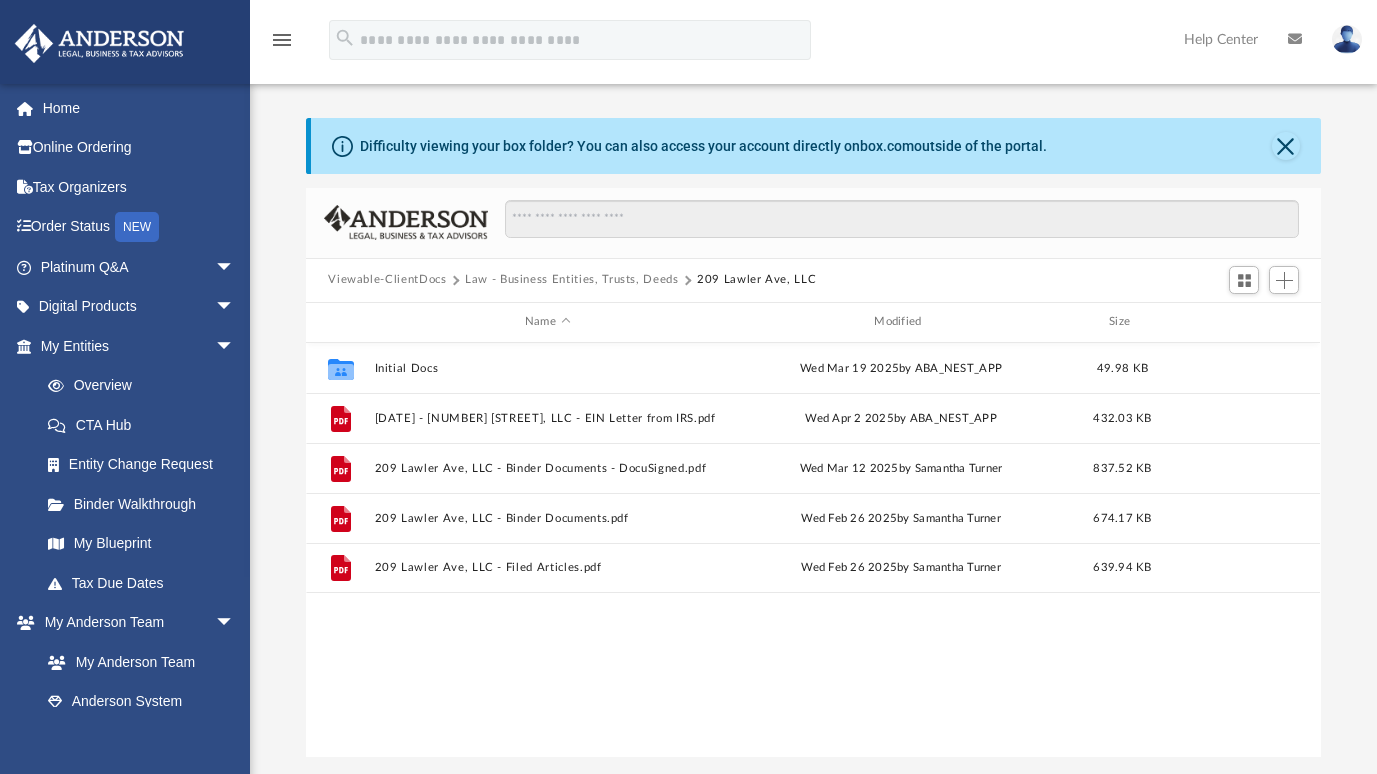 scroll, scrollTop: 0, scrollLeft: 0, axis: both 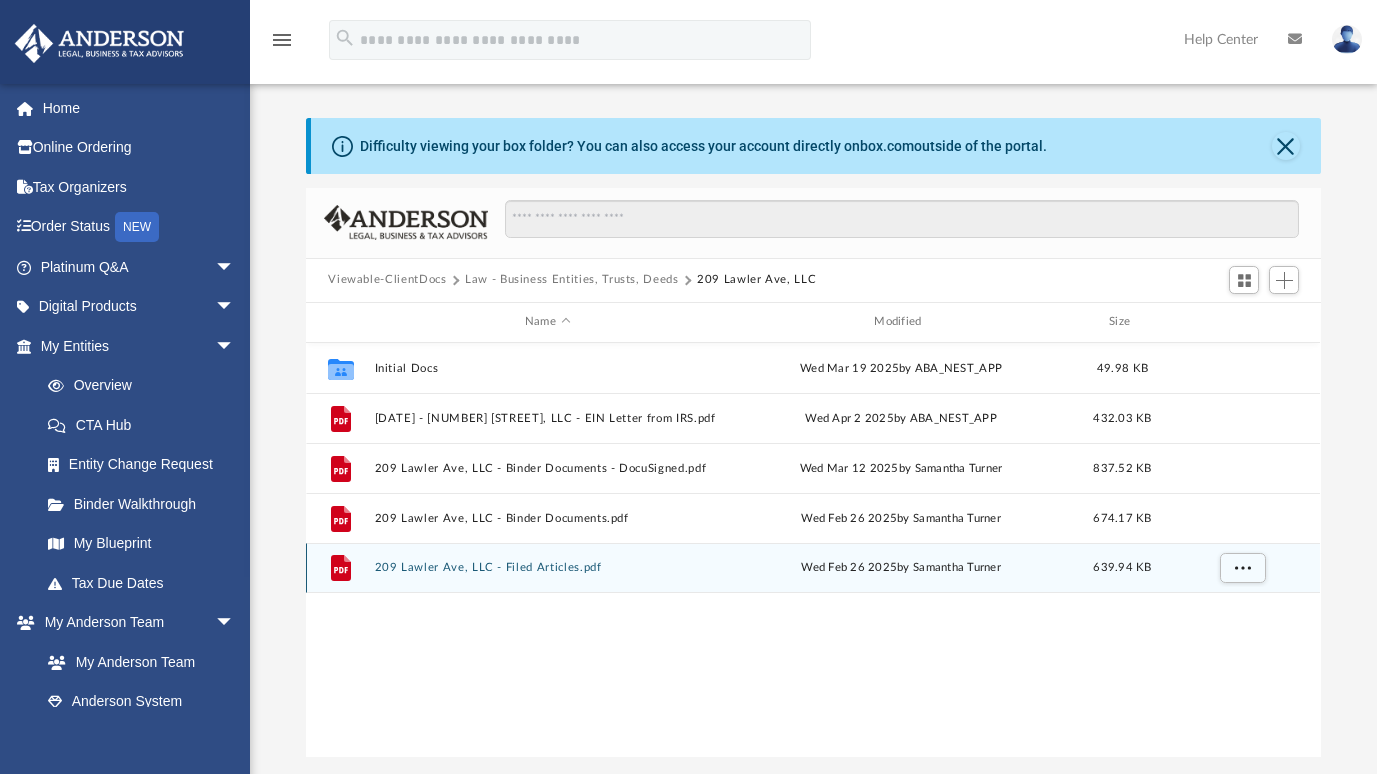 click on "209 Lawler Ave, LLC - Filed Articles.pdf" at bounding box center (547, 567) 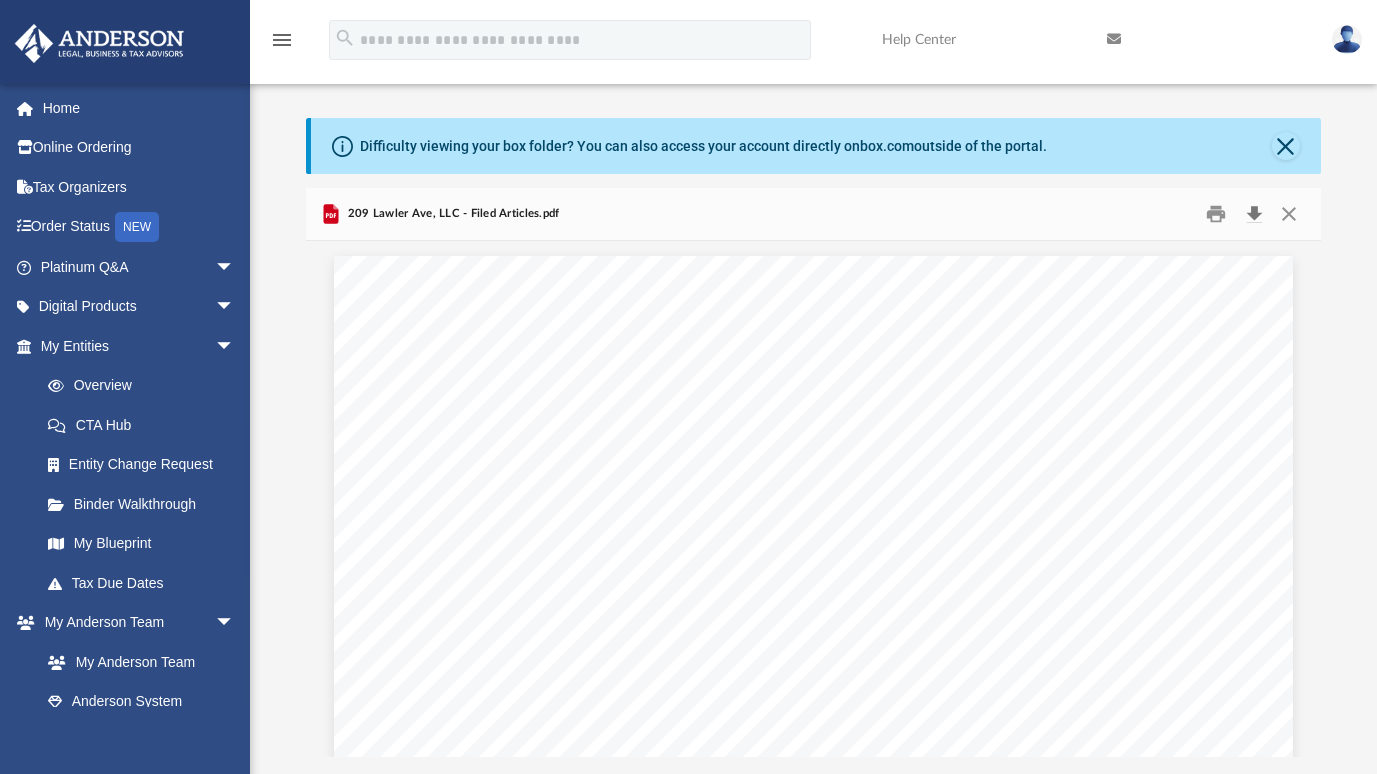 click at bounding box center [1254, 213] 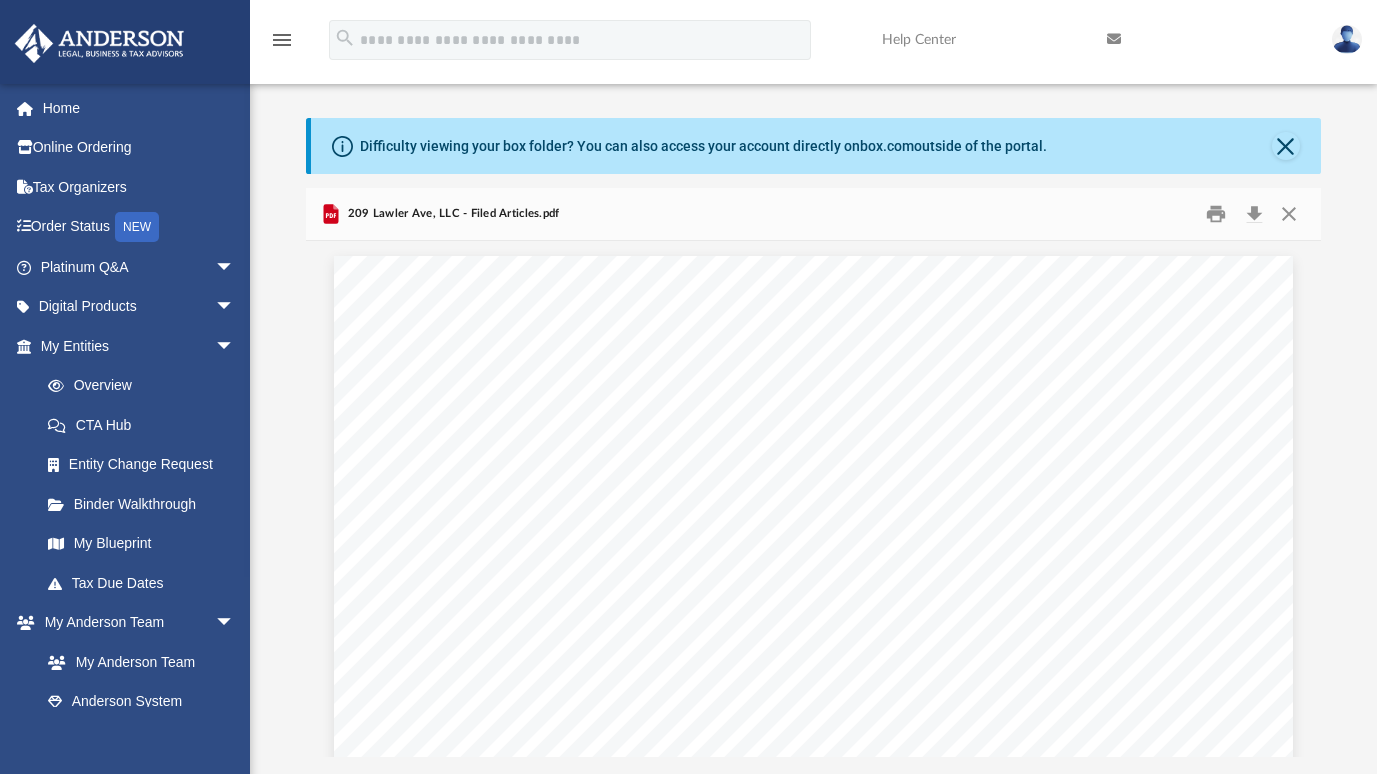 click on "F0100 Fee:   $ 50 2025135015 Mississippi Limited Liability Company Certificate of Formation Business Information Business Type:   Limited Liability Company Business Name:   209 Lawler Ave, LLC Business Email:   ra@andersonadvisors.com NAICS Code/Nature of Business 531390 - Other Activities Related to Real Estate Registered Agent Name:   ANDERSON REGISTERED AGENTS, INC. Address:   4780 I-55 N, Ste 100-106 Jackson, MS 39211 Signature The undersigned certifies that: 1) he/she has notified the above-named registered agent of this appointment; 2) he/she has provided the agent an address for the company, and; 3) the agent has agreed to serve as registered agent for this company By entering my name in the space provided, I certify that I am authorized to file this document on behalf of this entity, have examined the document and, to the best of my knowledge and belief, it is true, correct and complete as of this day   02/26/2025 . Name:   Address: Samantha Turner Organizer 3225 McLeod Drive, Suite 100 Filed:" at bounding box center [813, 876] 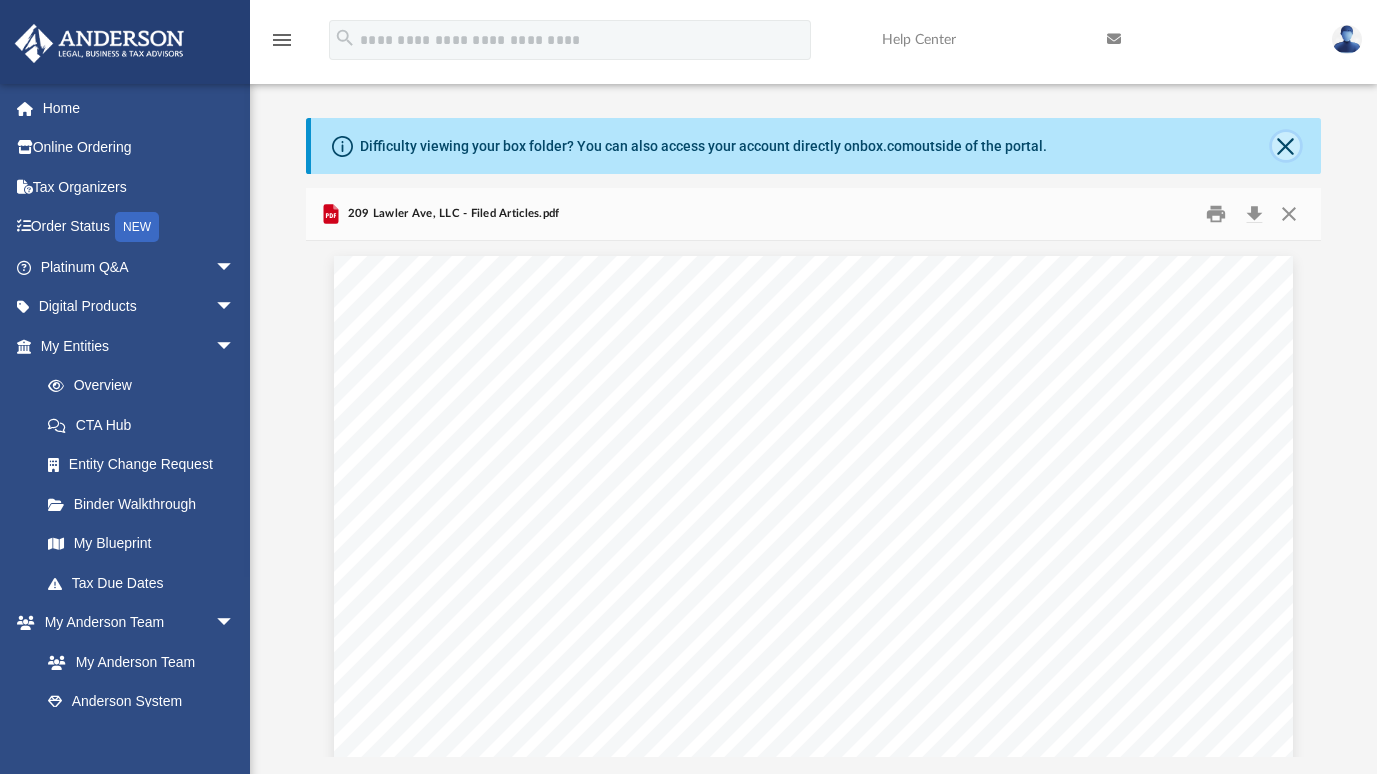 click 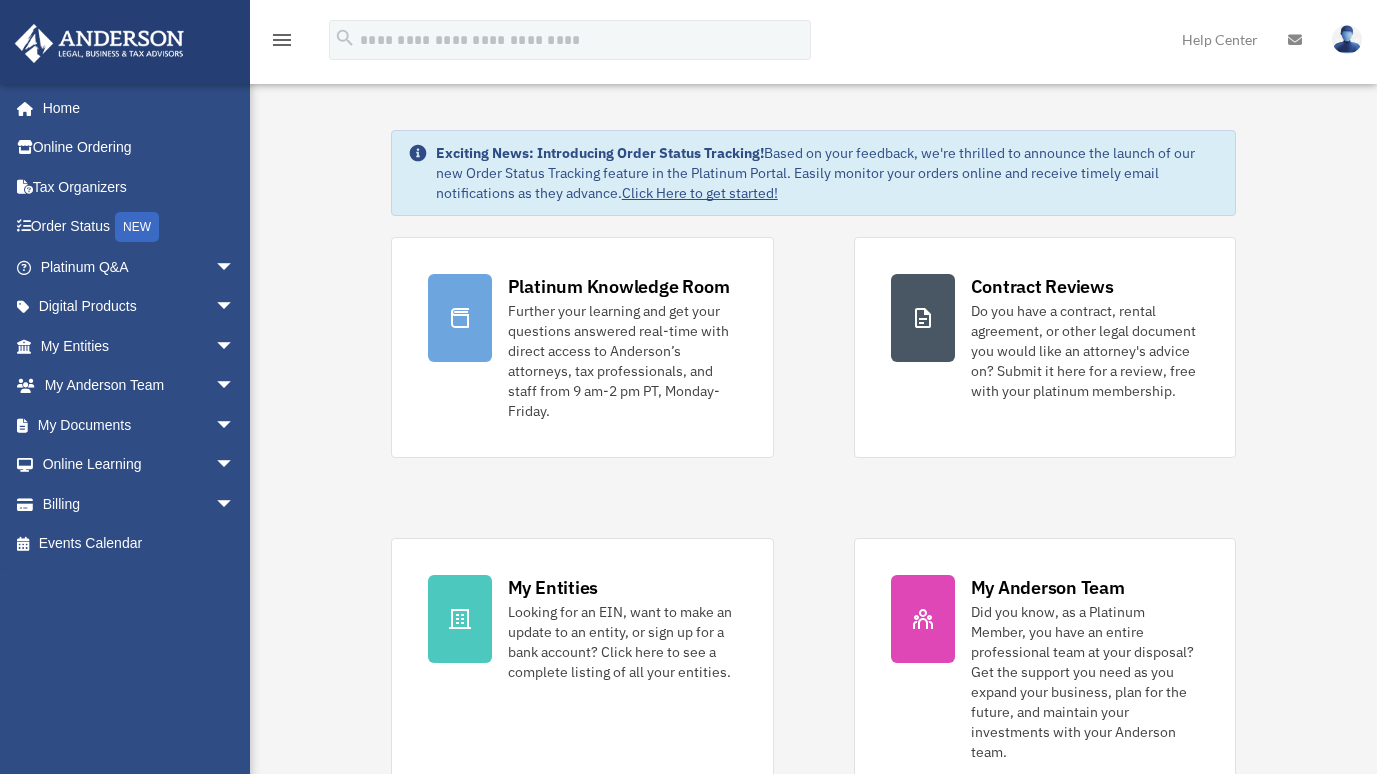 scroll, scrollTop: 0, scrollLeft: 0, axis: both 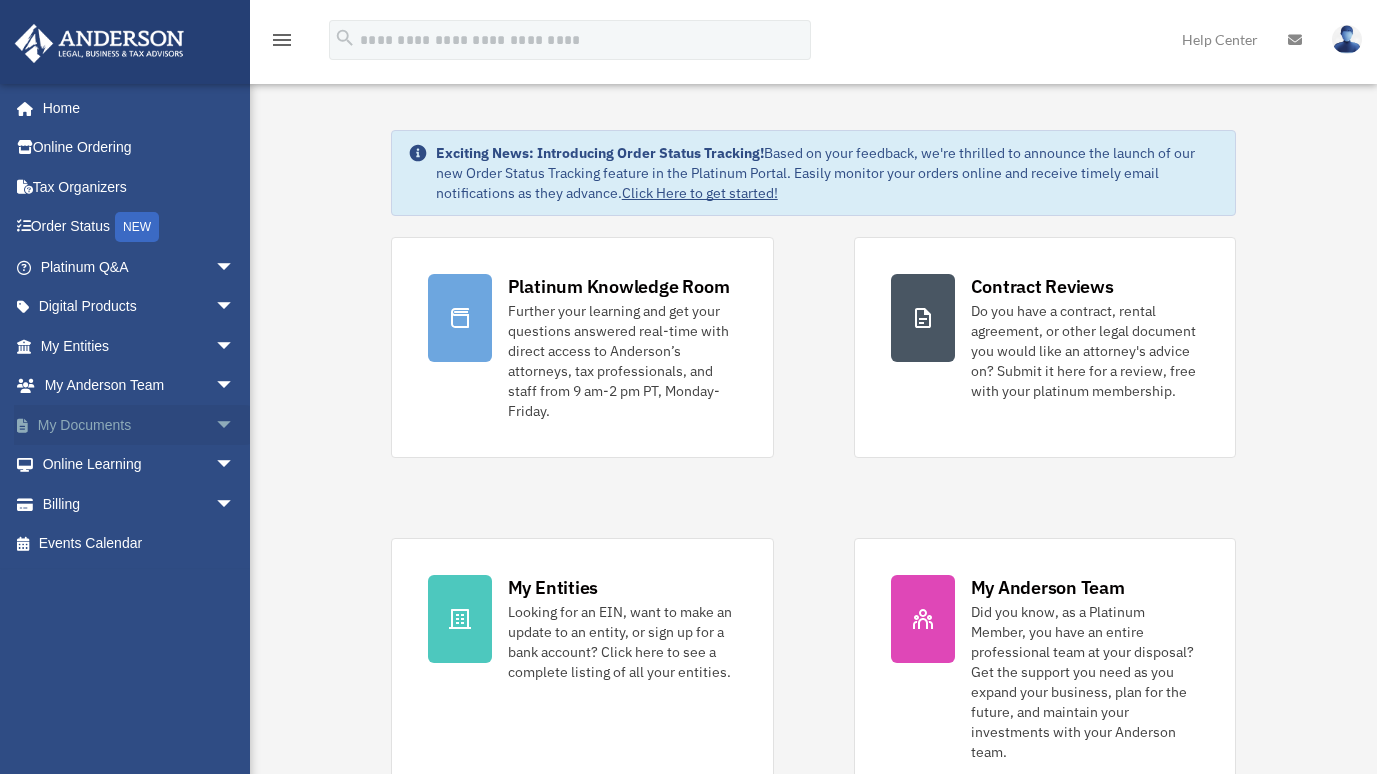 click on "arrow_drop_down" at bounding box center [235, 425] 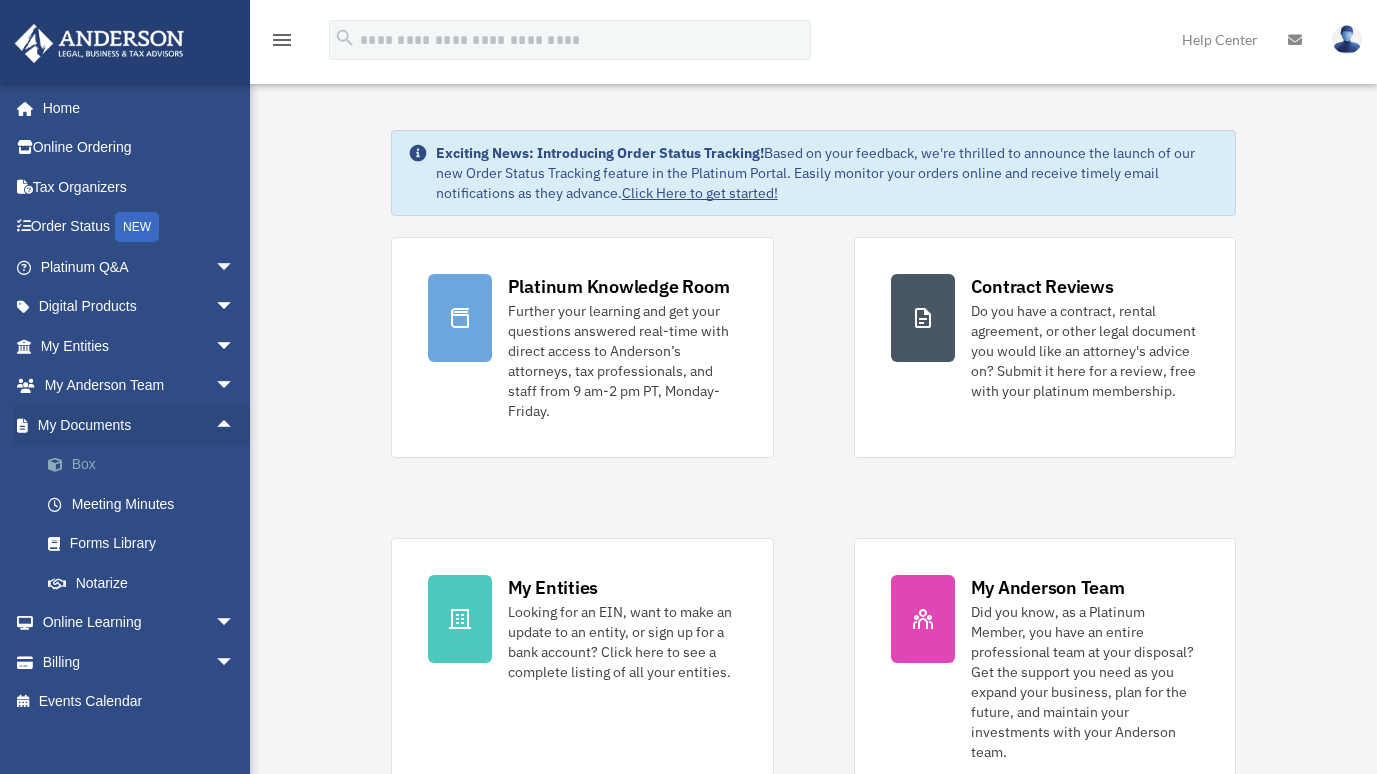 click on "Box" at bounding box center [146, 465] 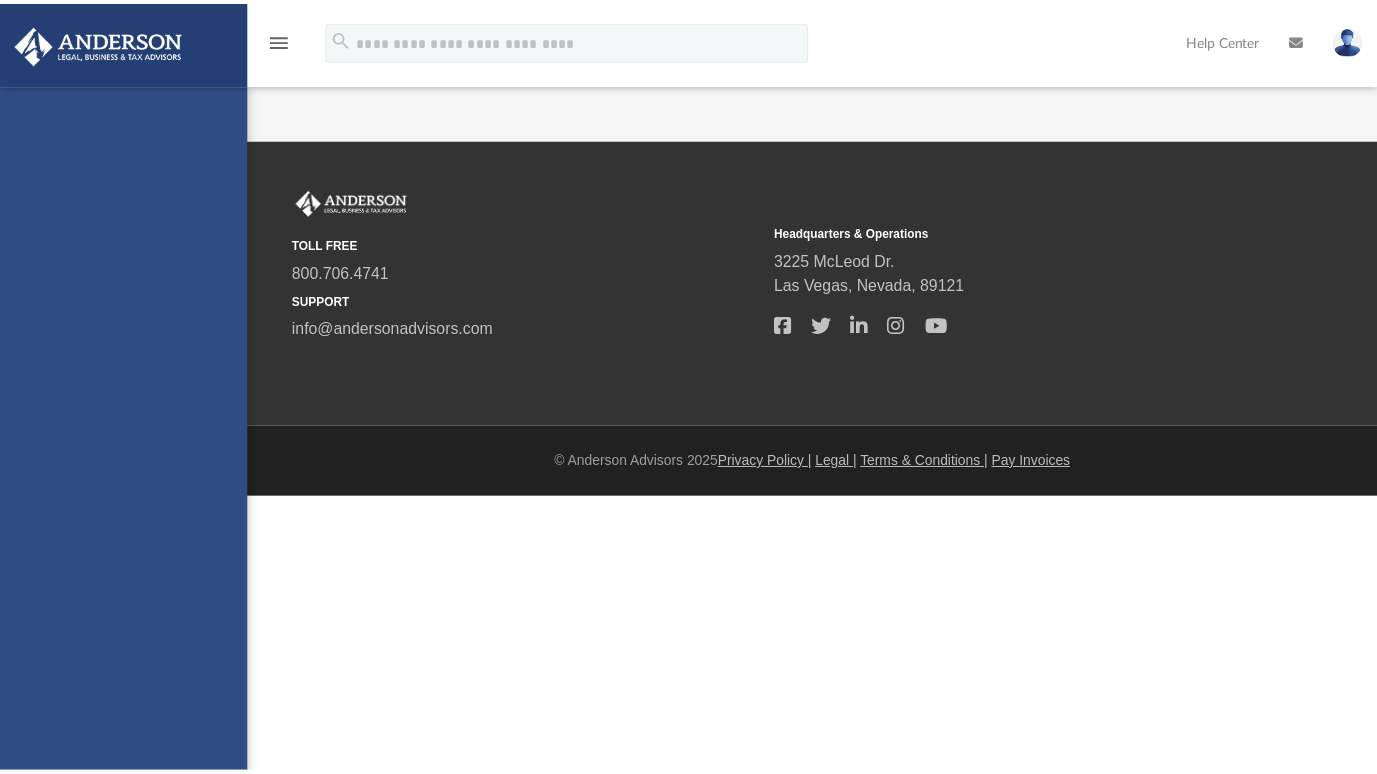 scroll, scrollTop: 0, scrollLeft: 0, axis: both 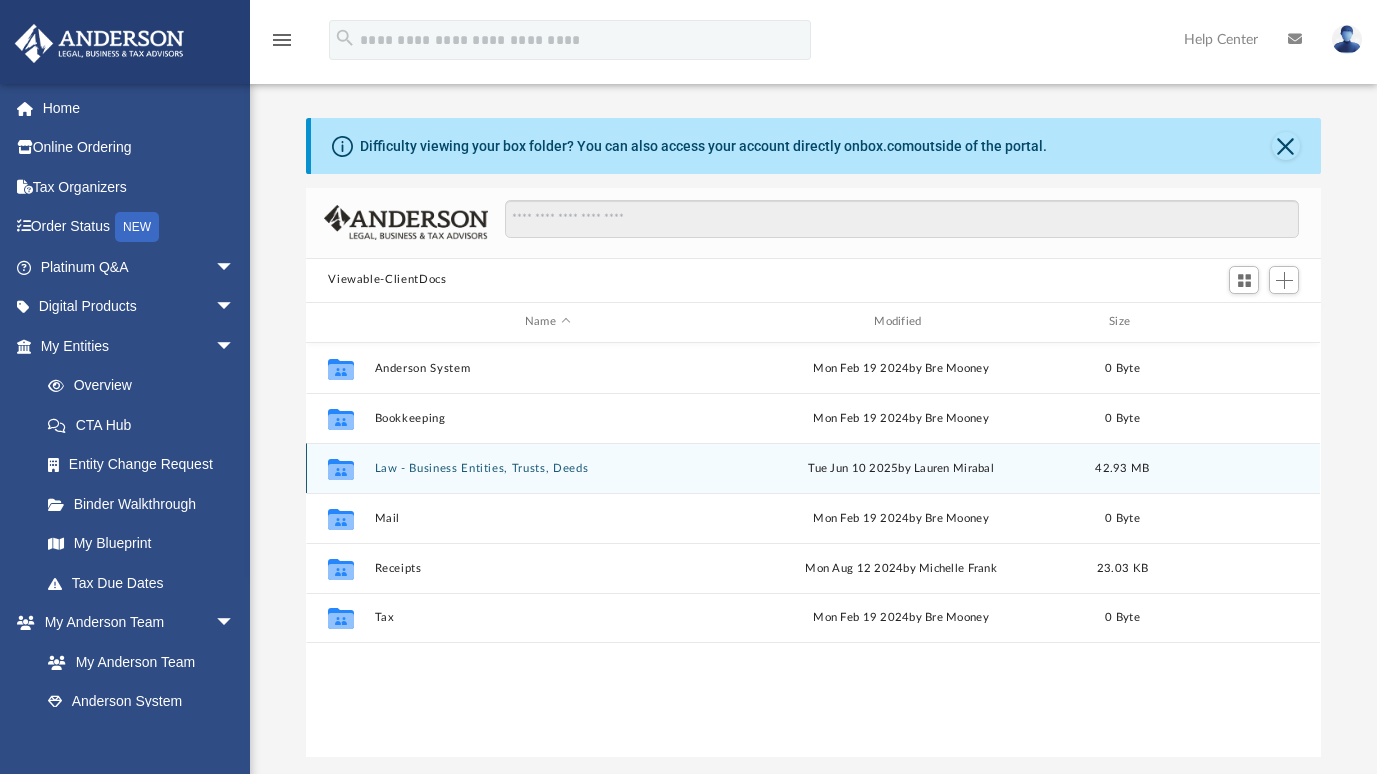 click 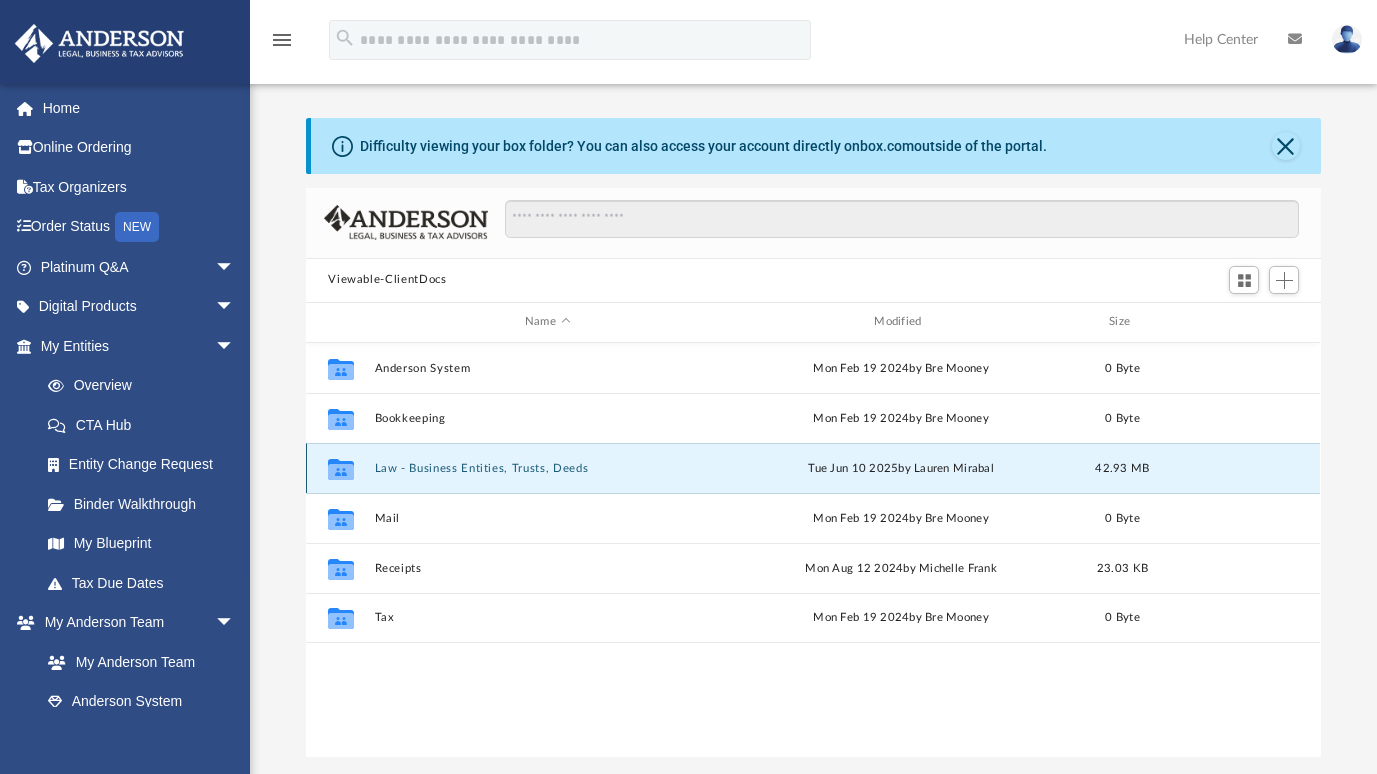 click on "Law - Business Entities, Trusts, Deeds" at bounding box center (547, 468) 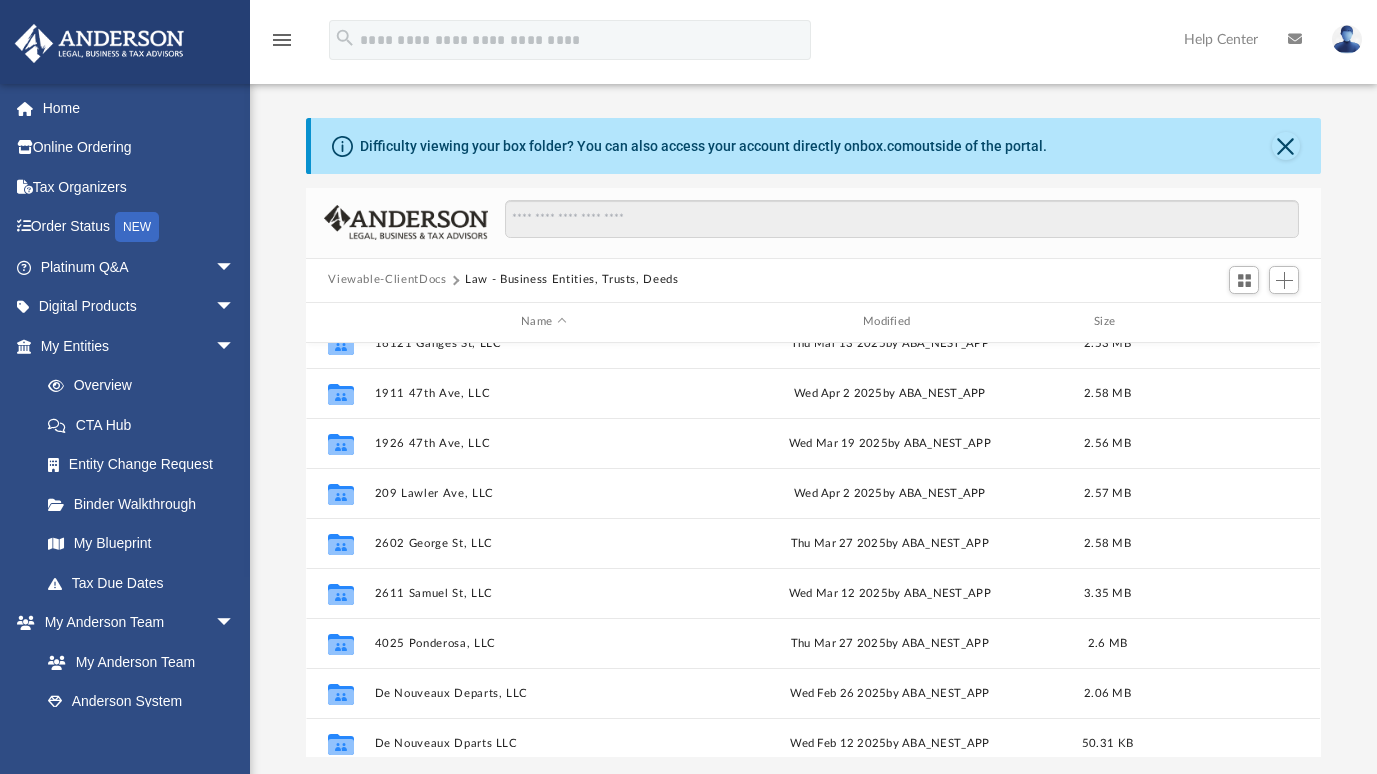 scroll, scrollTop: 226, scrollLeft: 0, axis: vertical 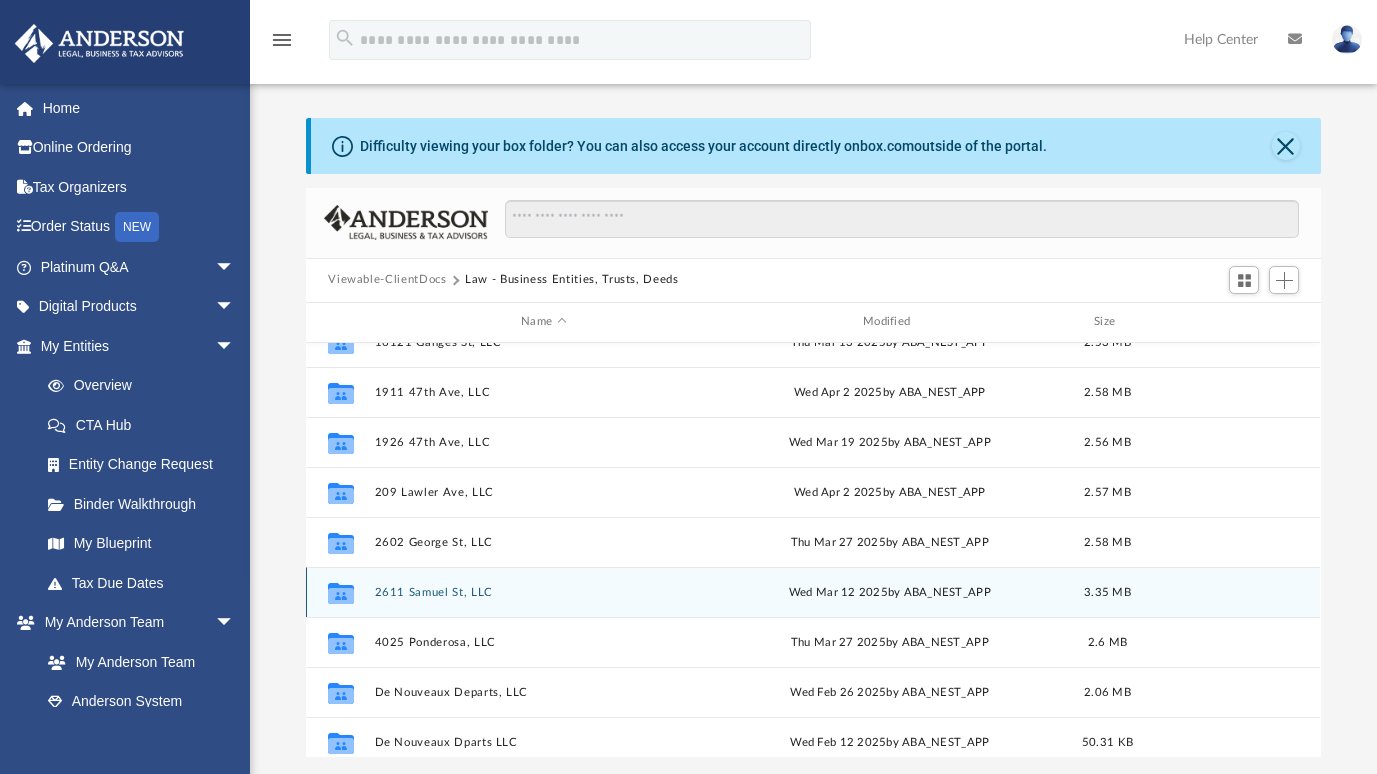 click on "2611 Samuel St, LLC" at bounding box center (544, 592) 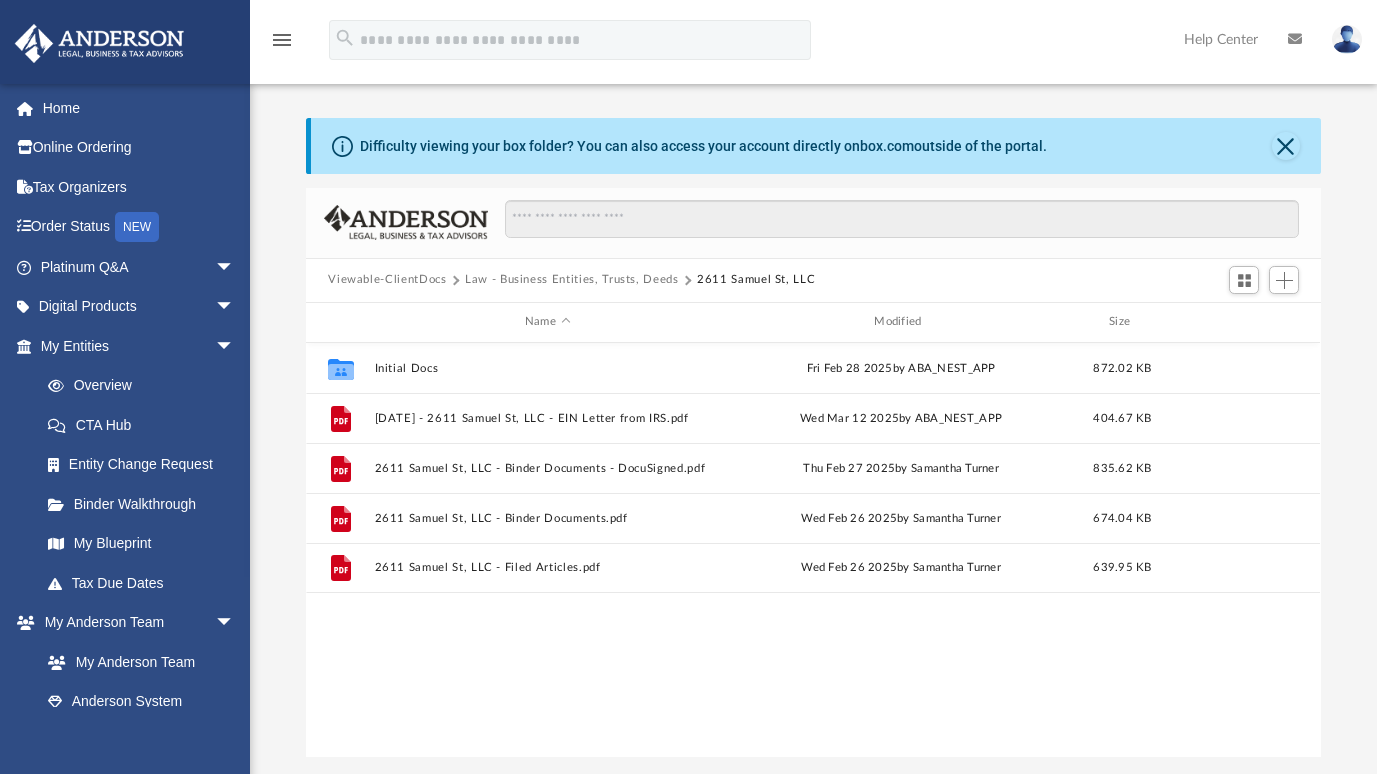 scroll, scrollTop: 0, scrollLeft: 0, axis: both 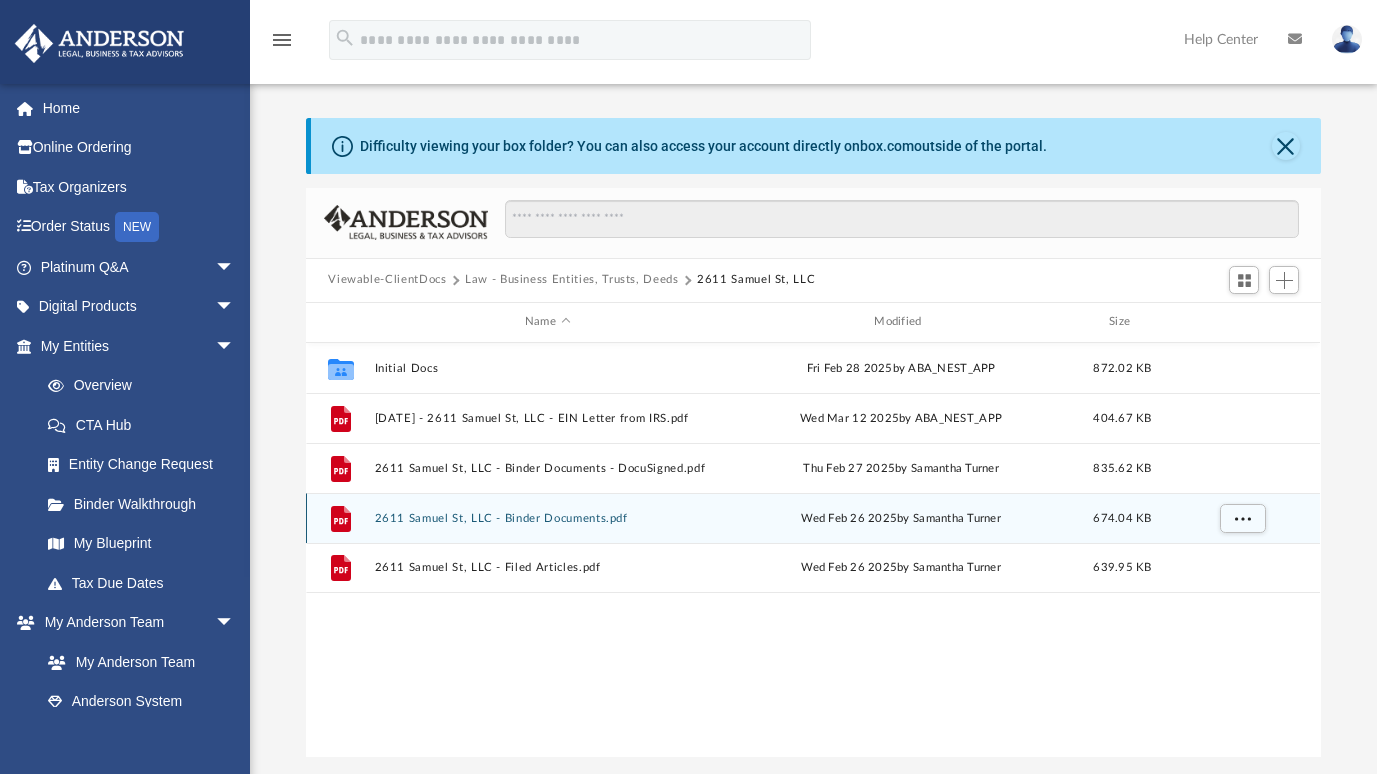 click on "2611 Samuel St, LLC - Binder Documents.pdf" at bounding box center (547, 518) 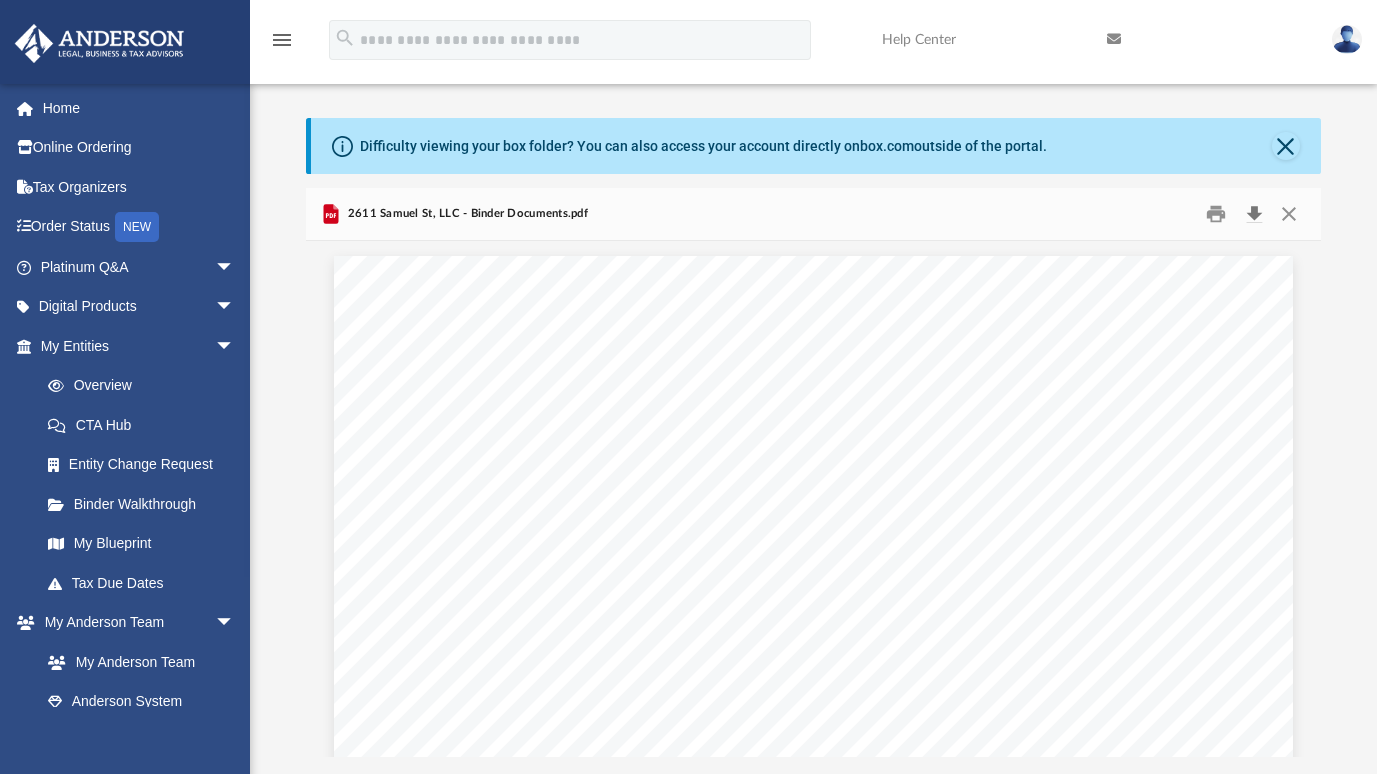 click at bounding box center (1254, 213) 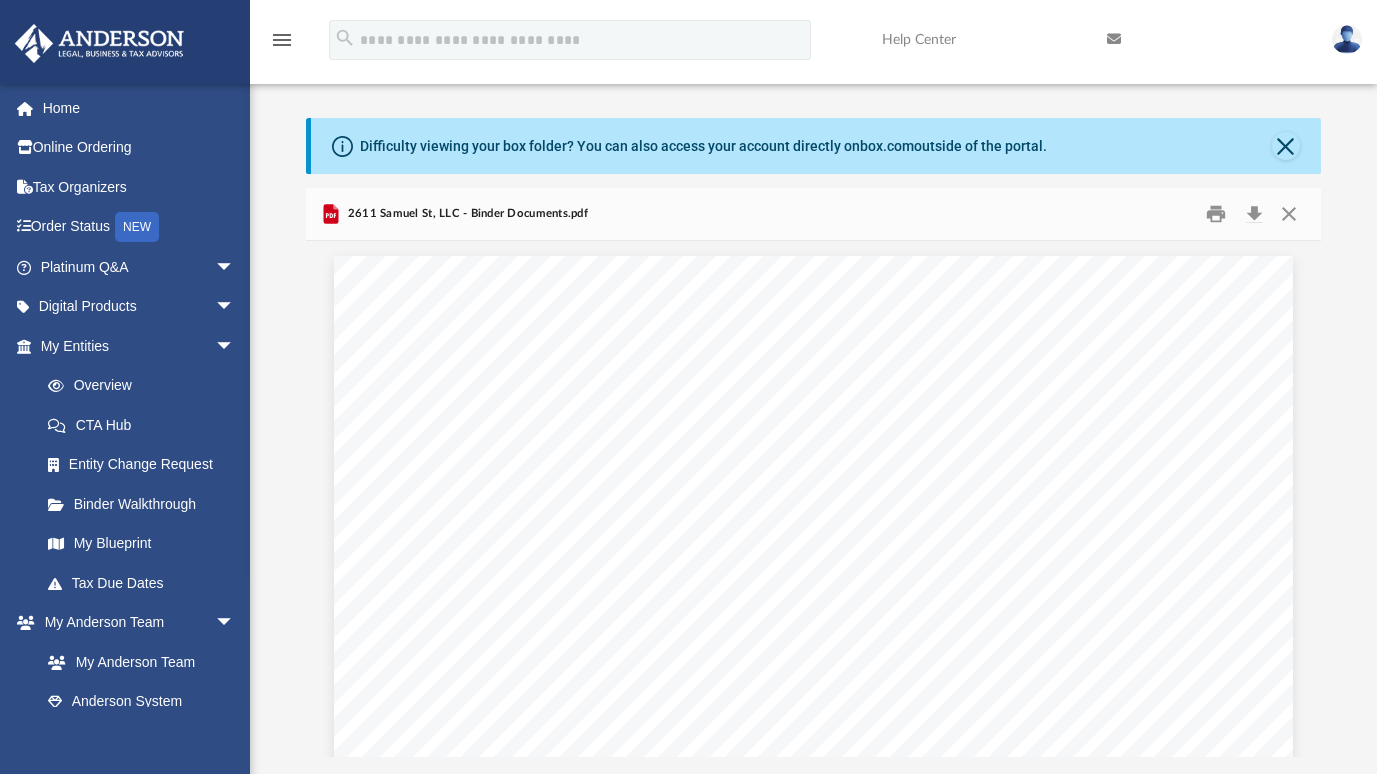 click on "Kim Pham 5631 Northwood Dr Riverside ,   California ,   92509 Re:   2611 Samuel St, LLC Dear   Kim Pham Enclosed in this portfolio, you will find your operating agreement for   2611 Samuel St, LLC   and several other important documents for the creation and operation of your new Company. You are responsible for reading and reviewing, for accuracy, all of the information in this portfolio. After your review, you will need to complete several tasks to   finalize the establishment of your Company. Here is a synopsis of what steps are required with detailed information following in each section: Overview   –   Here, you will find information about your Company, such as members, EIN, etc. State/Tax Filings   –   Your EIN application and filed Articles of Organization.   Review this section! LLC Agreement   –   Your Company operating agreement and schedule of members are located in this section. Membership Certificates   –   This section contains your   membership   certificate. Assignments   –   Banking" at bounding box center [813, 876] 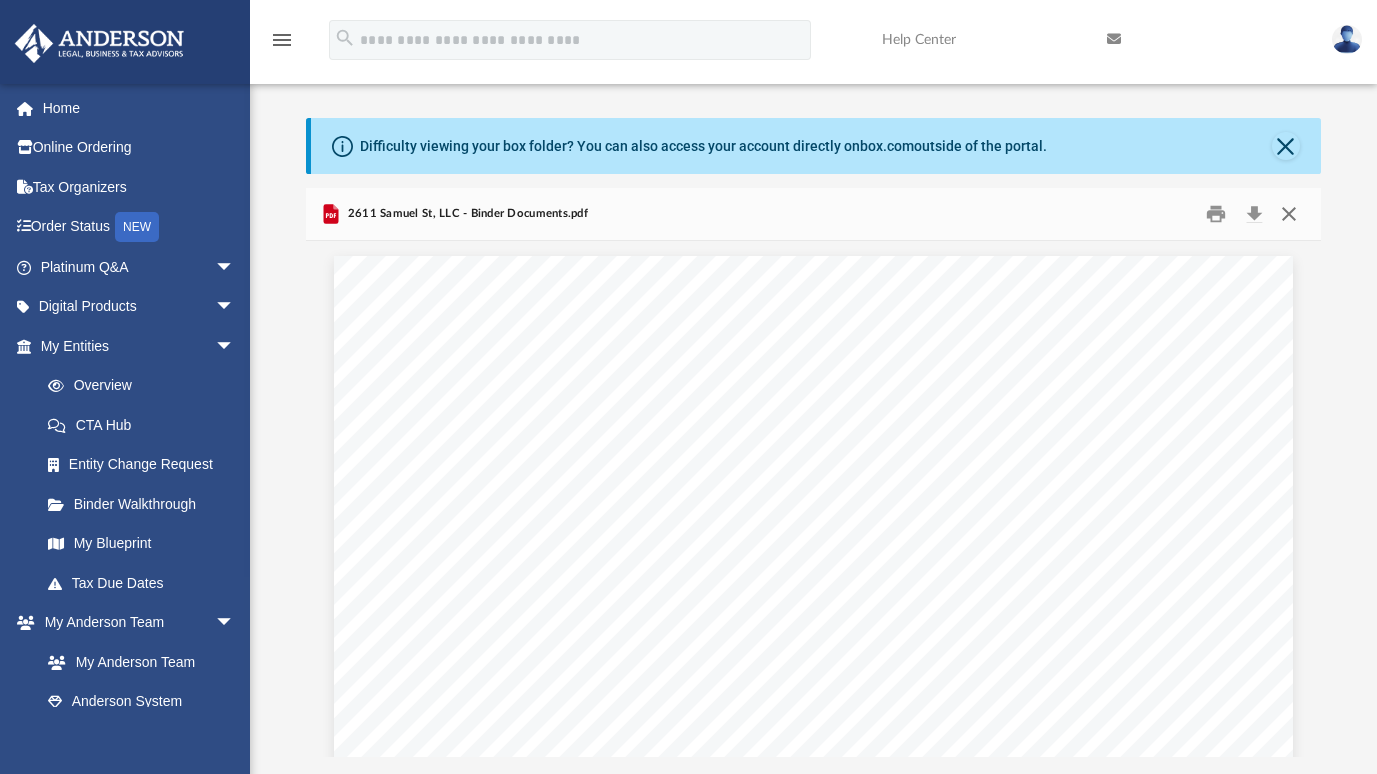 click at bounding box center [1289, 213] 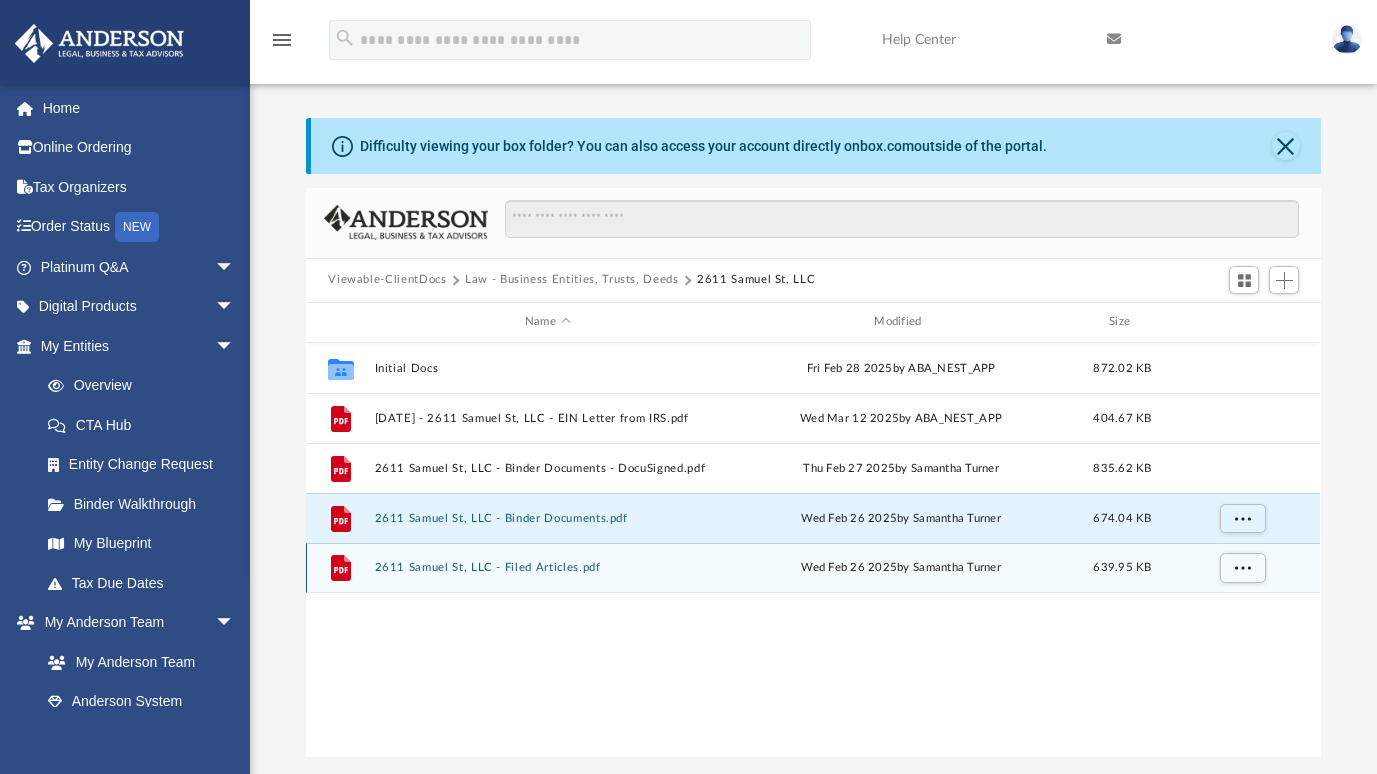 click on "2611 Samuel St, LLC - Filed Articles.pdf" at bounding box center [547, 567] 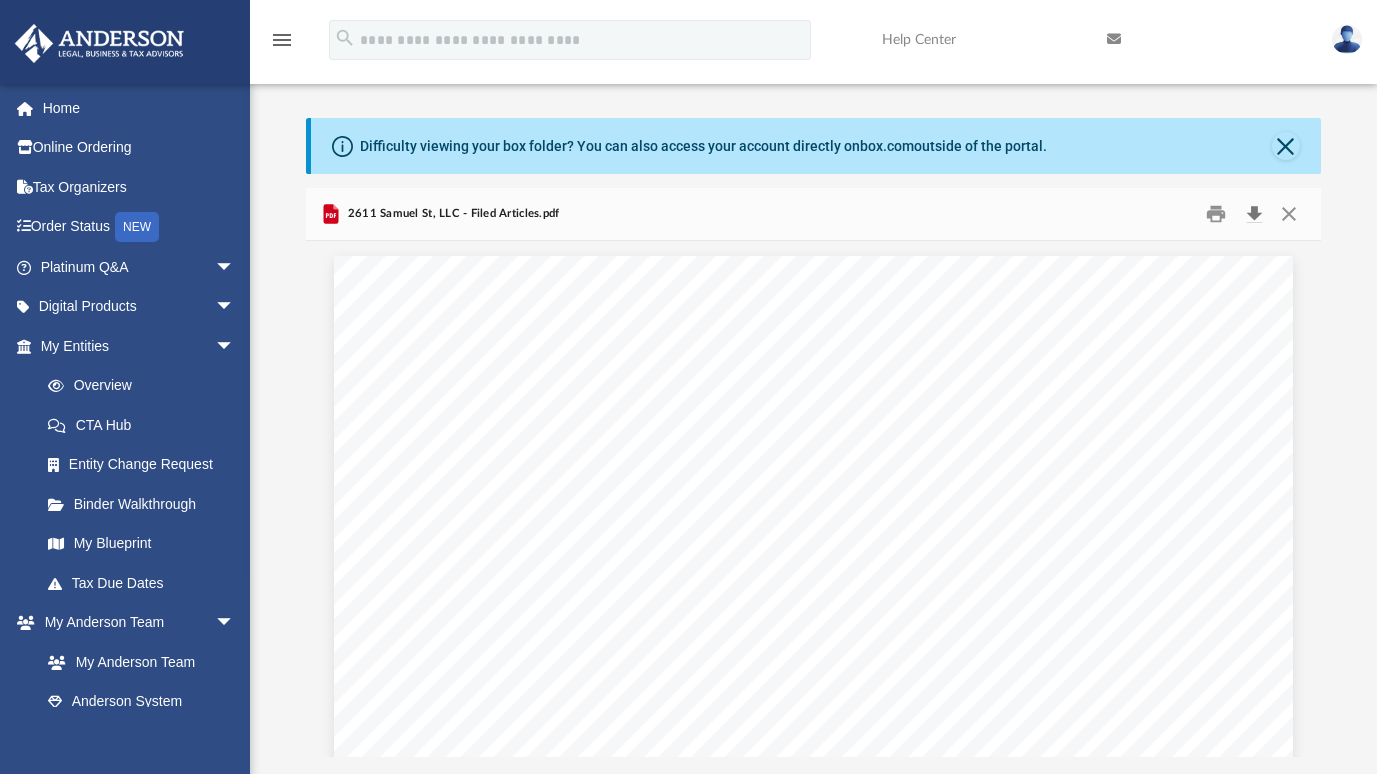 click at bounding box center (1254, 213) 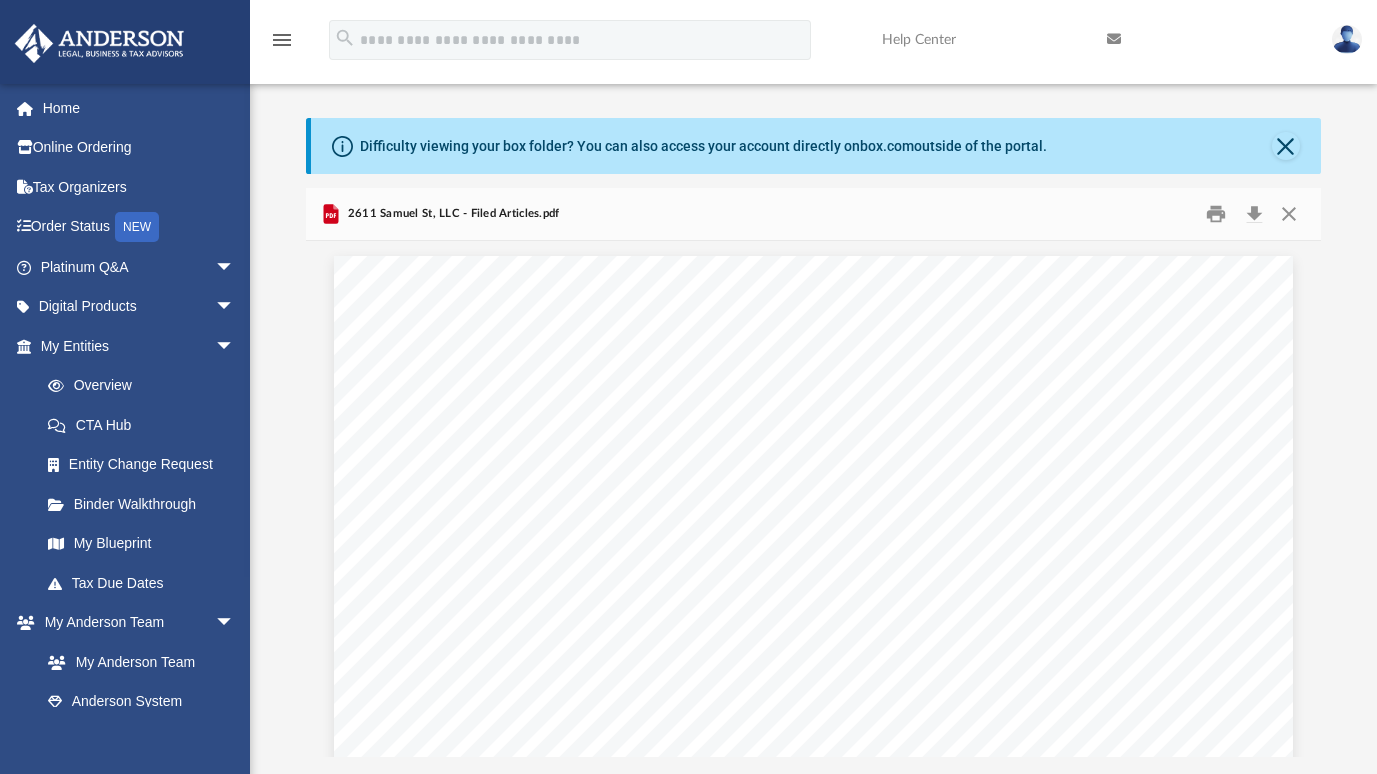 click on "F0100 Fee:   $ 50 2025136084 Mississippi Limited Liability Company Certificate of Formation Business Information Business Type:   Limited Liability Company Business Name:   2611 Samuel St, LLC Business Email:   ra@andersonadvisors.com NAICS Code/Nature of Business 531390 - Other Activities Related to Real Estate Registered Agent Name:   ANDERSON REGISTERED AGENTS, INC. Address:   4780 I-55 N, Ste 100-106 Jackson, MS 39211 Signature The undersigned certifies that: 1) he/she has notified the above-named registered agent of this appointment; 2) he/she has provided the agent an address for the company, and; 3) the agent has agreed to serve as registered agent for this company By entering my name in the space provided, I certify that I am authorized to file this document on behalf of this entity, have examined the document and, to the best of my knowledge and belief, it is true, correct and complete as of this day   02/26/2025 . Name:   Address: Samantha Turner Organizer 3225 McLeod Drive, Suite 100 Filed:" at bounding box center (813, 876) 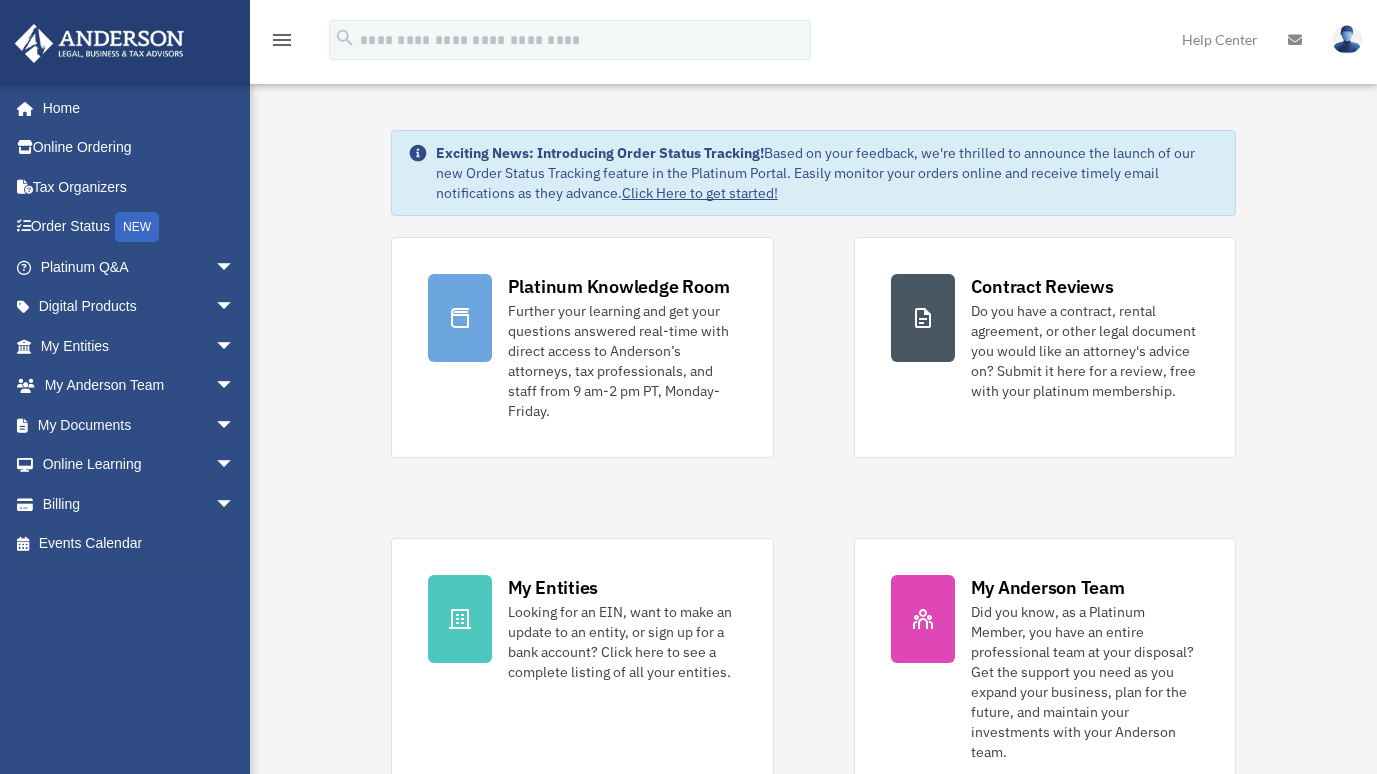 scroll, scrollTop: 0, scrollLeft: 0, axis: both 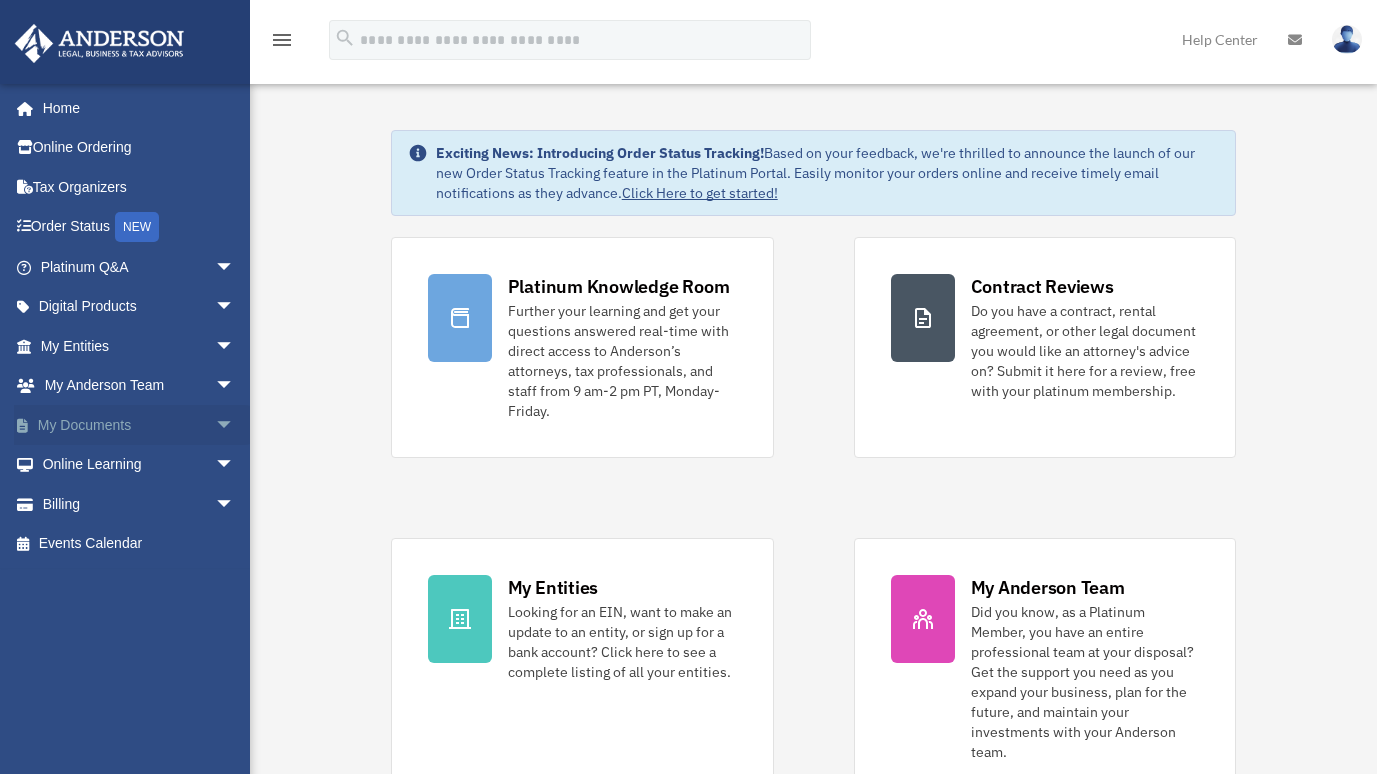 click on "arrow_drop_down" at bounding box center [235, 425] 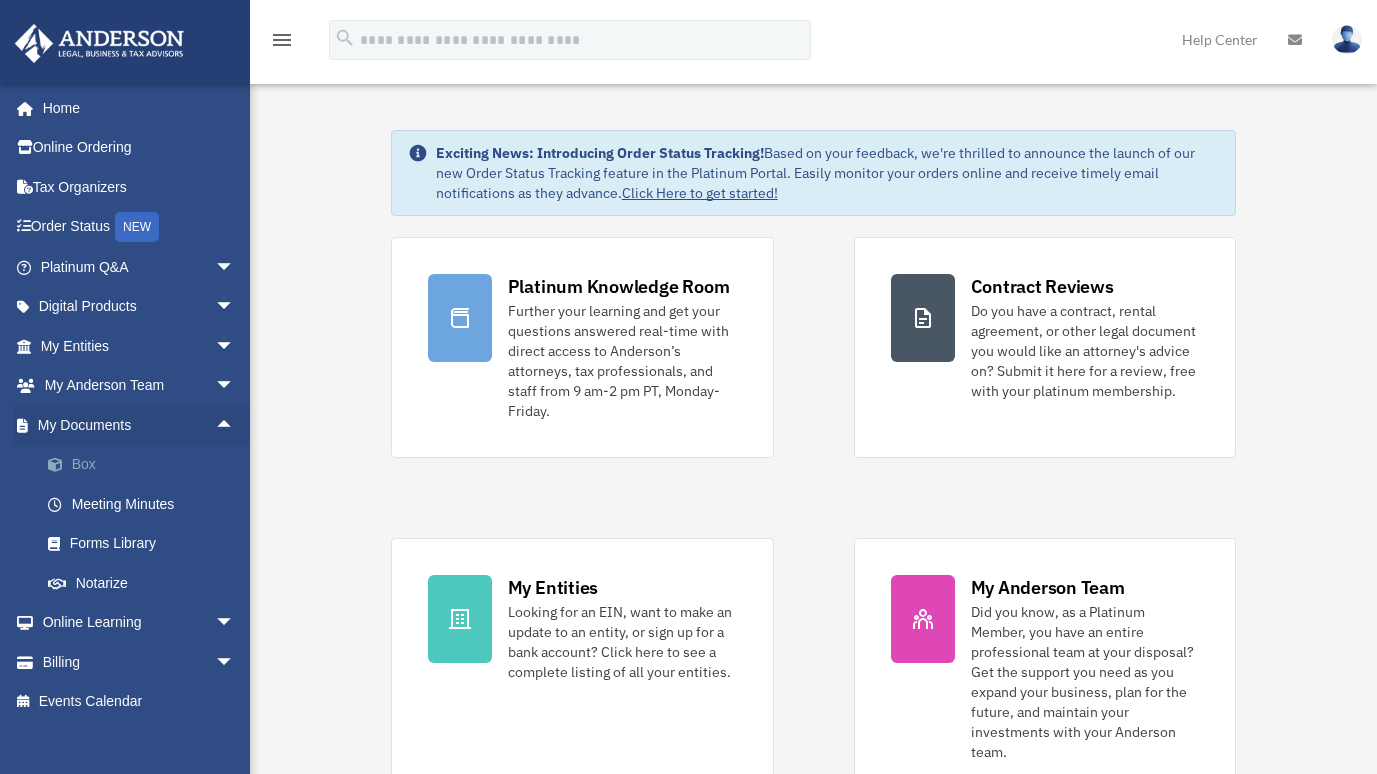 click on "Box" at bounding box center (146, 465) 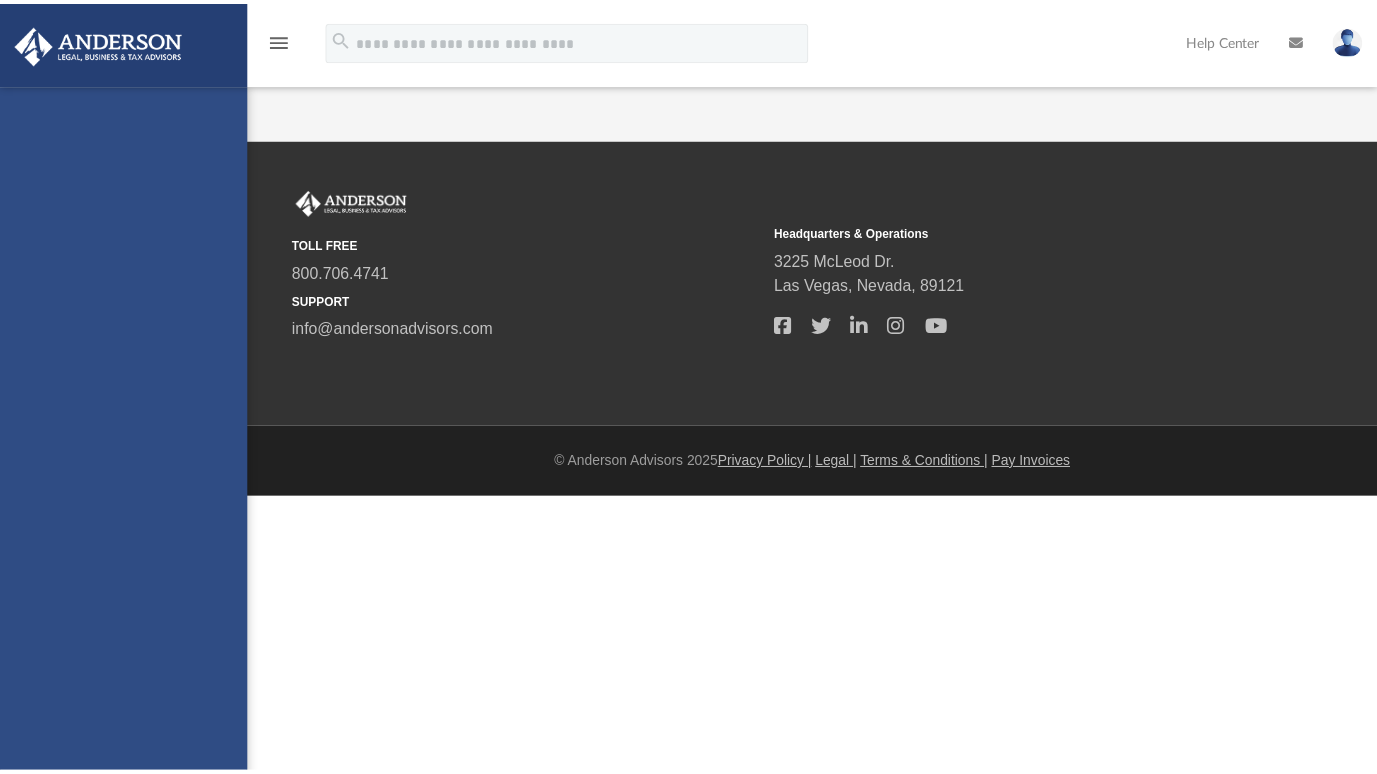 scroll, scrollTop: 0, scrollLeft: 0, axis: both 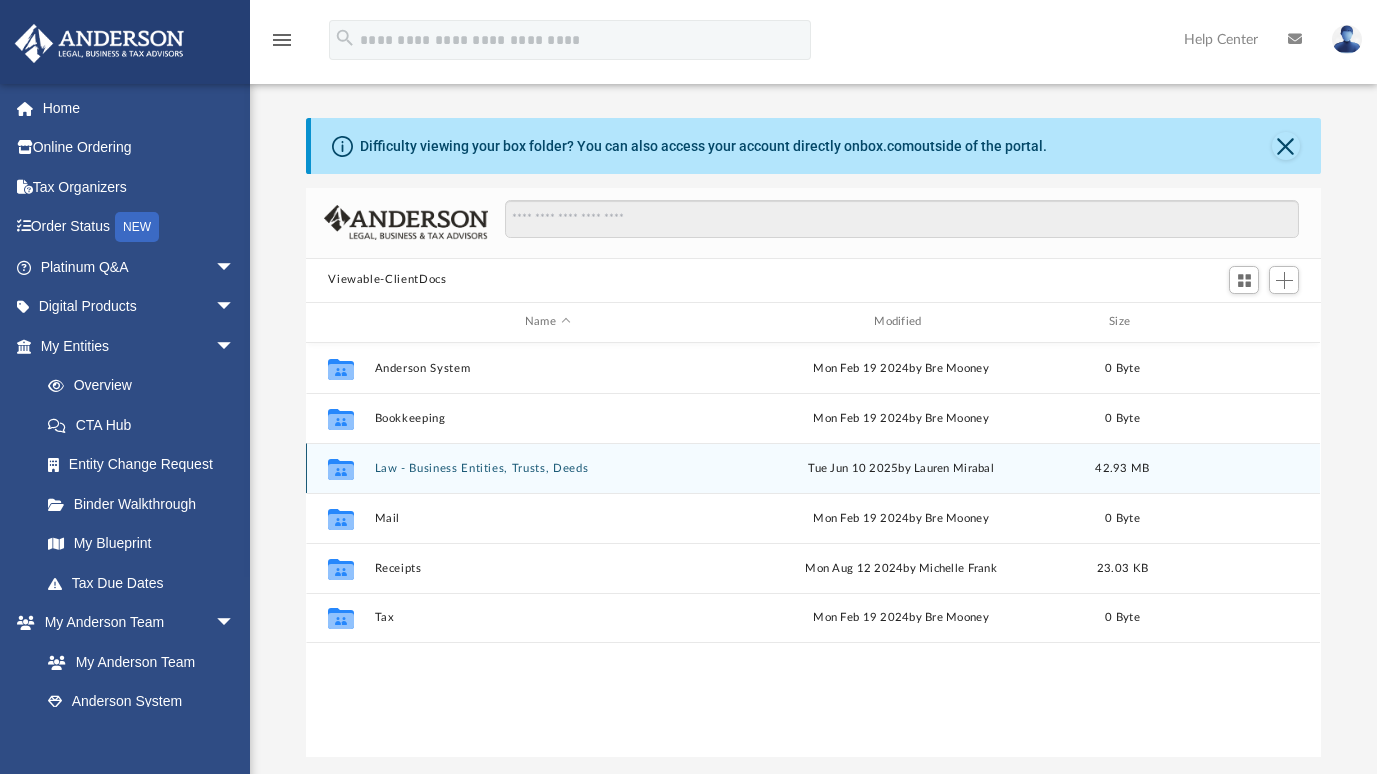 click on "Collaborated Folder" at bounding box center (341, 468) 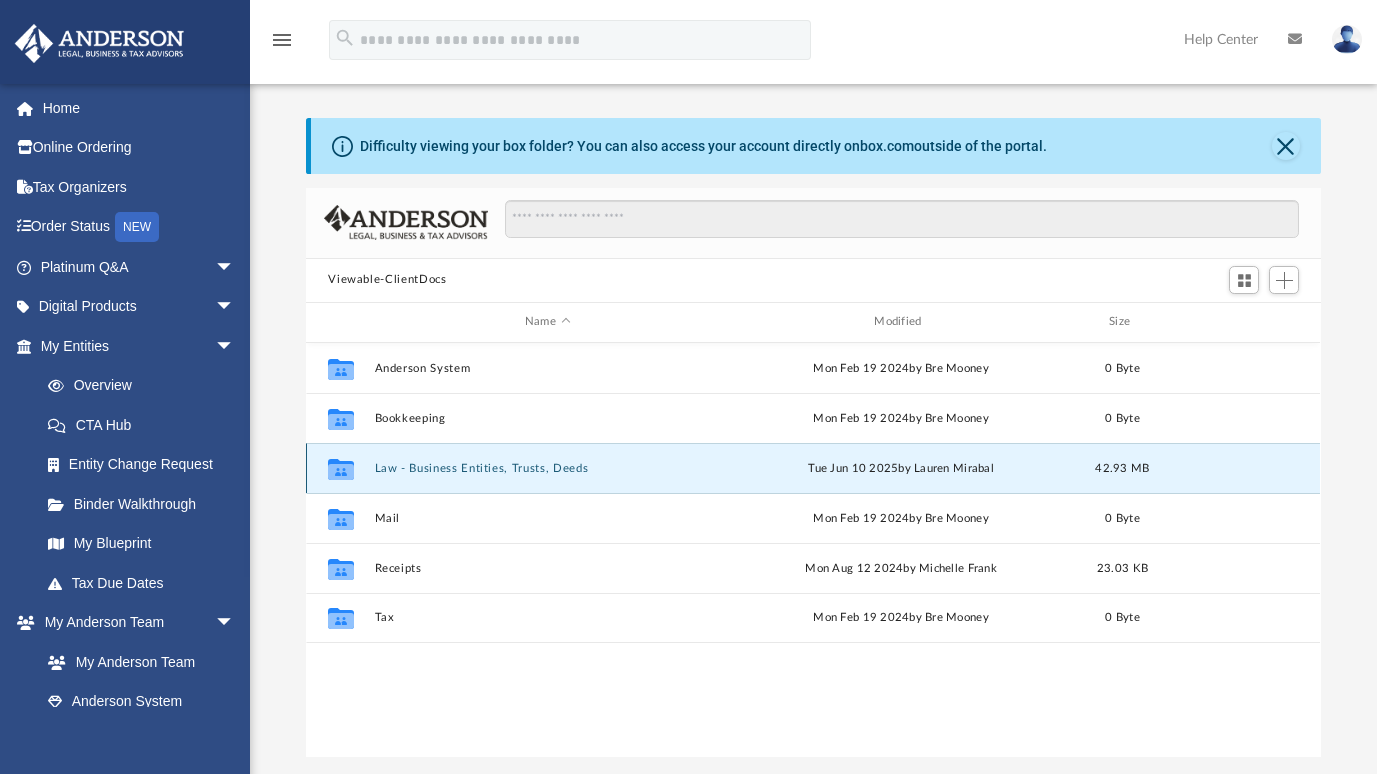 click on "Law - Business Entities, Trusts, Deeds" at bounding box center [547, 468] 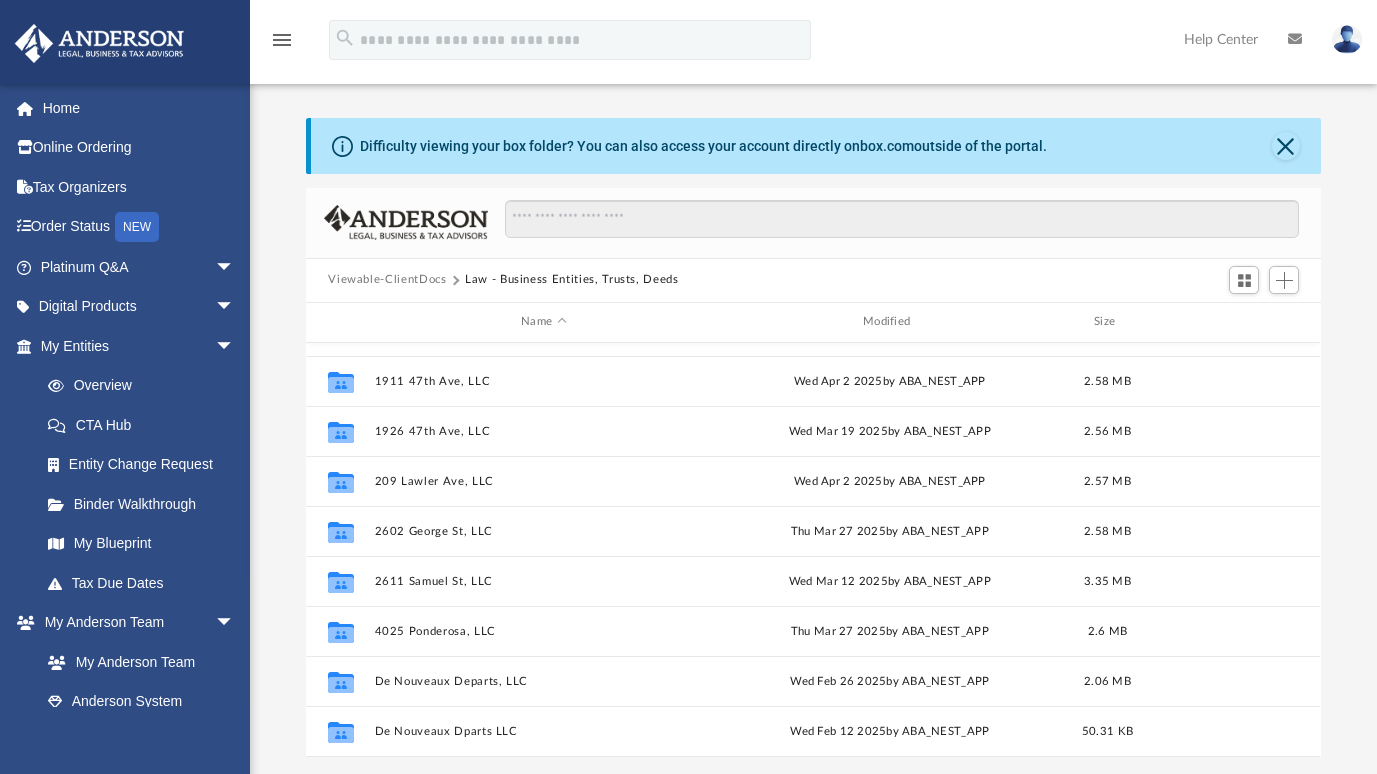 scroll, scrollTop: 247, scrollLeft: 0, axis: vertical 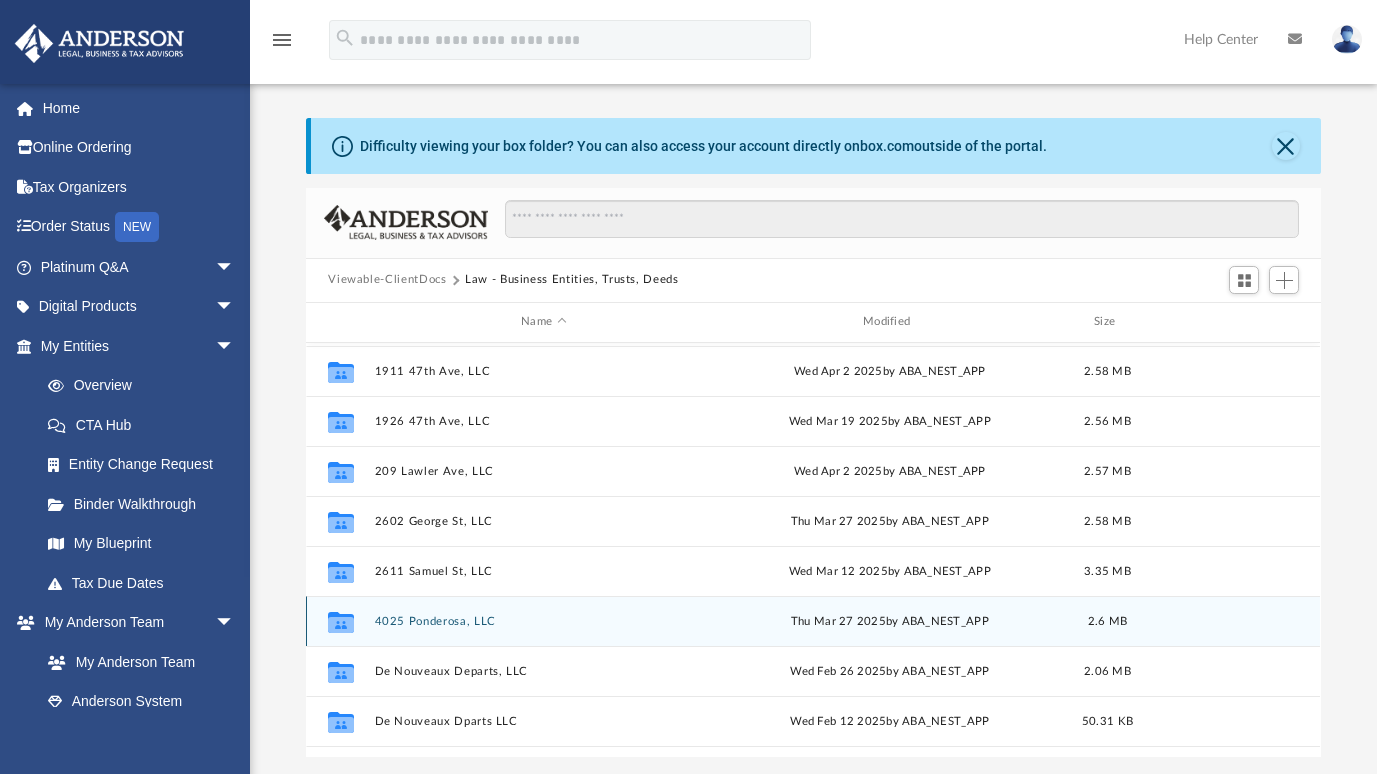 click on "4025 Ponderosa, LLC" at bounding box center (544, 621) 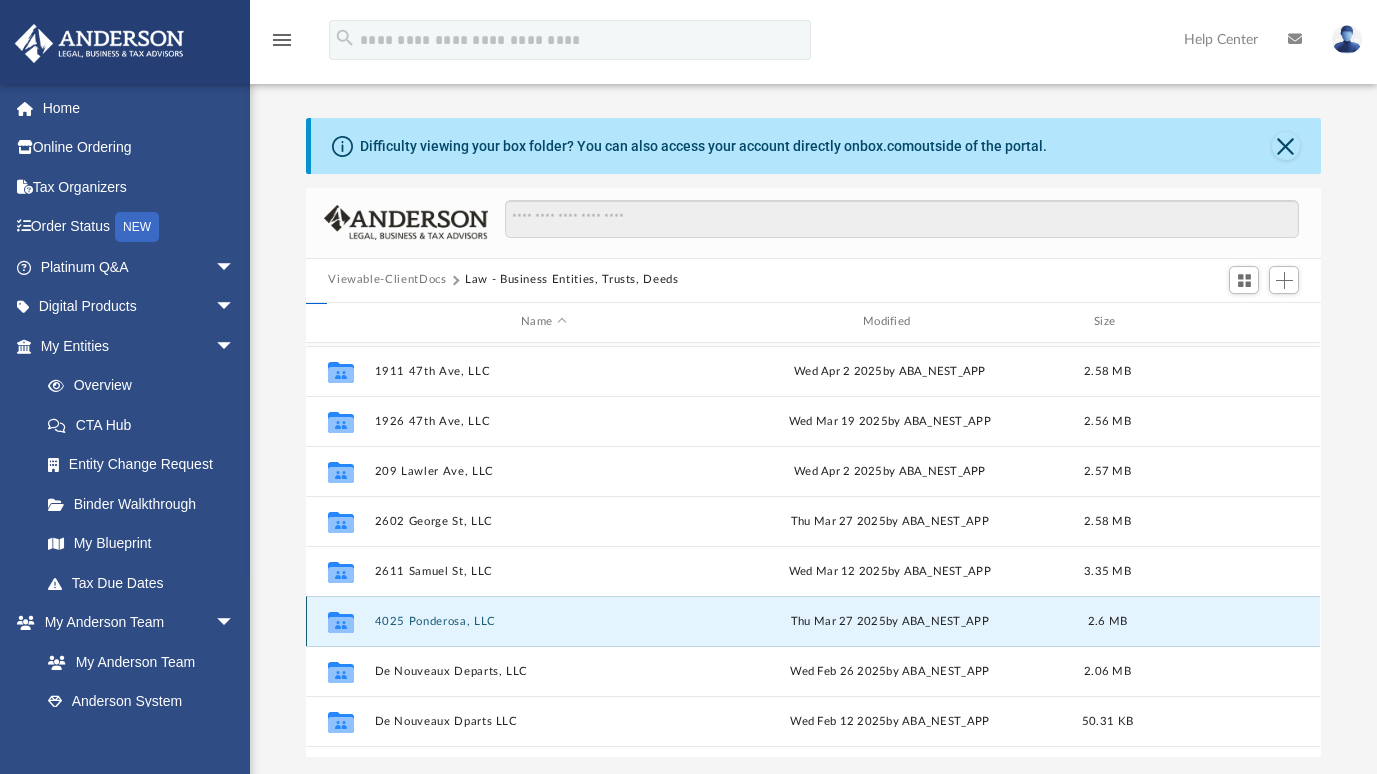 click on "4025 Ponderosa, LLC" at bounding box center [544, 621] 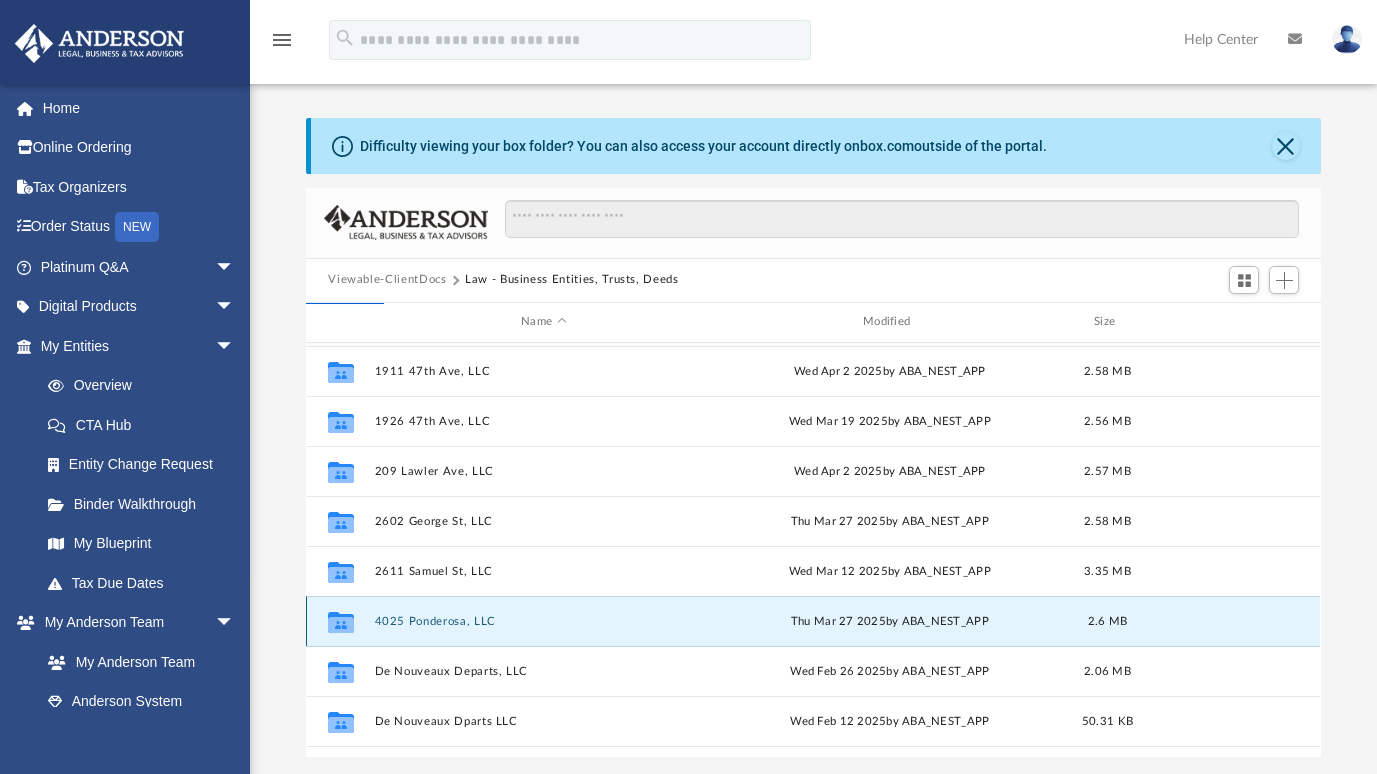 scroll, scrollTop: 0, scrollLeft: 0, axis: both 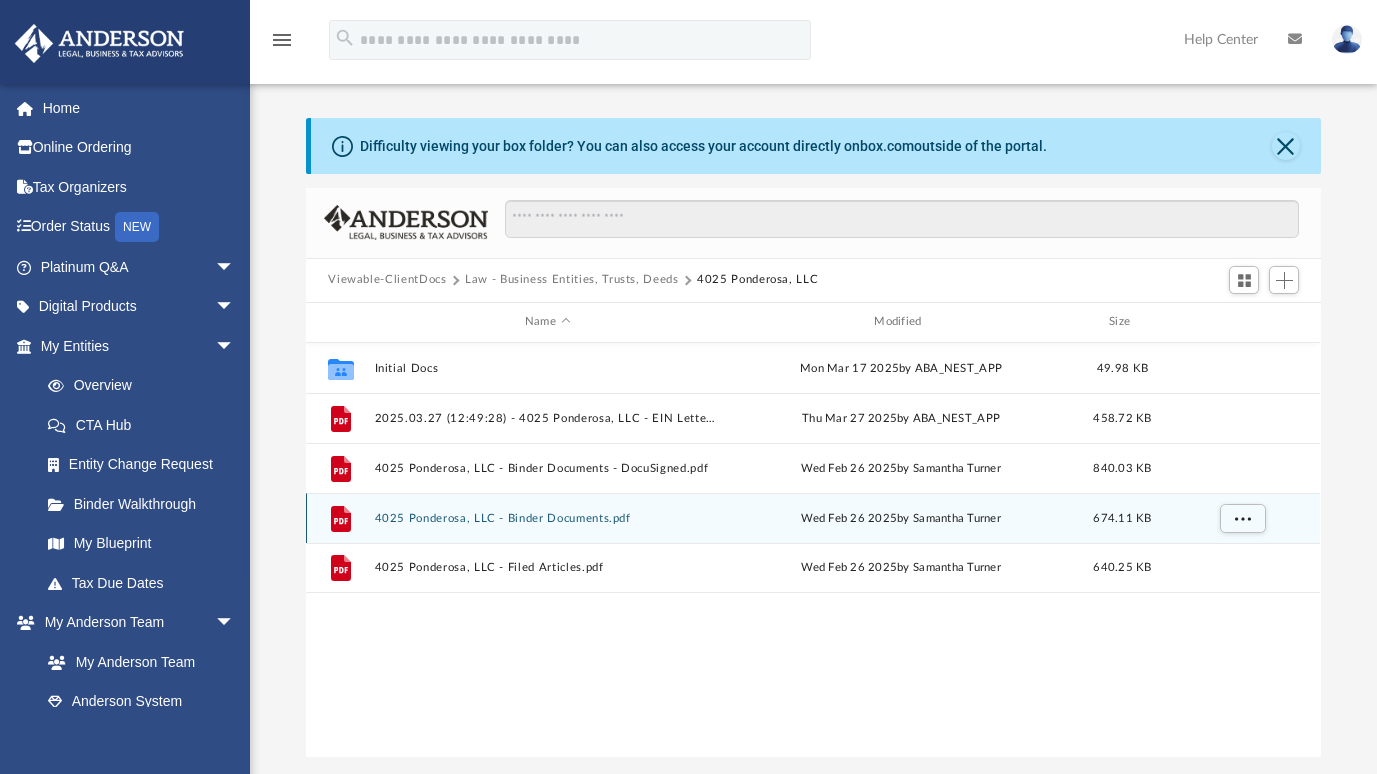 click on "4025 Ponderosa, LLC - Binder Documents.pdf" at bounding box center [547, 518] 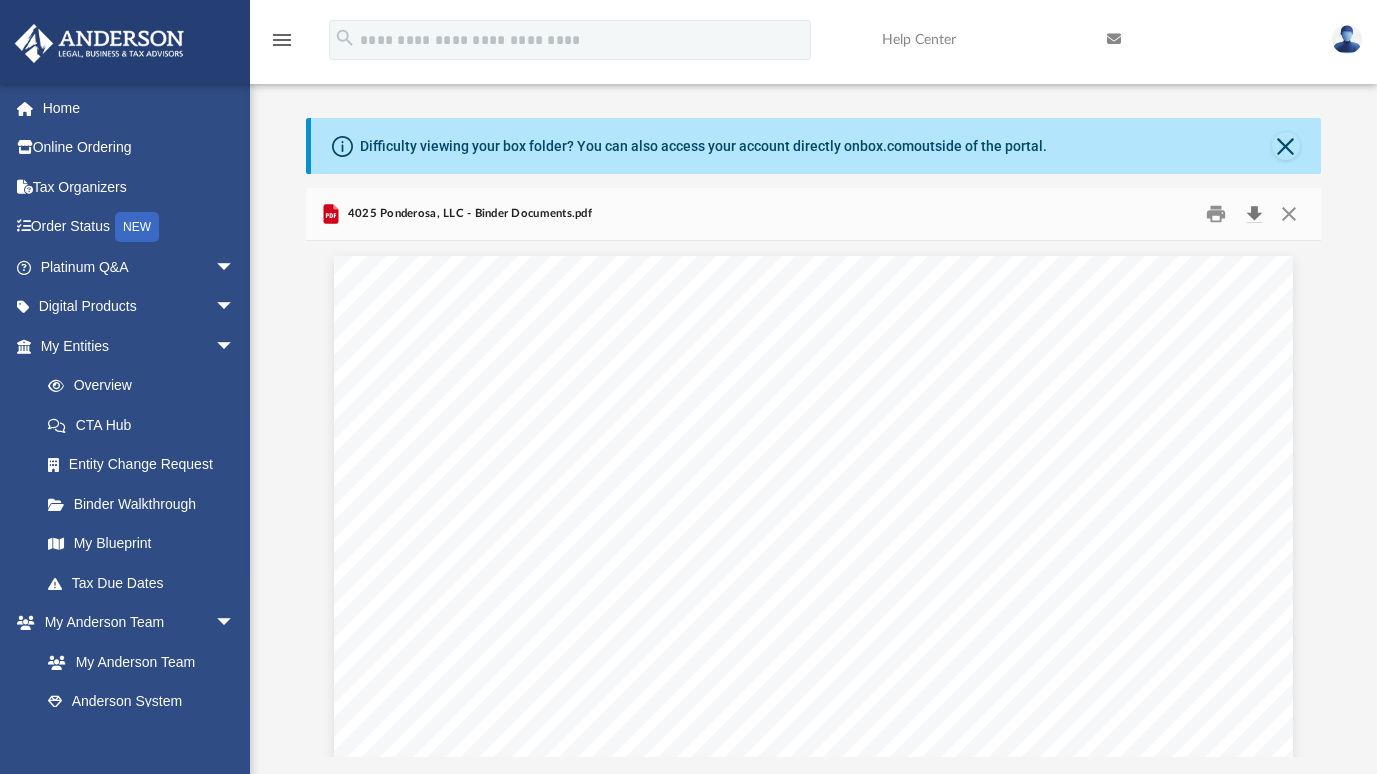 click at bounding box center (1254, 213) 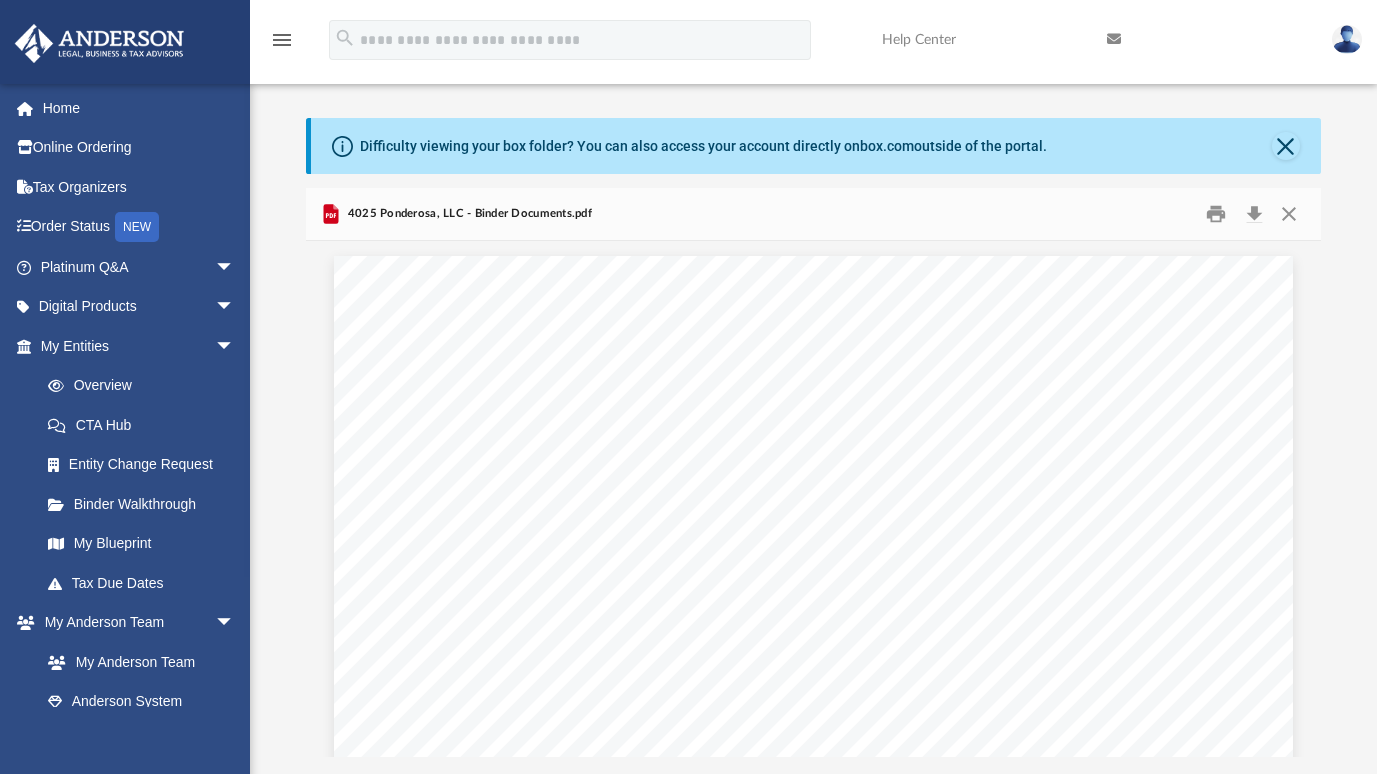 click on "Kim Pham 5631 Northwood Dr Riverside ,   California ,   92509 Re:   4025 Ponderosa, LLC Dear   Kim Pham Enclosed in this portfolio, you will find your operating agreement for   4025 Ponderosa, LLC   and several other important documents for the creation and operation of your new Company. You are responsible for reading and reviewing, for accuracy, all of the information in this portfolio. After your review, you will need to complete several tasks to   finalize the establishment of your Company. Here is a synopsis of what steps are required with detailed information following in each section: Overview   –   Here, you will find information about your Company, such as members, EIN, etc. State/Tax Filings   –   Your EIN application and filed Articles of Organization.   Review this section! LLC Agreement   –   Your Company operating agreement and schedule of members are located in this section. Membership Certificates   –   This section contains your   membership   certificate. Assignments   –   Banking" at bounding box center [813, 876] 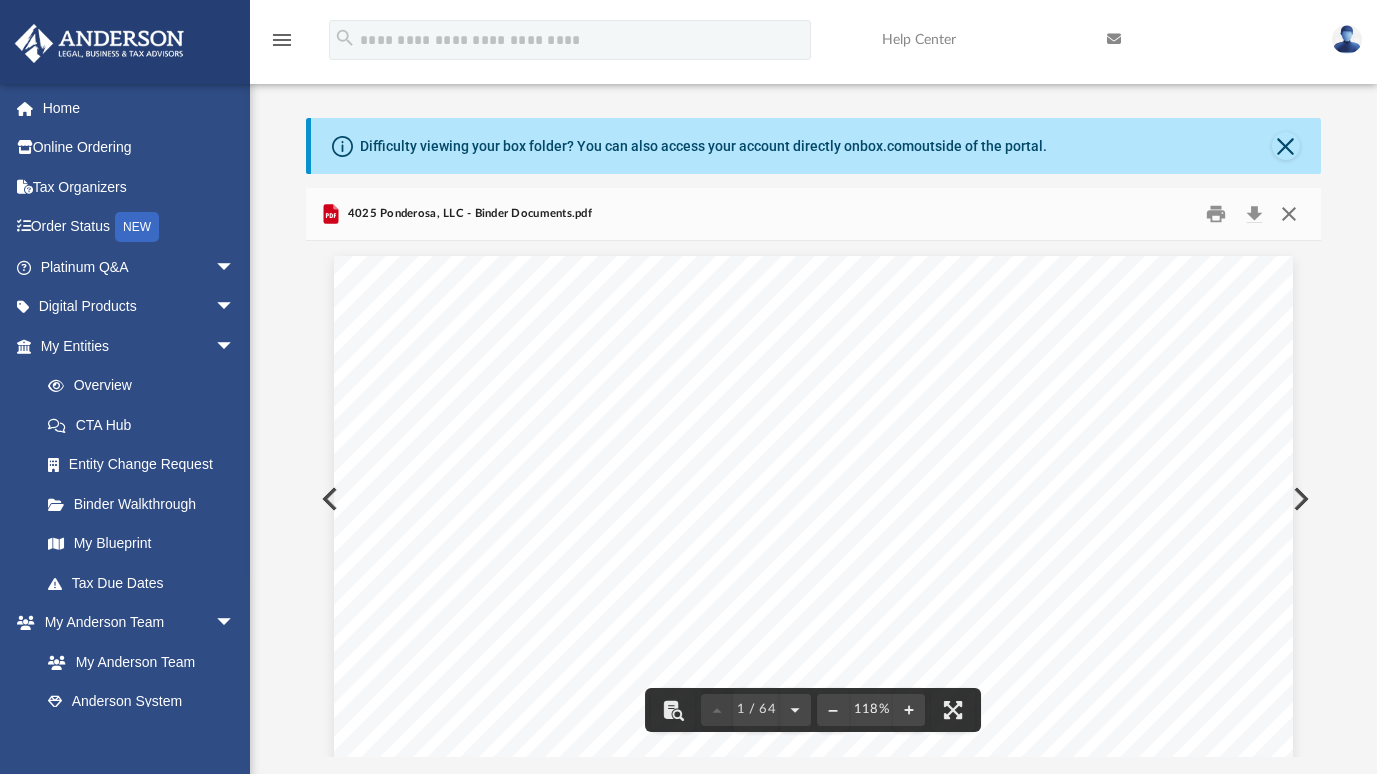 click at bounding box center (1289, 213) 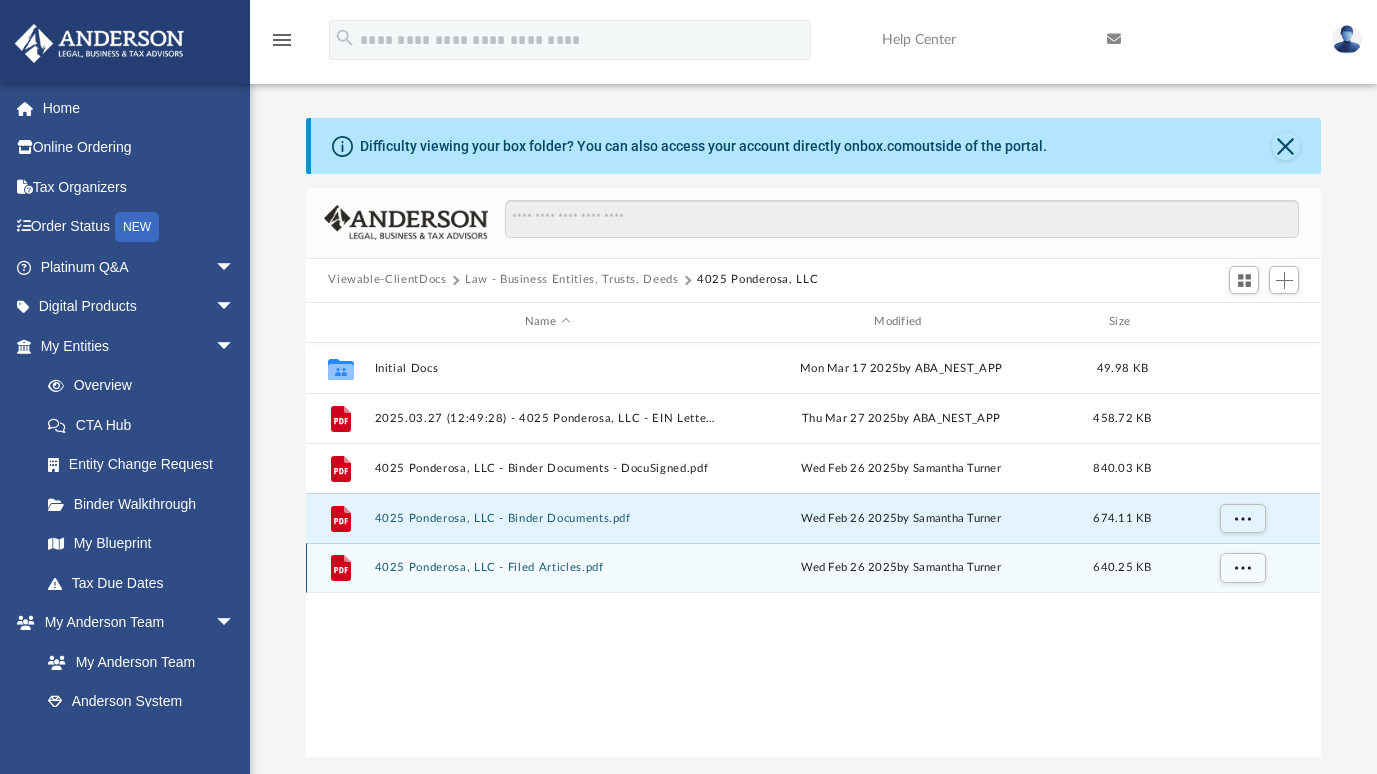 click on "4025 Ponderosa, LLC - Filed Articles.pdf" at bounding box center [547, 567] 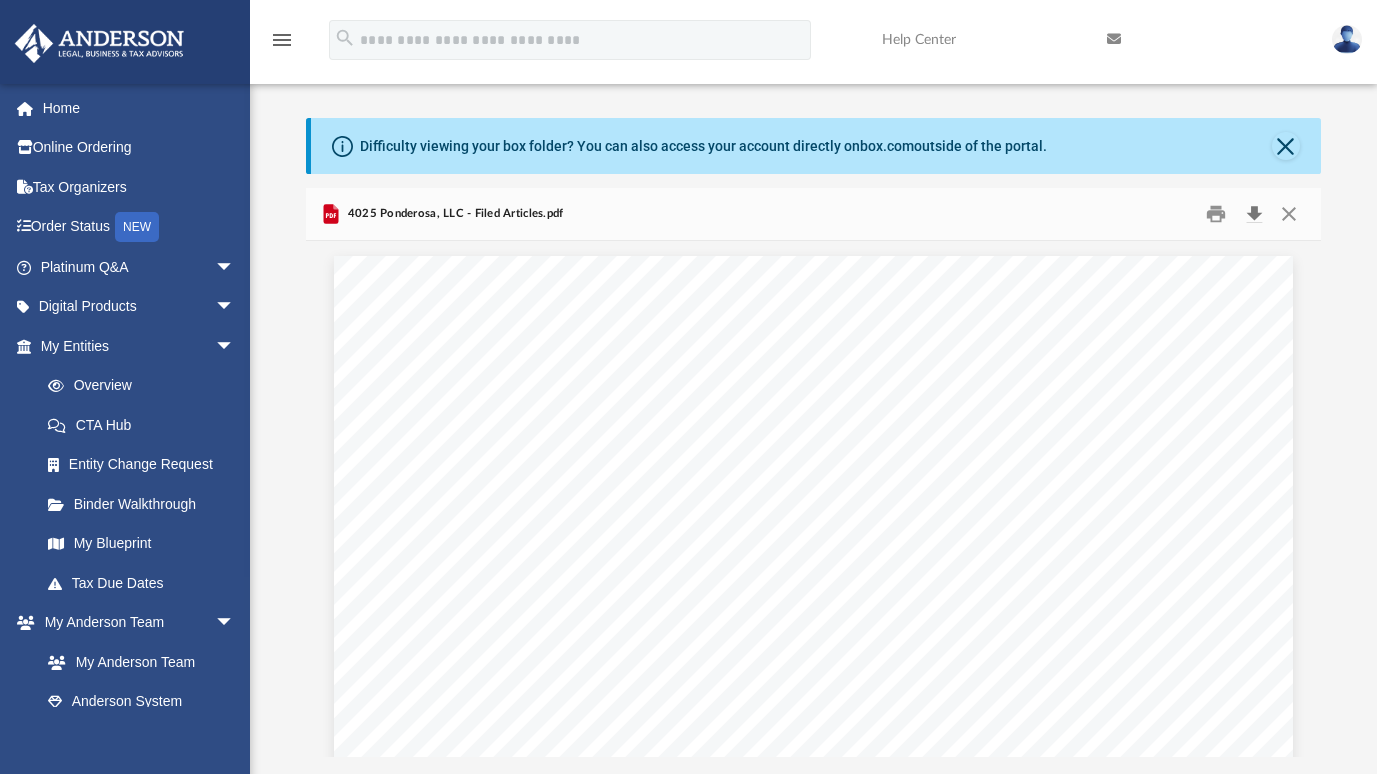 click at bounding box center (1254, 213) 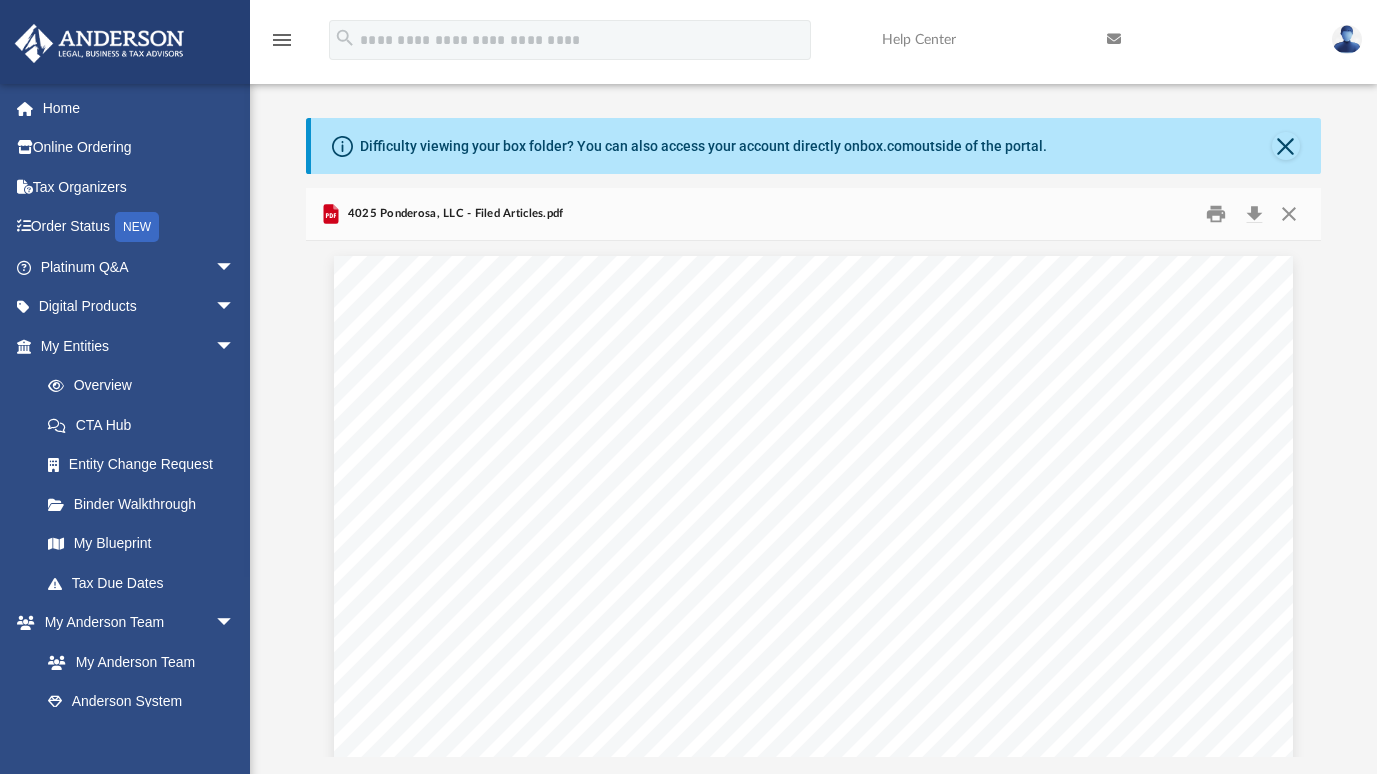 click on "F0100 Fee:   $ 50 2025135068 Mississippi Limited Liability Company Certificate of Formation Business Information Business Type:   Limited Liability Company Business Name:   4025 Ponderosa, LLC Business Email:   ra@andersonadvisors.com NAICS Code/Nature of Business 531390 - Other Activities Related to Real Estate Registered Agent Name:   ANDERSON REGISTERED AGENTS, INC. Address:   4780 I-55 N, Ste 100-106 Jackson, MS 39211 Signature The undersigned certifies that: 1) he/she has notified the above-named registered agent of this appointment; 2) he/she has provided the agent an address for the company, and; 3) the agent has agreed to serve as registered agent for this company By entering my name in the space provided, I certify that I am authorized to file this document on behalf of this entity, have examined the document and, to the best of my knowledge and belief, it is true, correct and complete as of this day   02/26/2025 . Name:   Address: Samantha Turner Organizer 3225 McLeod Drive, Suite 100 Filed:" at bounding box center [813, 876] 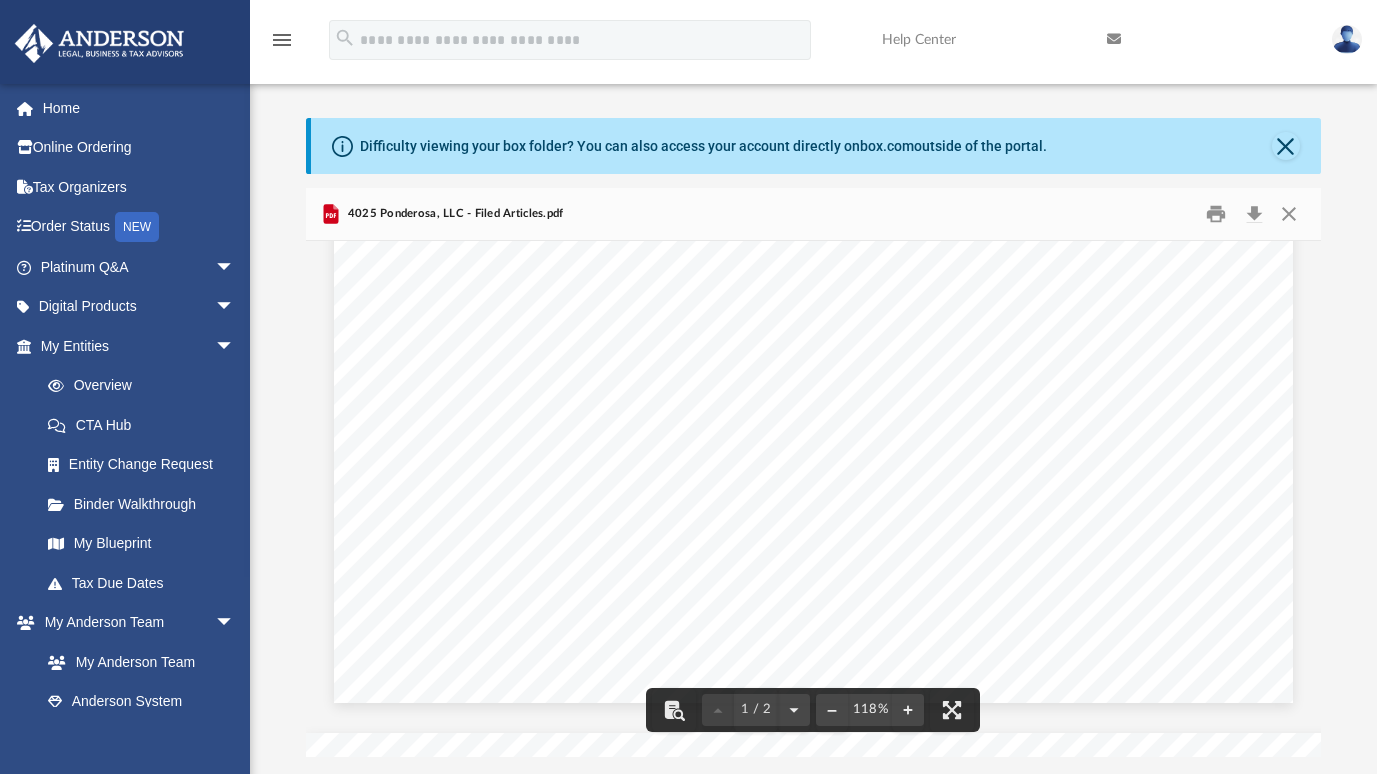 scroll, scrollTop: 795, scrollLeft: 0, axis: vertical 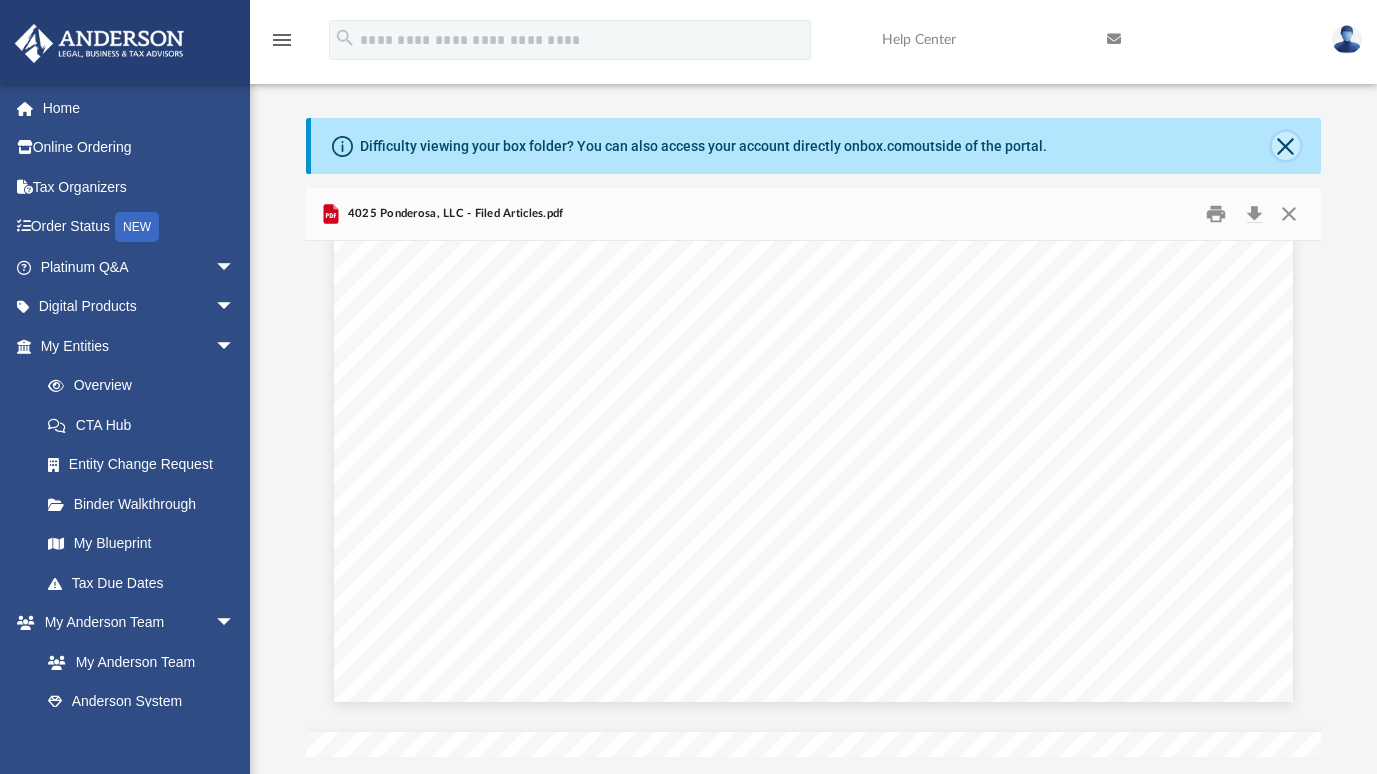 click 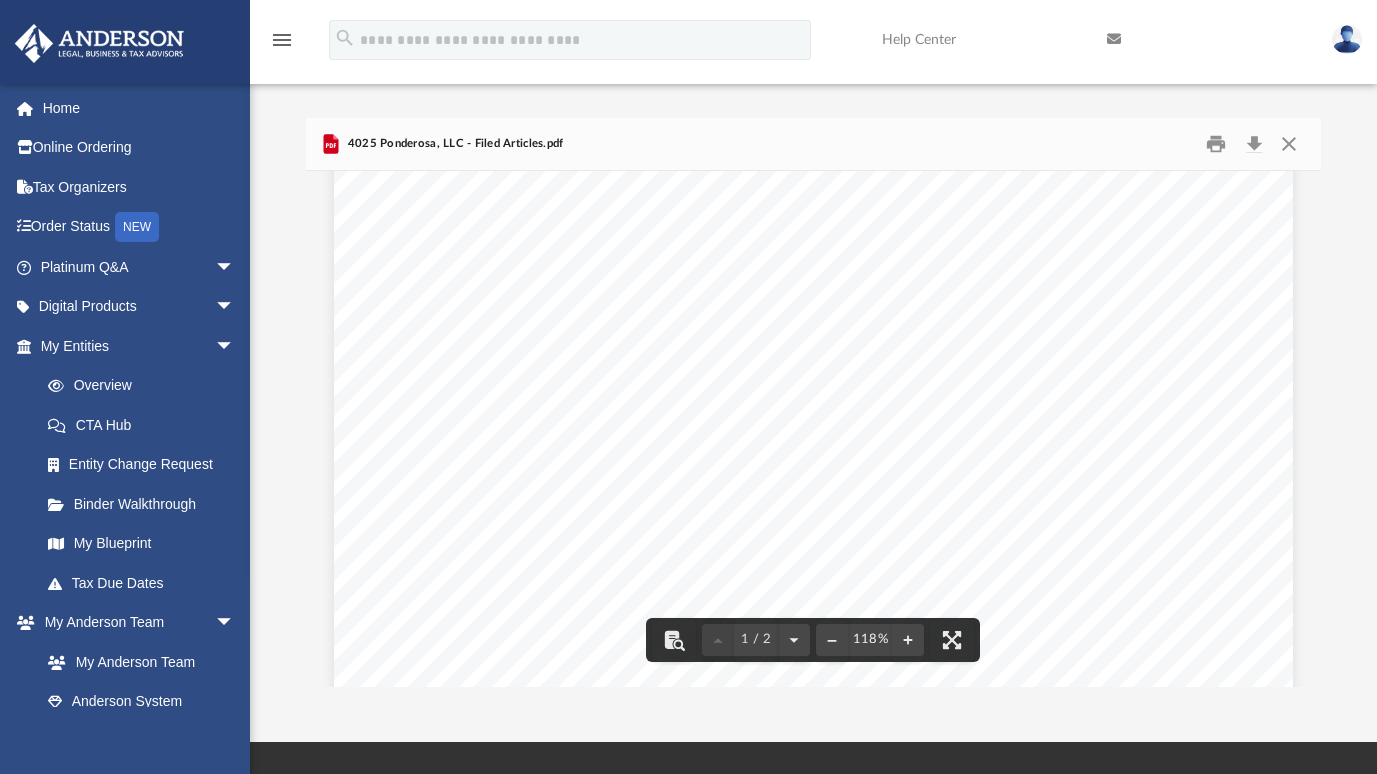scroll, scrollTop: 92, scrollLeft: 0, axis: vertical 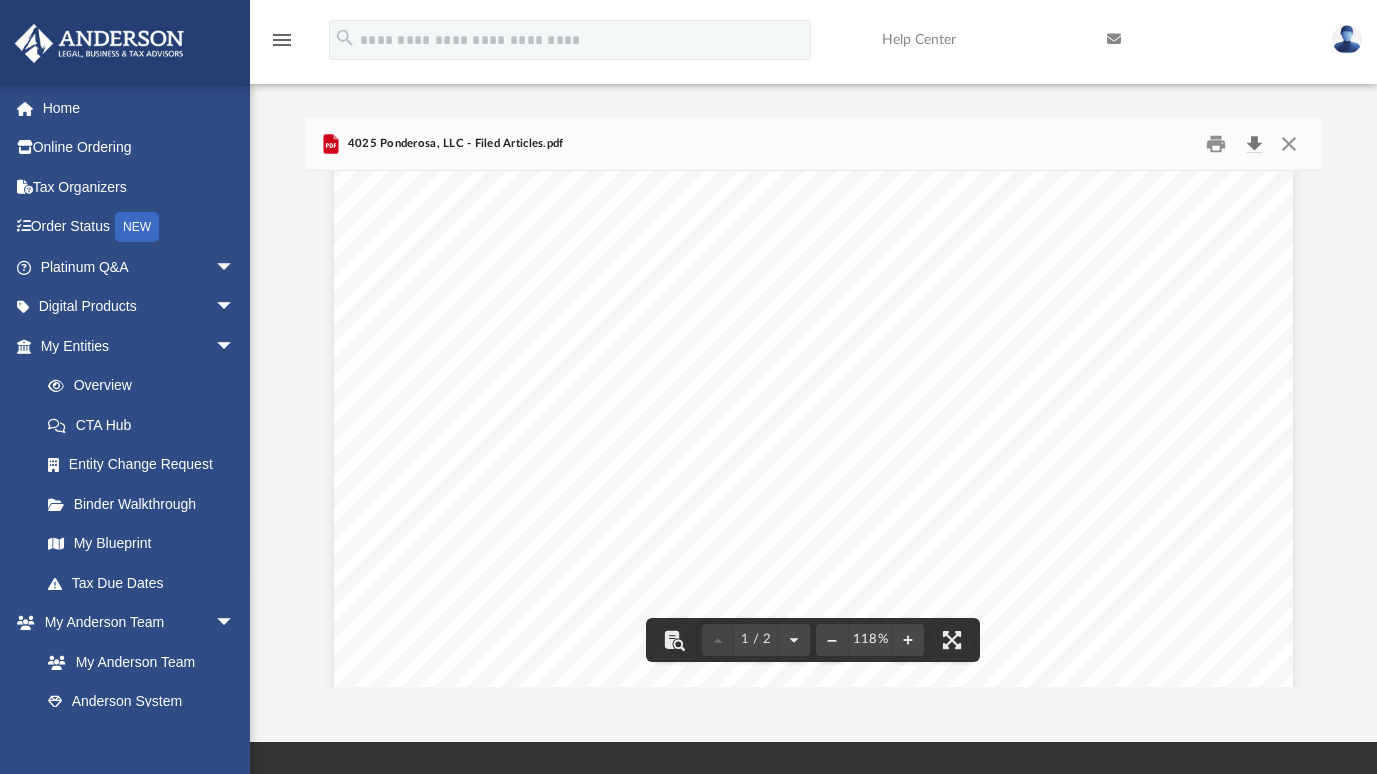 click at bounding box center (1254, 143) 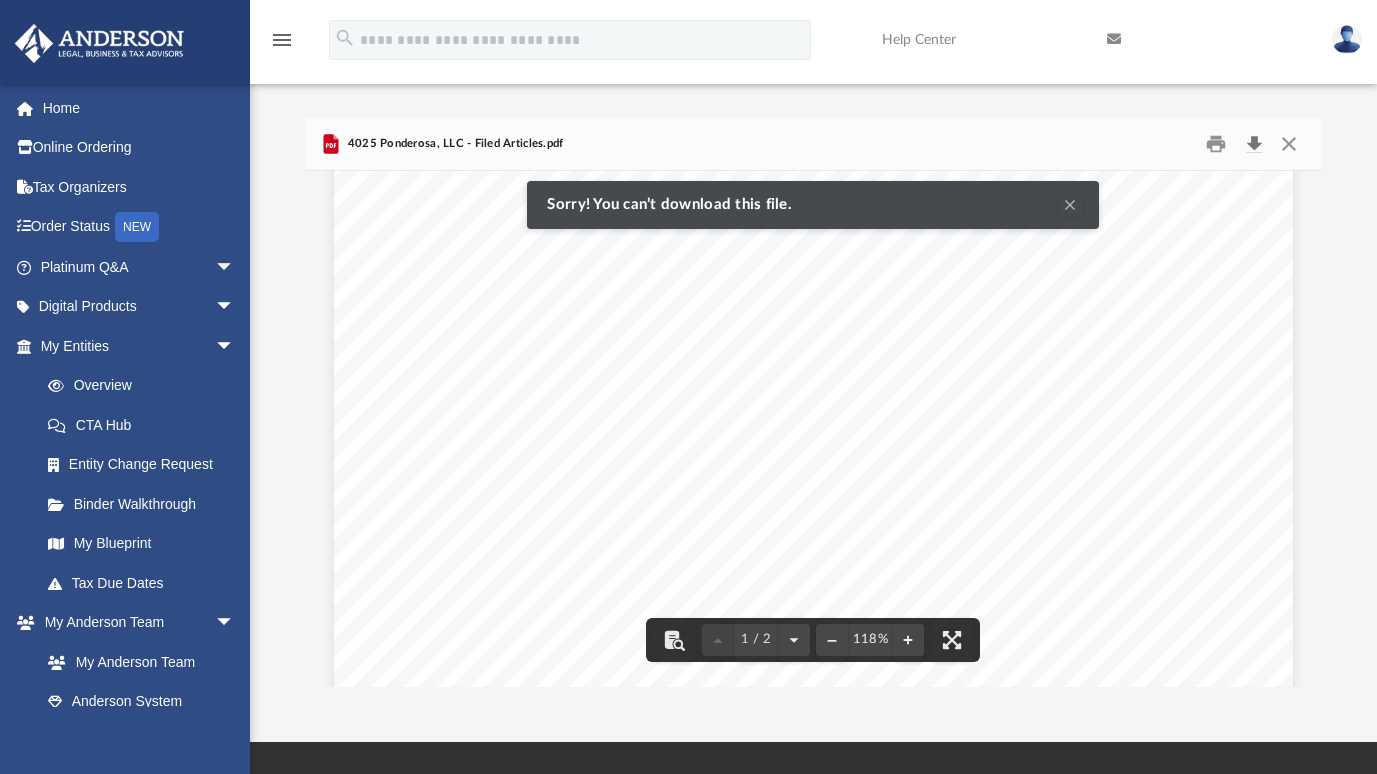 scroll, scrollTop: 0, scrollLeft: 0, axis: both 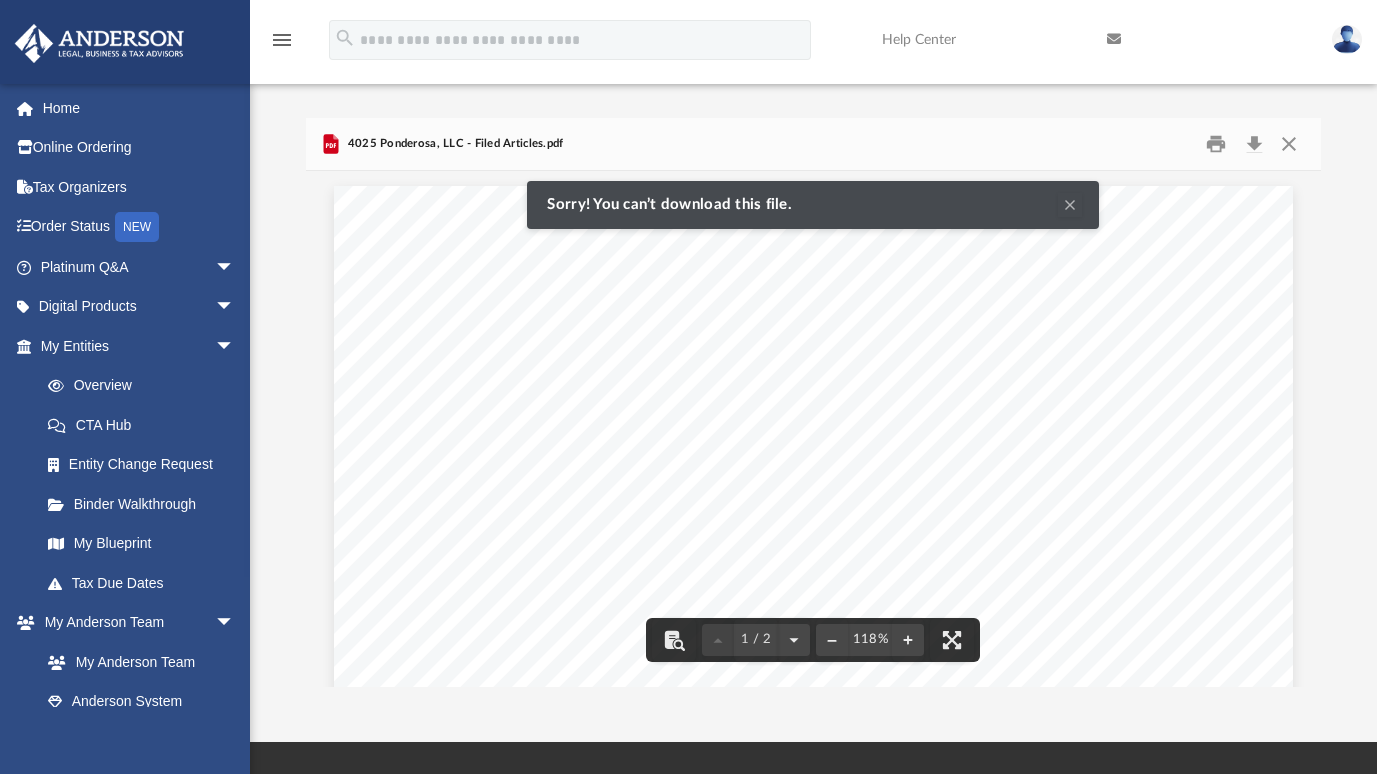 click on "F0100 Fee:   $ 50 2025135068 Mississippi Limited Liability Company Certificate of Formation Business Information Business Type:   Limited Liability Company Business Name:   4025 Ponderosa, LLC Business Email:   ra@andersonadvisors.com NAICS Code/Nature of Business 531390 - Other Activities Related to Real Estate Registered Agent Name:   ANDERSON REGISTERED AGENTS, INC. Address:   4780 I-55 N, Ste 100-106 Jackson, MS 39211 Signature The undersigned certifies that: 1) he/she has notified the above-named registered agent of this appointment; 2) he/she has provided the agent an address for the company, and; 3) the agent has agreed to serve as registered agent for this company By entering my name in the space provided, I certify that I am authorized to file this document on behalf of this entity, have examined the document and, to the best of my knowledge and belief, it is true, correct and complete as of this day   02/26/2025 . Name:   Address: Samantha Turner Organizer 3225 McLeod Drive, Suite 100 Filed:" at bounding box center (813, 806) 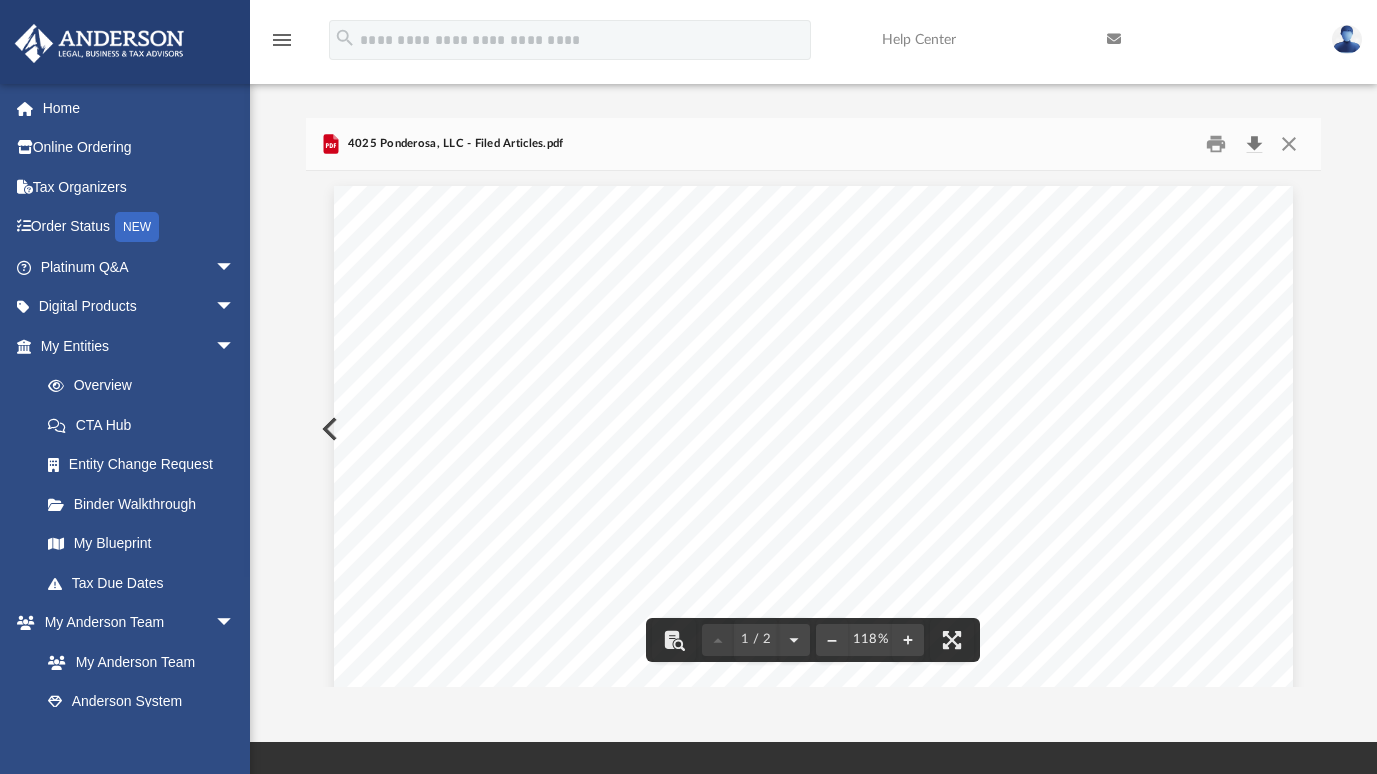 click at bounding box center (1254, 143) 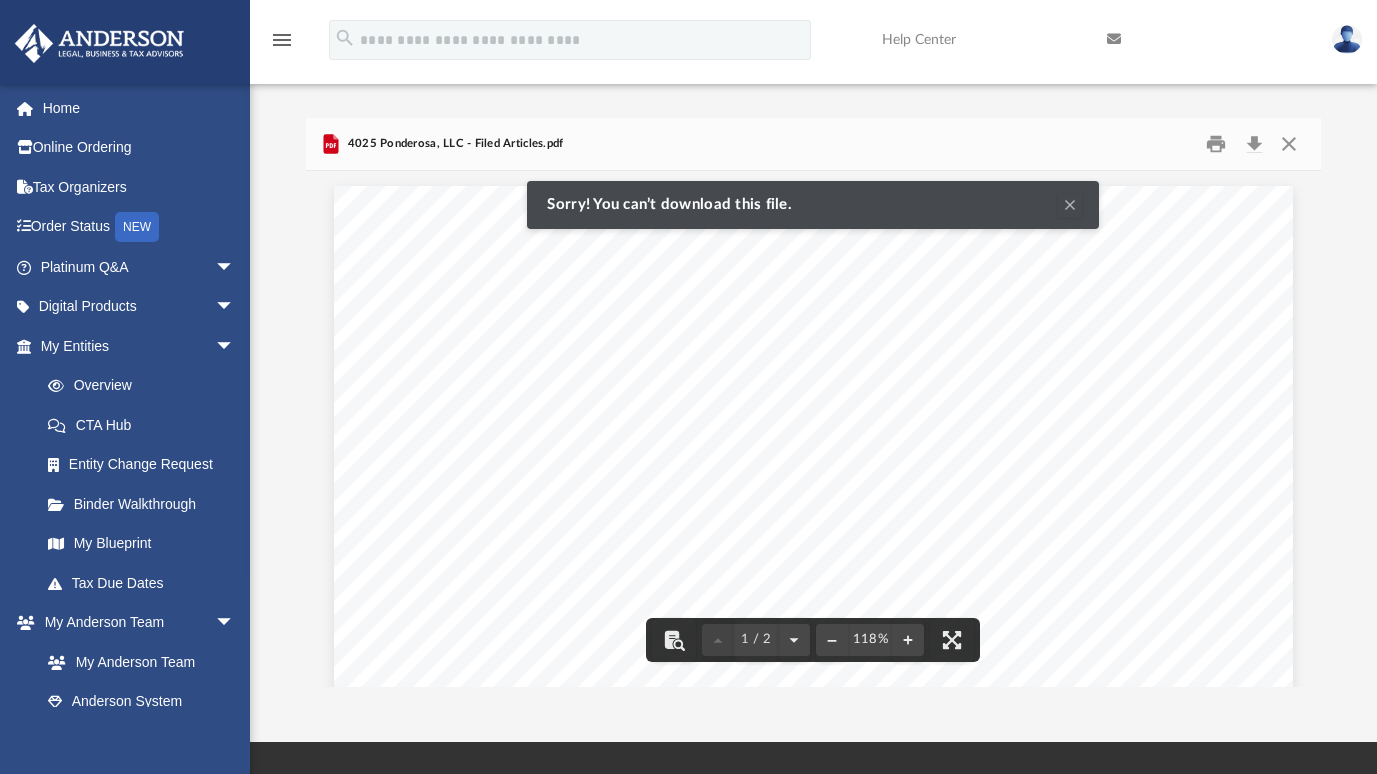 click on "F0100 Fee:   $ 50 2025135068 Mississippi Limited Liability Company Certificate of Formation Business Information Business Type:   Limited Liability Company Business Name:   4025 Ponderosa, LLC Business Email:   ra@andersonadvisors.com NAICS Code/Nature of Business 531390 - Other Activities Related to Real Estate Registered Agent Name:   ANDERSON REGISTERED AGENTS, INC. Address:   4780 I-55 N, Ste 100-106 Jackson, MS 39211 Signature The undersigned certifies that: 1) he/she has notified the above-named registered agent of this appointment; 2) he/she has provided the agent an address for the company, and; 3) the agent has agreed to serve as registered agent for this company By entering my name in the space provided, I certify that I am authorized to file this document on behalf of this entity, have examined the document and, to the best of my knowledge and belief, it is true, correct and complete as of this day   02/26/2025 . Name:   Address: Samantha Turner Organizer 3225 McLeod Drive, Suite 100 Filed:" at bounding box center (813, 806) 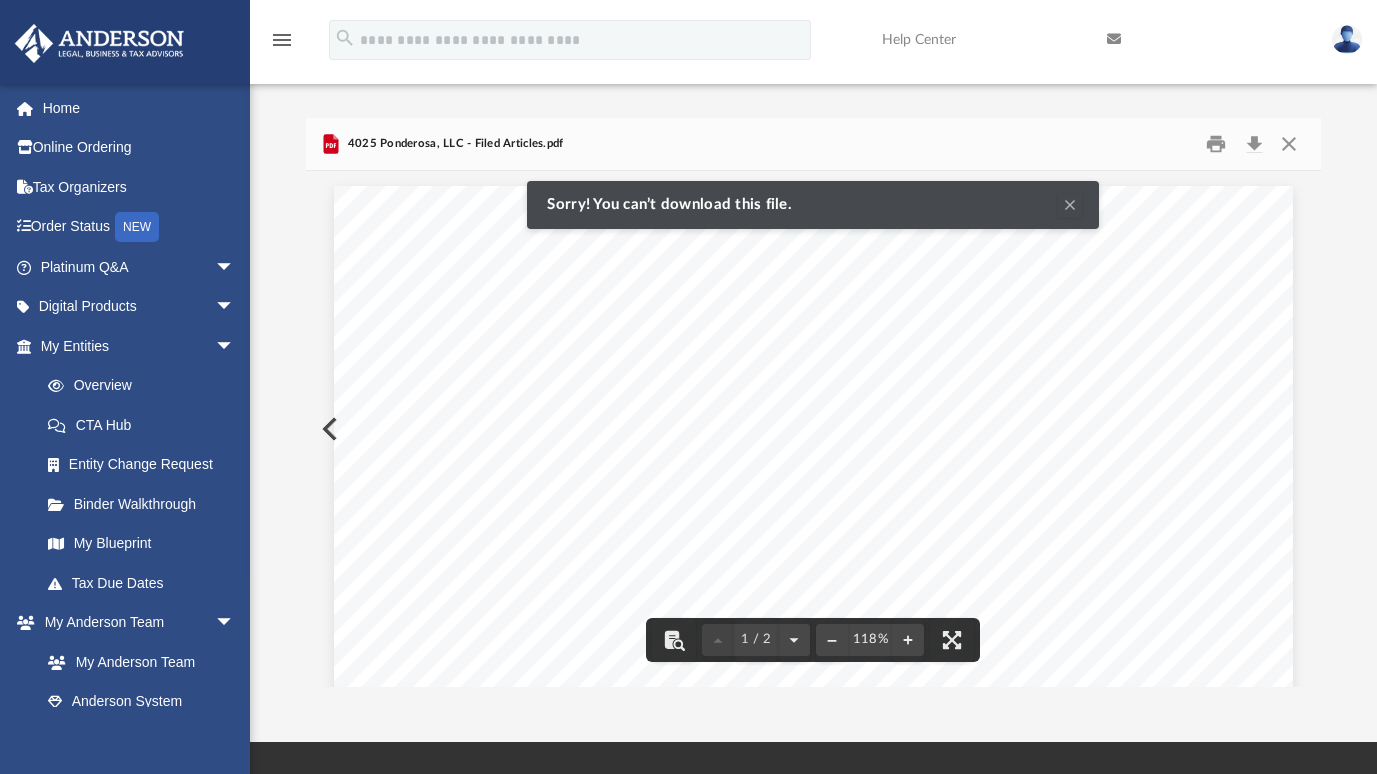 click on "F0100 Fee:   $ 50 2025135068 Mississippi Limited Liability Company Certificate of Formation Business Information Business Type:   Limited Liability Company Business Name:   4025 Ponderosa, LLC Business Email:   ra@andersonadvisors.com NAICS Code/Nature of Business 531390 - Other Activities Related to Real Estate Registered Agent Name:   ANDERSON REGISTERED AGENTS, INC. Address:   4780 I-55 N, Ste 100-106 Jackson, MS 39211 Signature The undersigned certifies that: 1) he/she has notified the above-named registered agent of this appointment; 2) he/she has provided the agent an address for the company, and; 3) the agent has agreed to serve as registered agent for this company By entering my name in the space provided, I certify that I am authorized to file this document on behalf of this entity, have examined the document and, to the best of my knowledge and belief, it is true, correct and complete as of this day   02/26/2025 . Name:   Address: Samantha Turner Organizer 3225 McLeod Drive, Suite 100 Filed:" at bounding box center (813, 806) 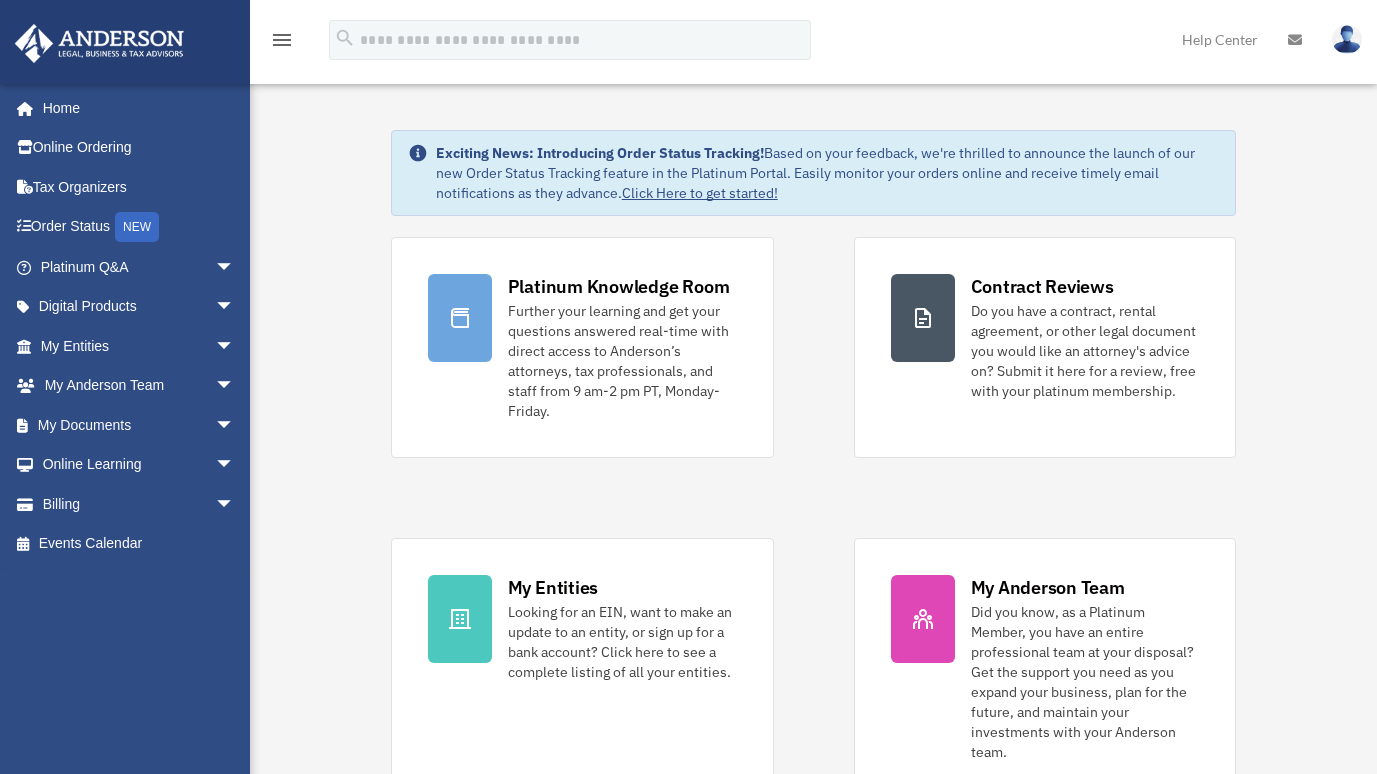 scroll, scrollTop: 0, scrollLeft: 0, axis: both 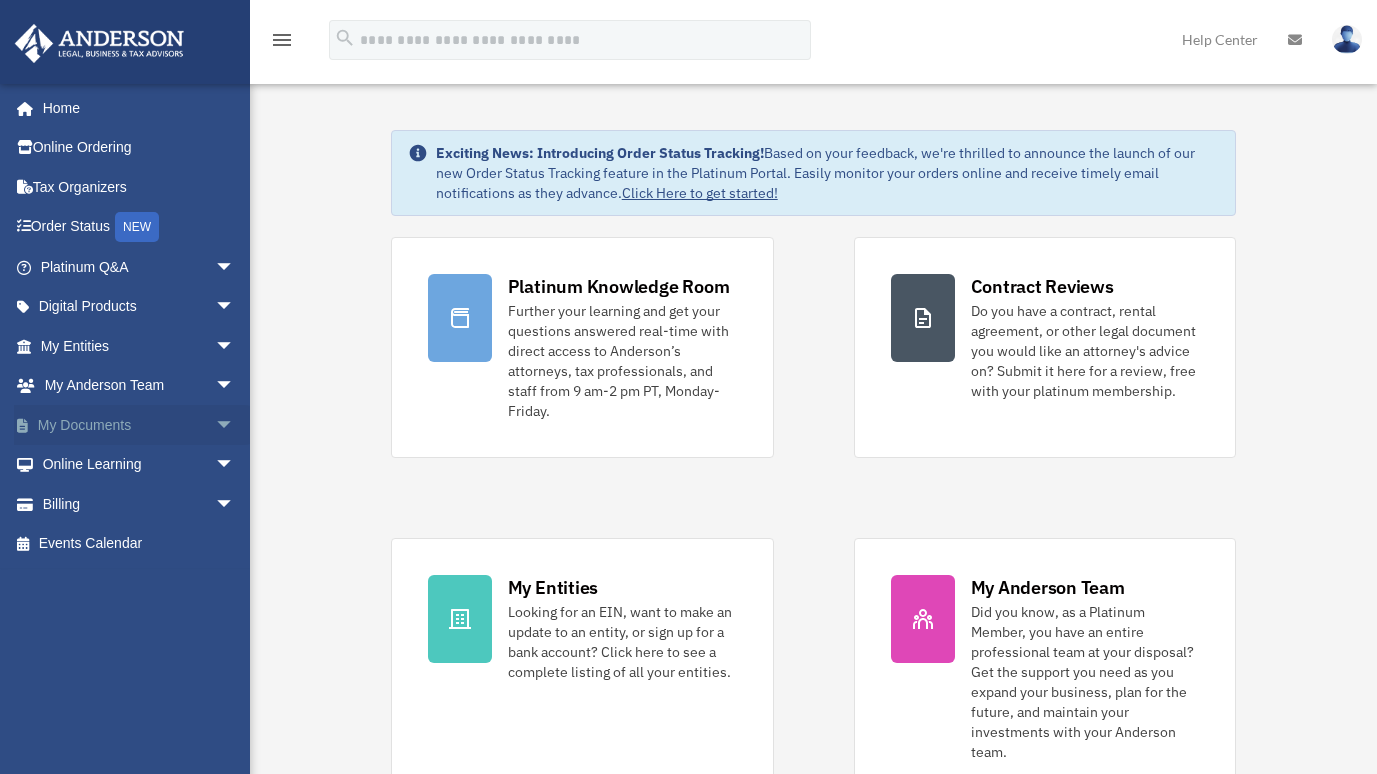click on "arrow_drop_down" at bounding box center (235, 425) 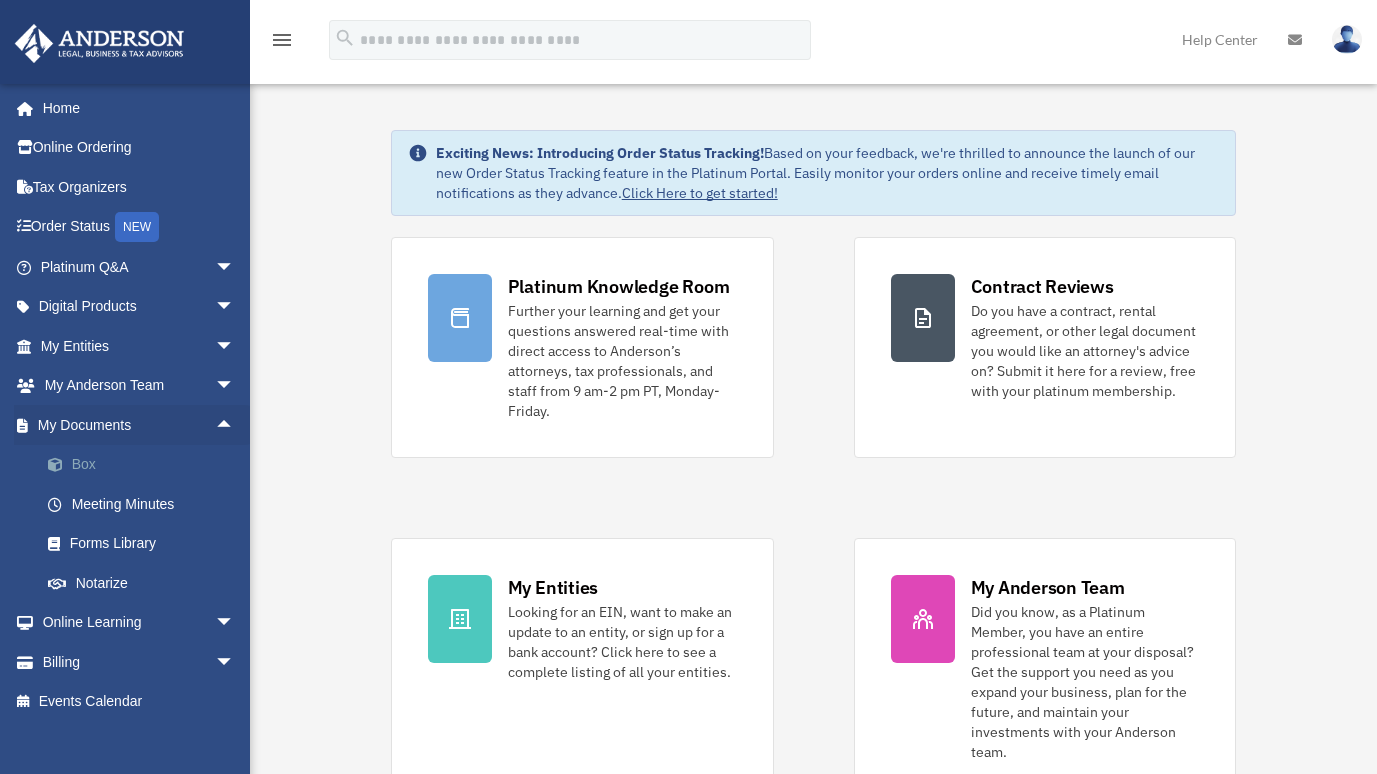 click on "Box" at bounding box center [146, 465] 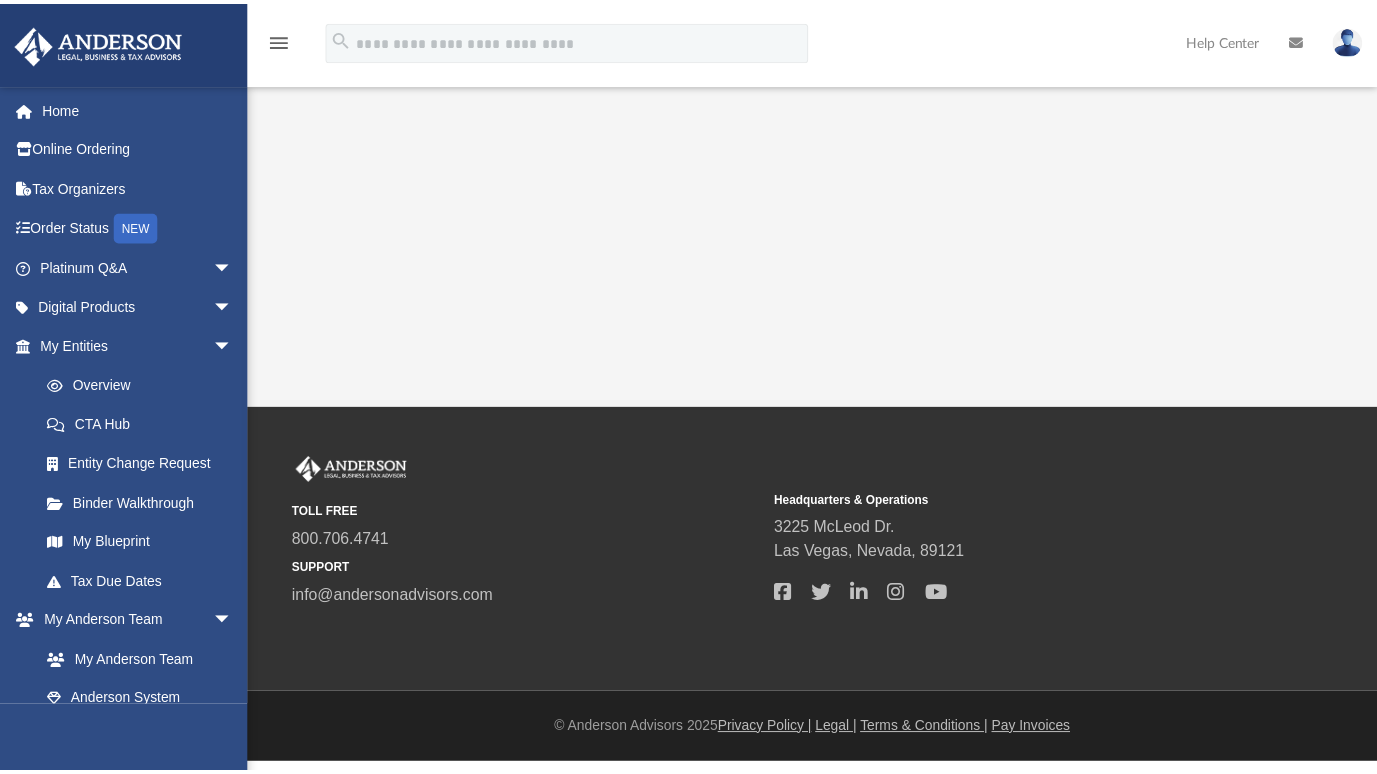 scroll, scrollTop: 0, scrollLeft: 0, axis: both 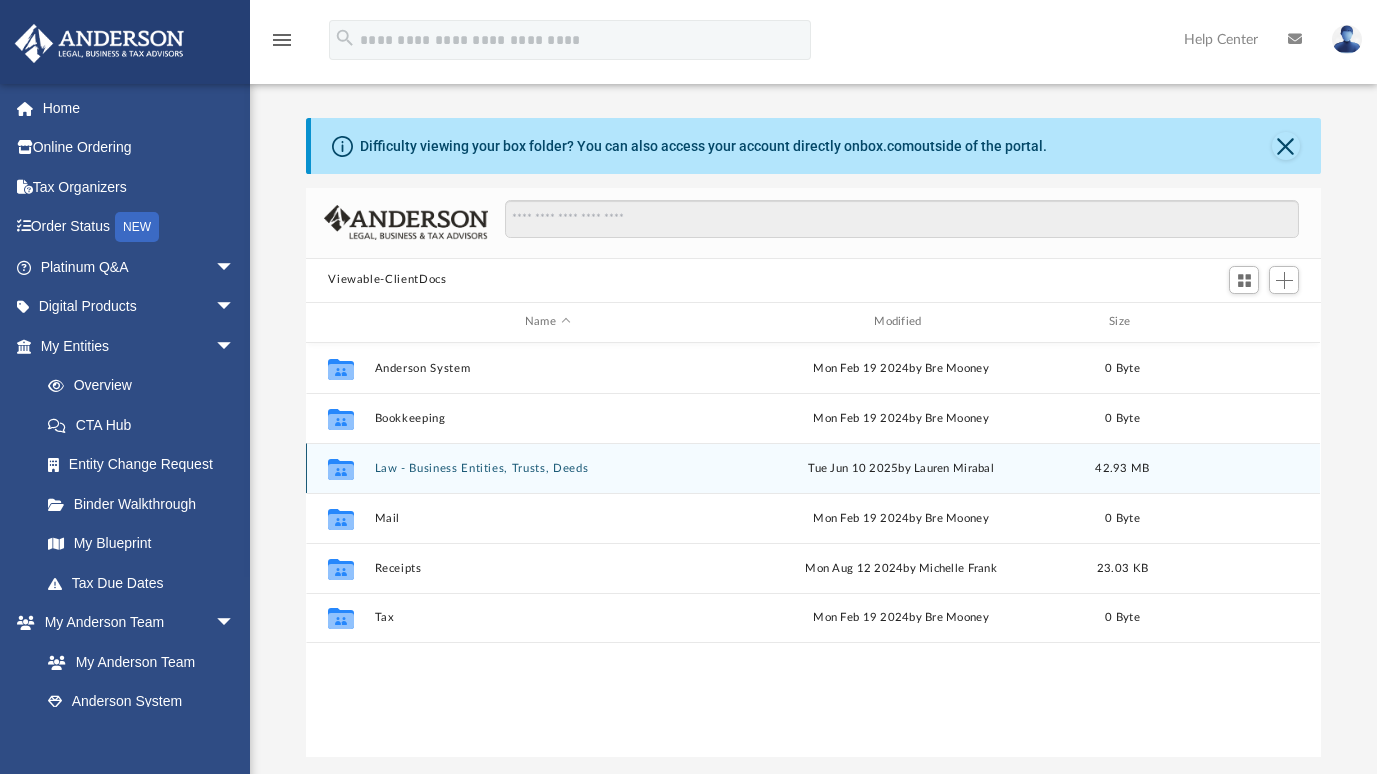 click on "Law - Business Entities, Trusts, Deeds" at bounding box center [547, 468] 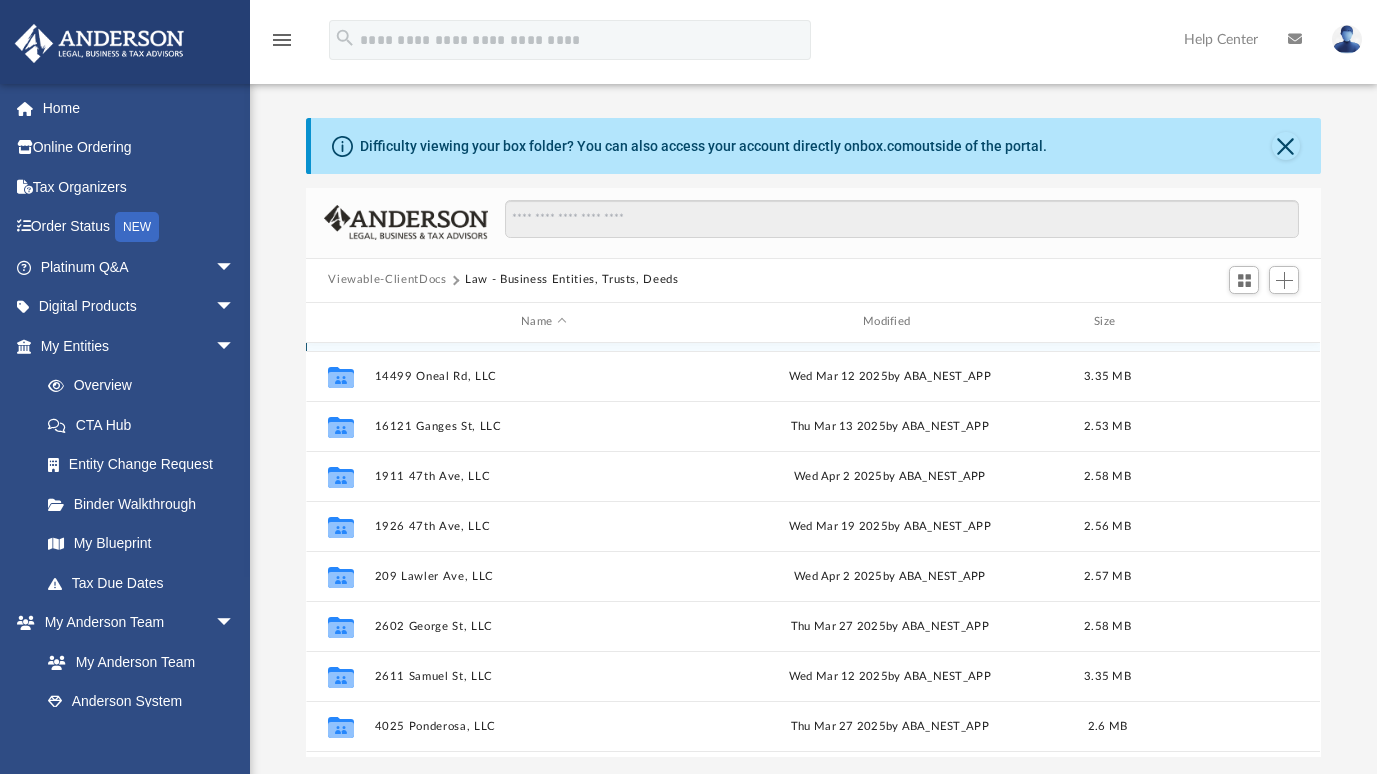 scroll, scrollTop: 435, scrollLeft: 0, axis: vertical 